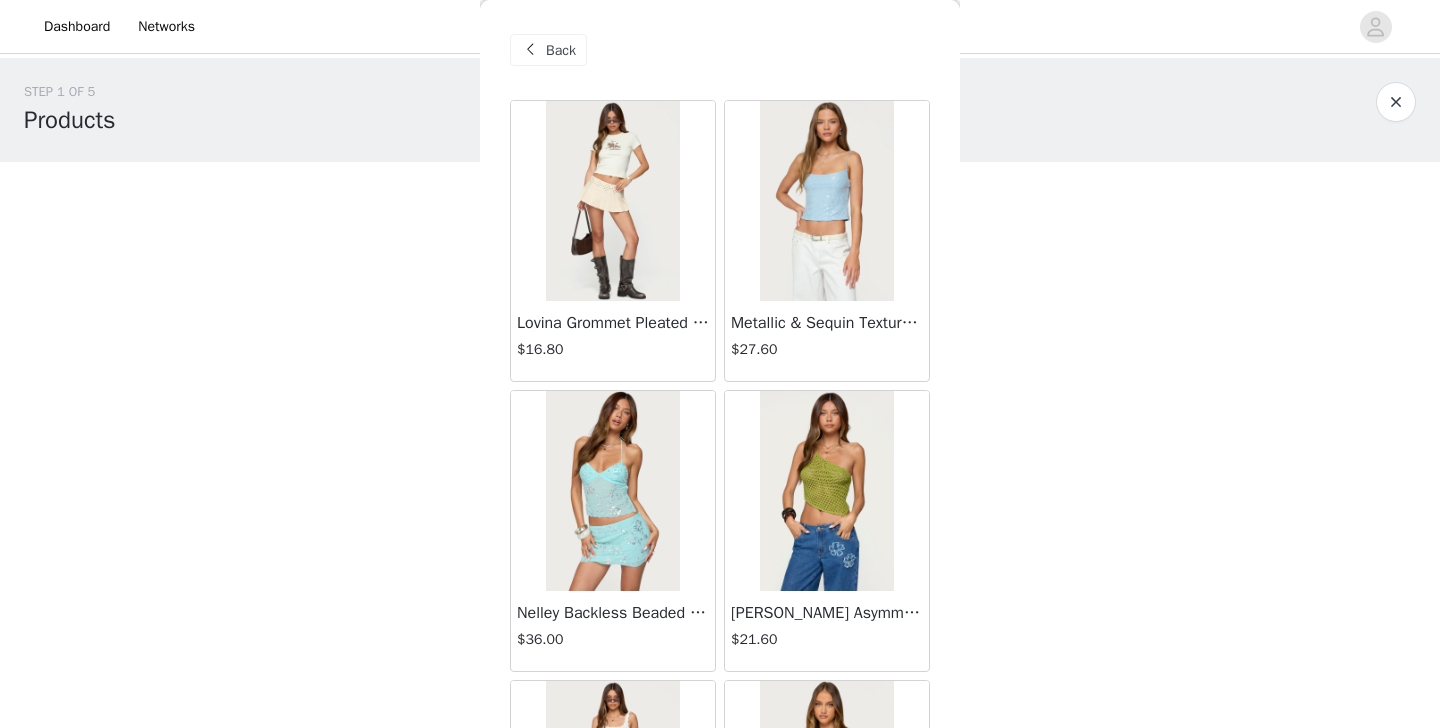 scroll, scrollTop: 0, scrollLeft: 0, axis: both 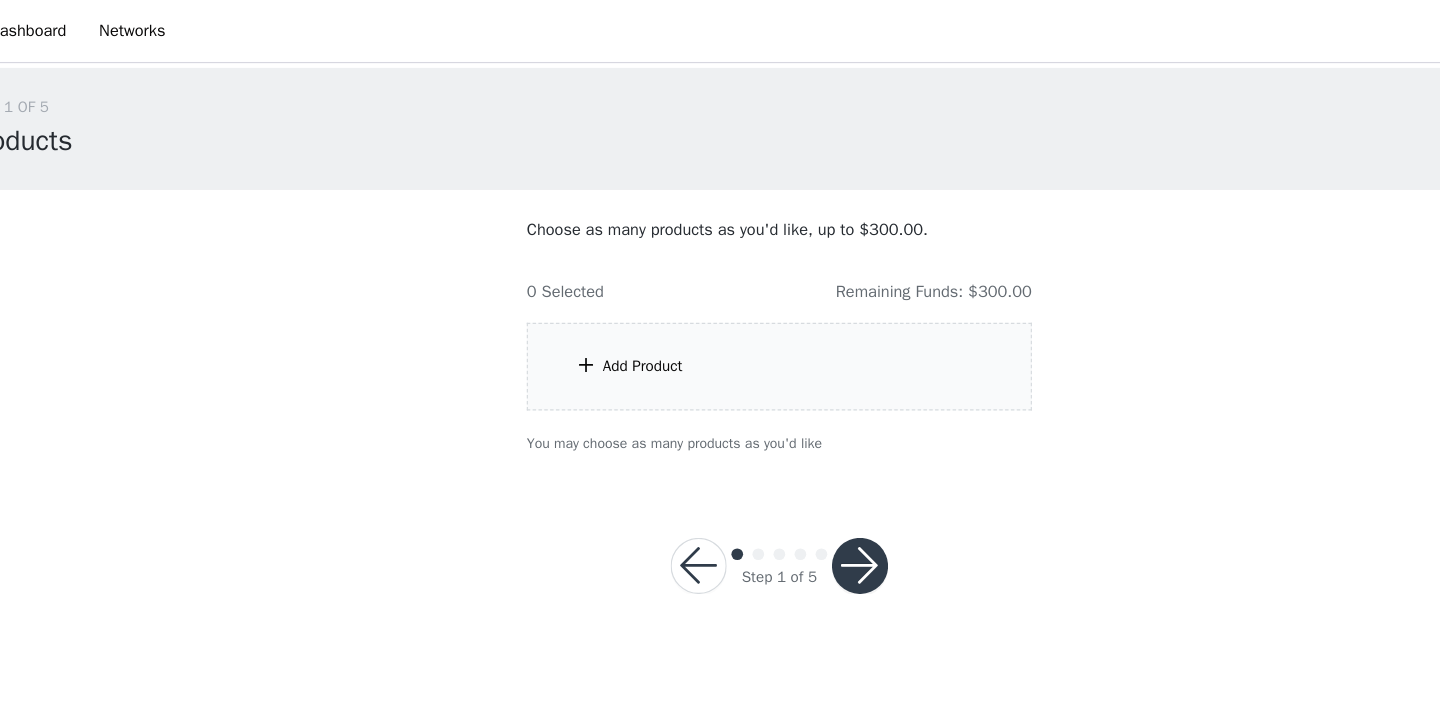 click on "Add Product" at bounding box center (720, 313) 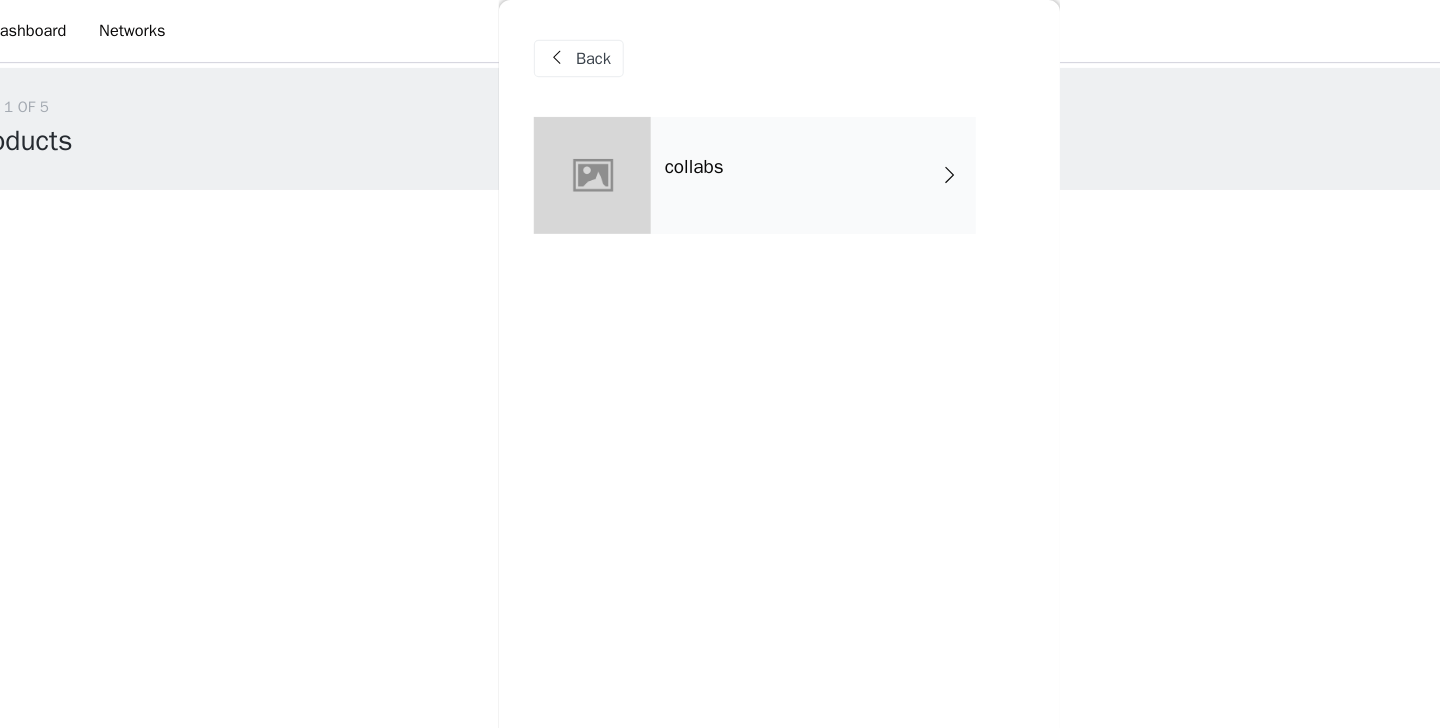 click on "collabs" at bounding box center (749, 150) 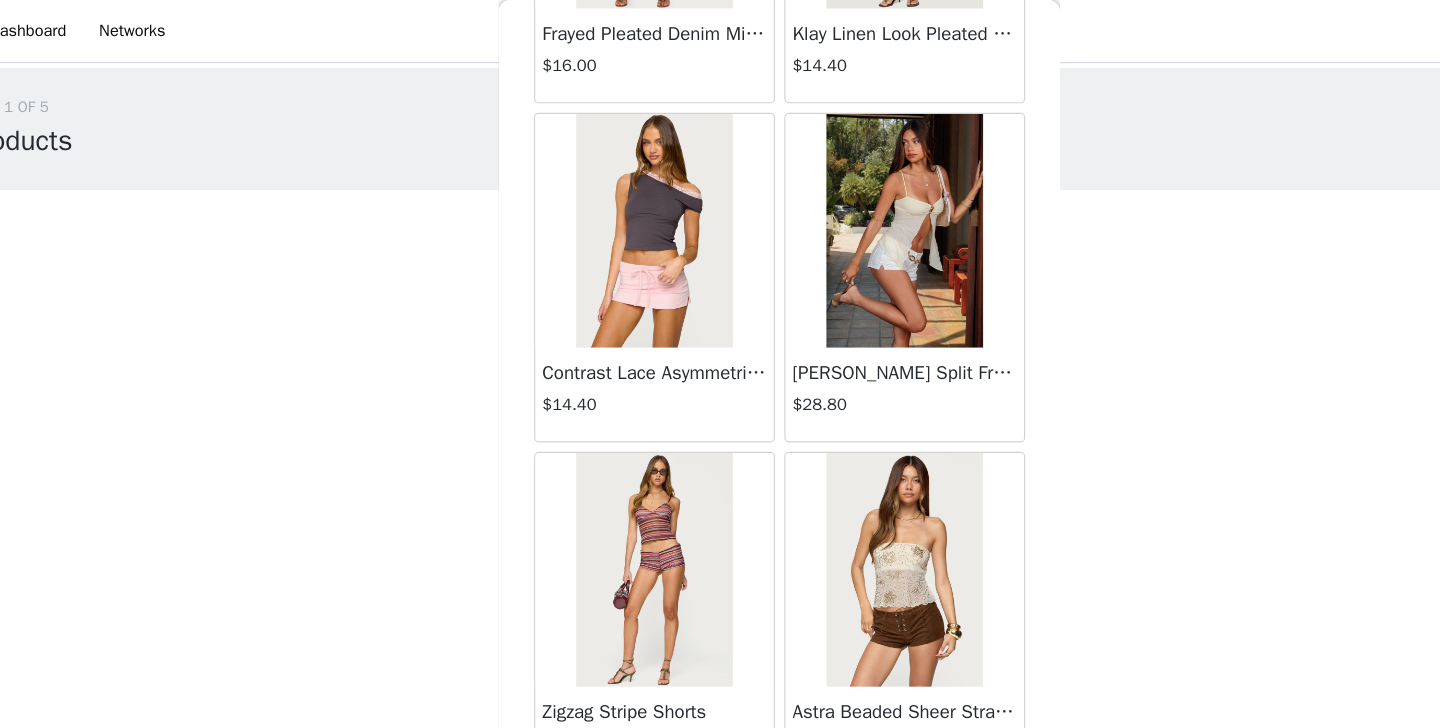 scroll, scrollTop: 2332, scrollLeft: 0, axis: vertical 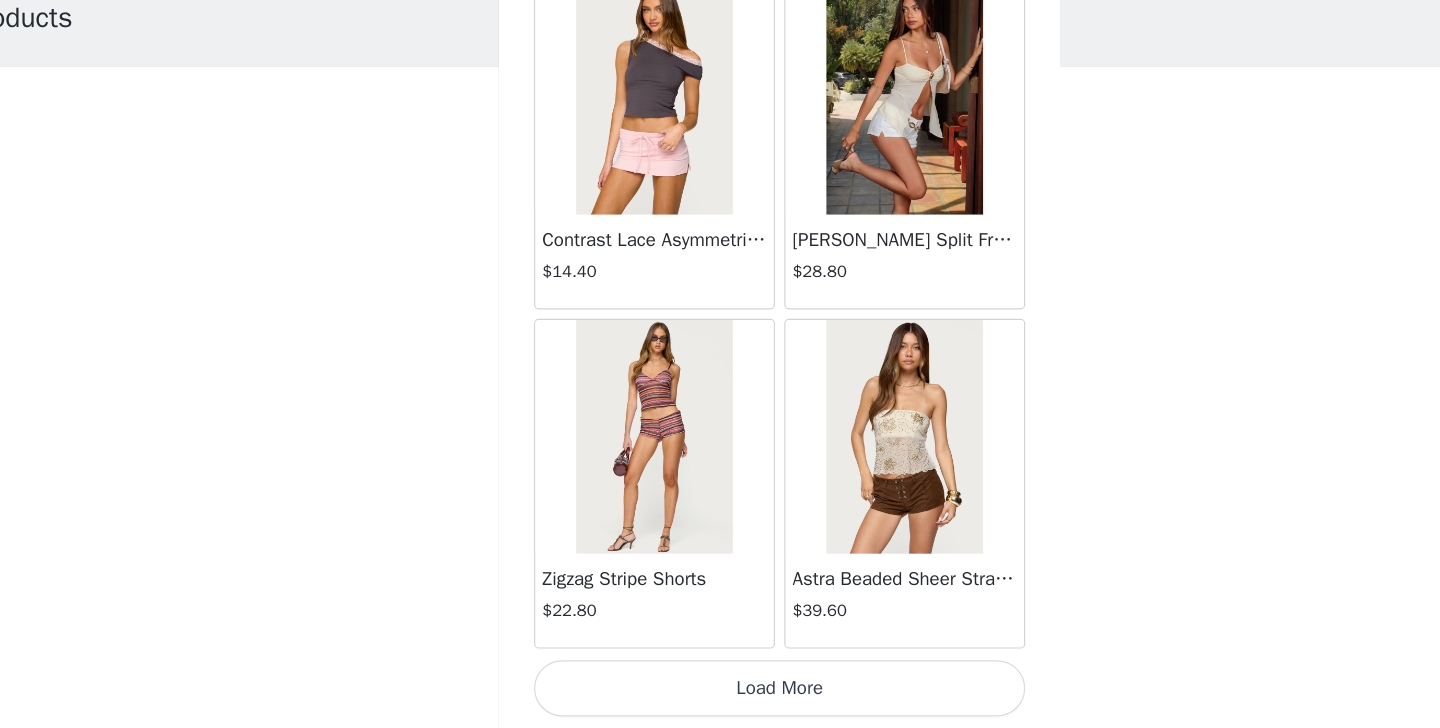 click on "Load More" at bounding box center [720, 694] 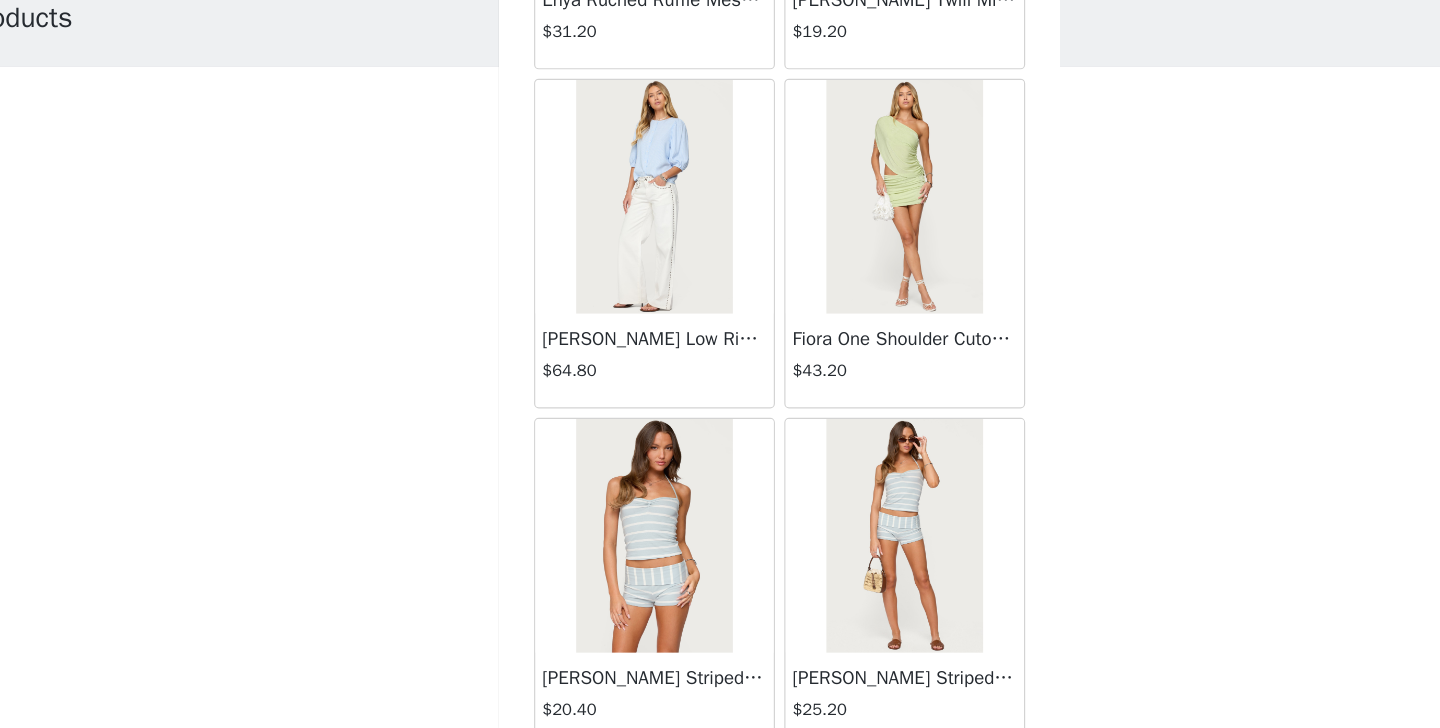 scroll, scrollTop: 5232, scrollLeft: 0, axis: vertical 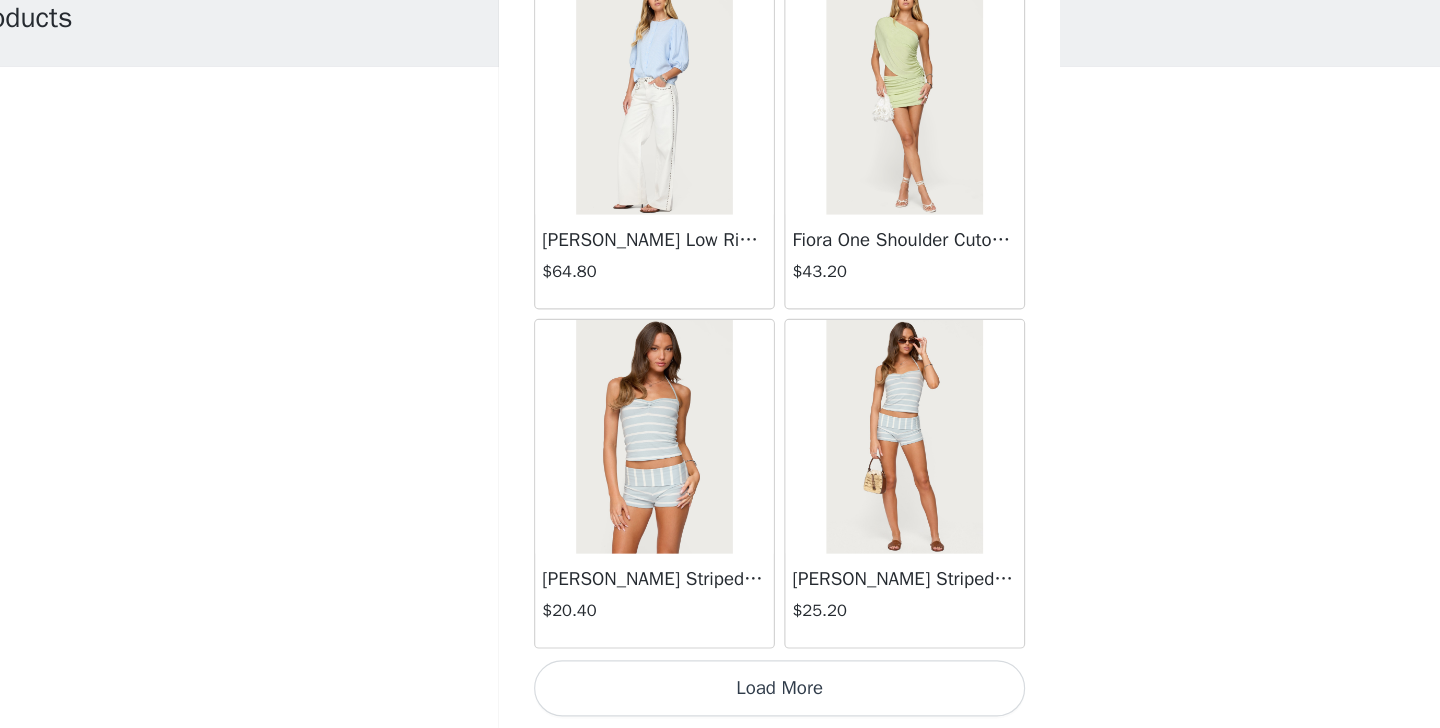click on "Load More" at bounding box center (720, 694) 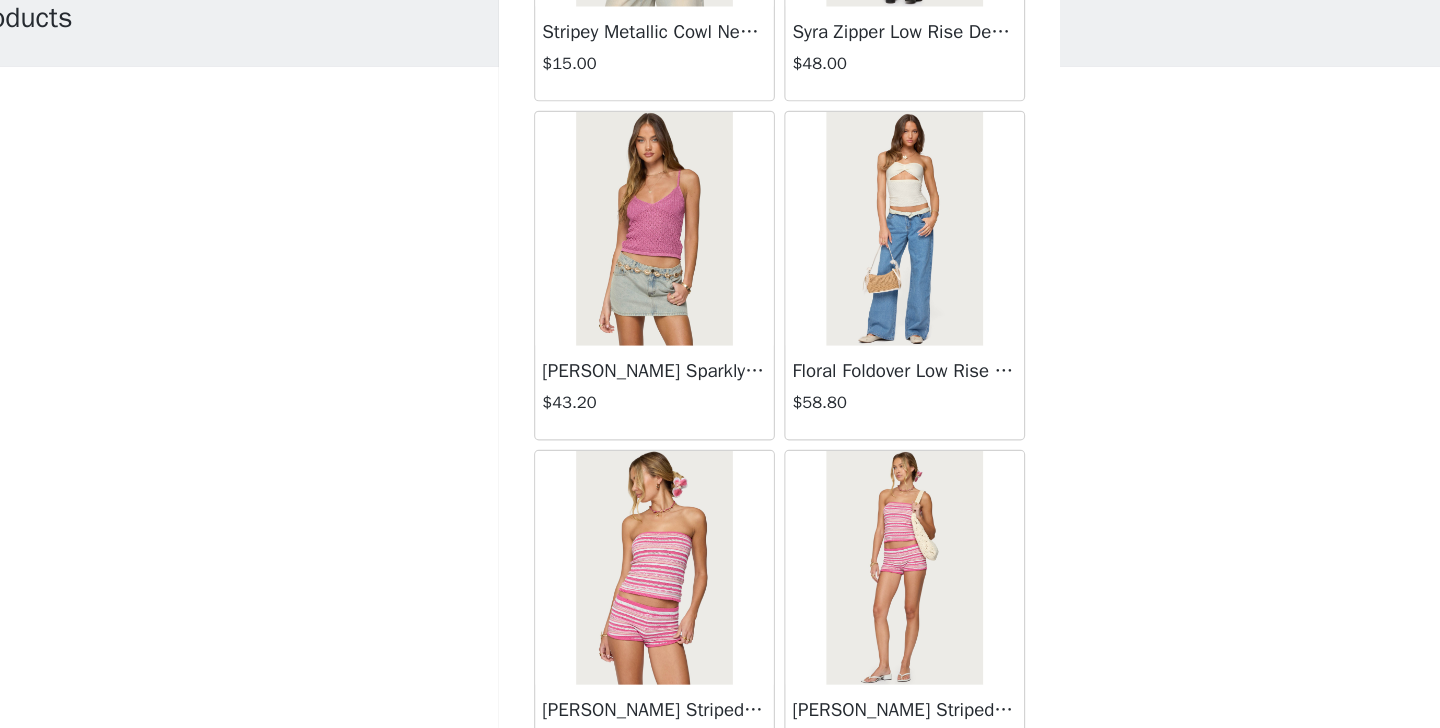 scroll, scrollTop: 8132, scrollLeft: 0, axis: vertical 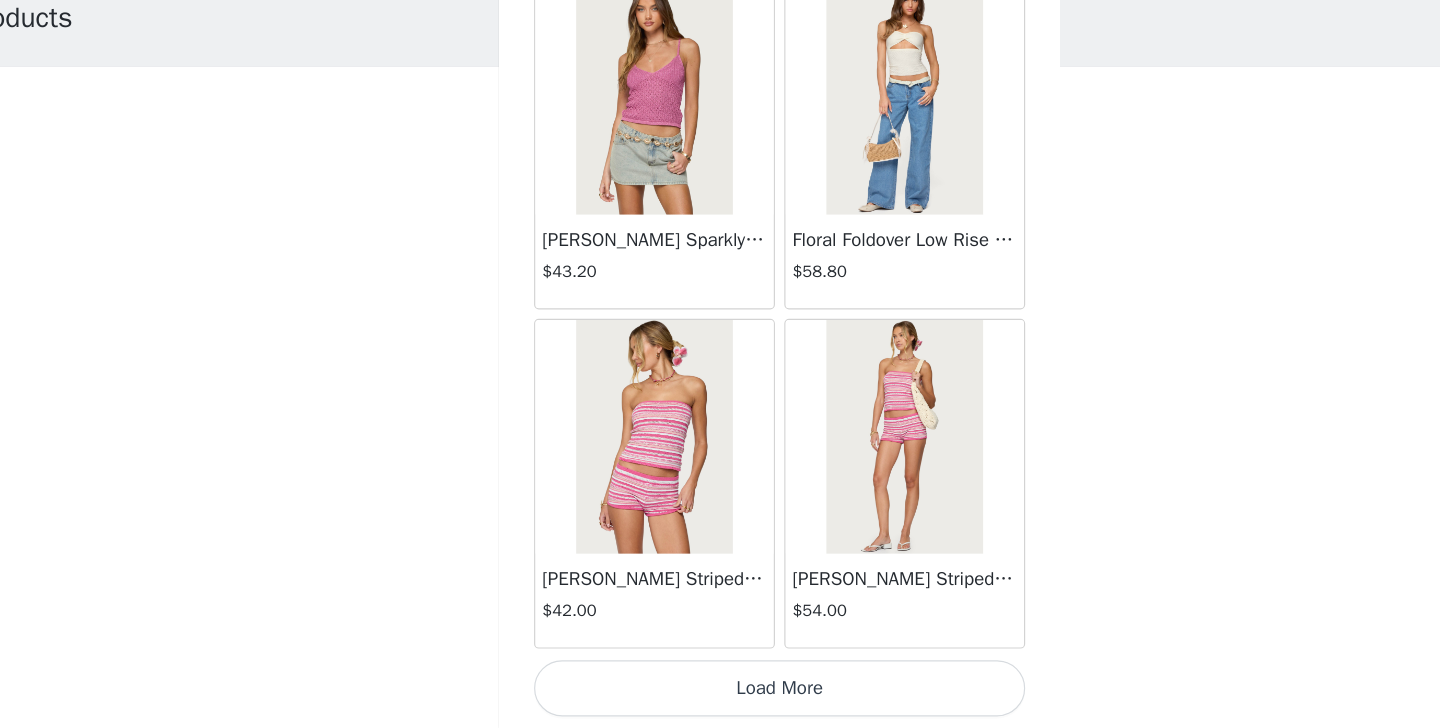 click on "Load More" at bounding box center [720, 694] 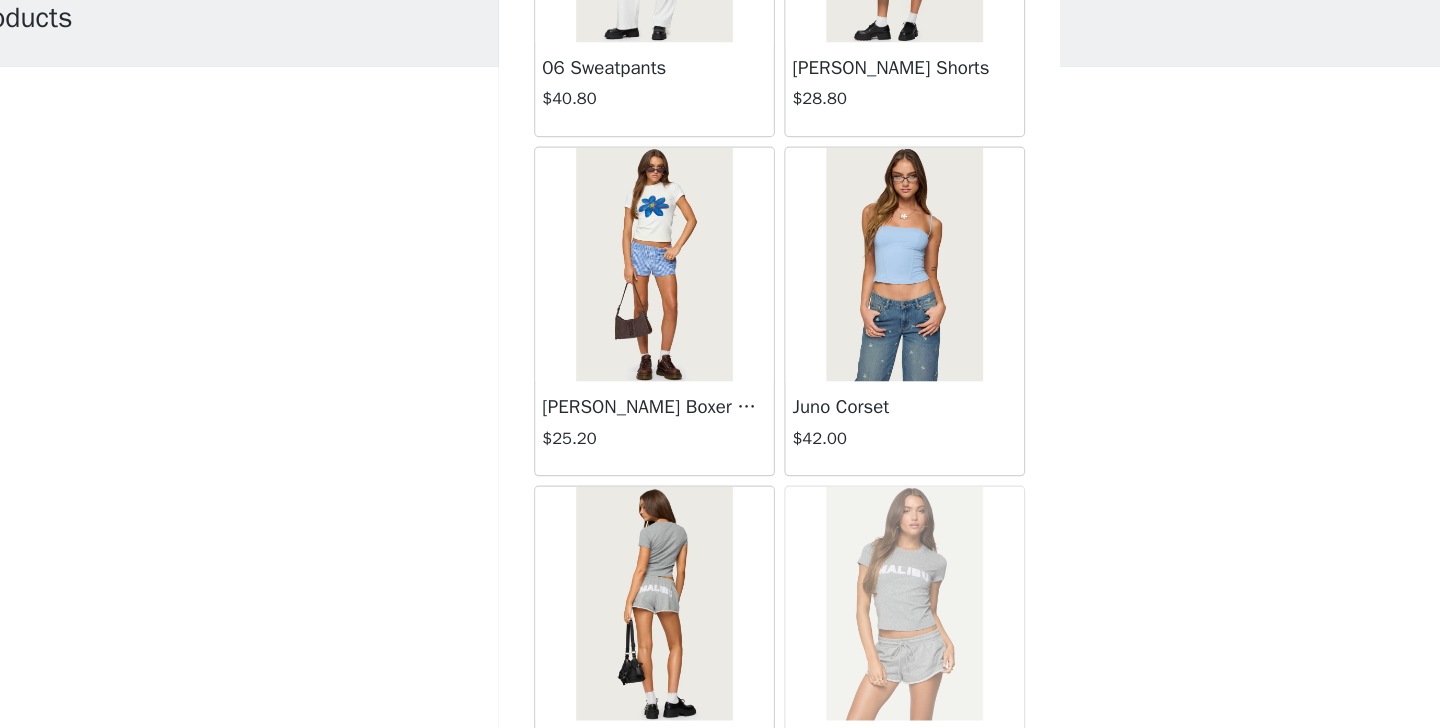 scroll, scrollTop: 10313, scrollLeft: 0, axis: vertical 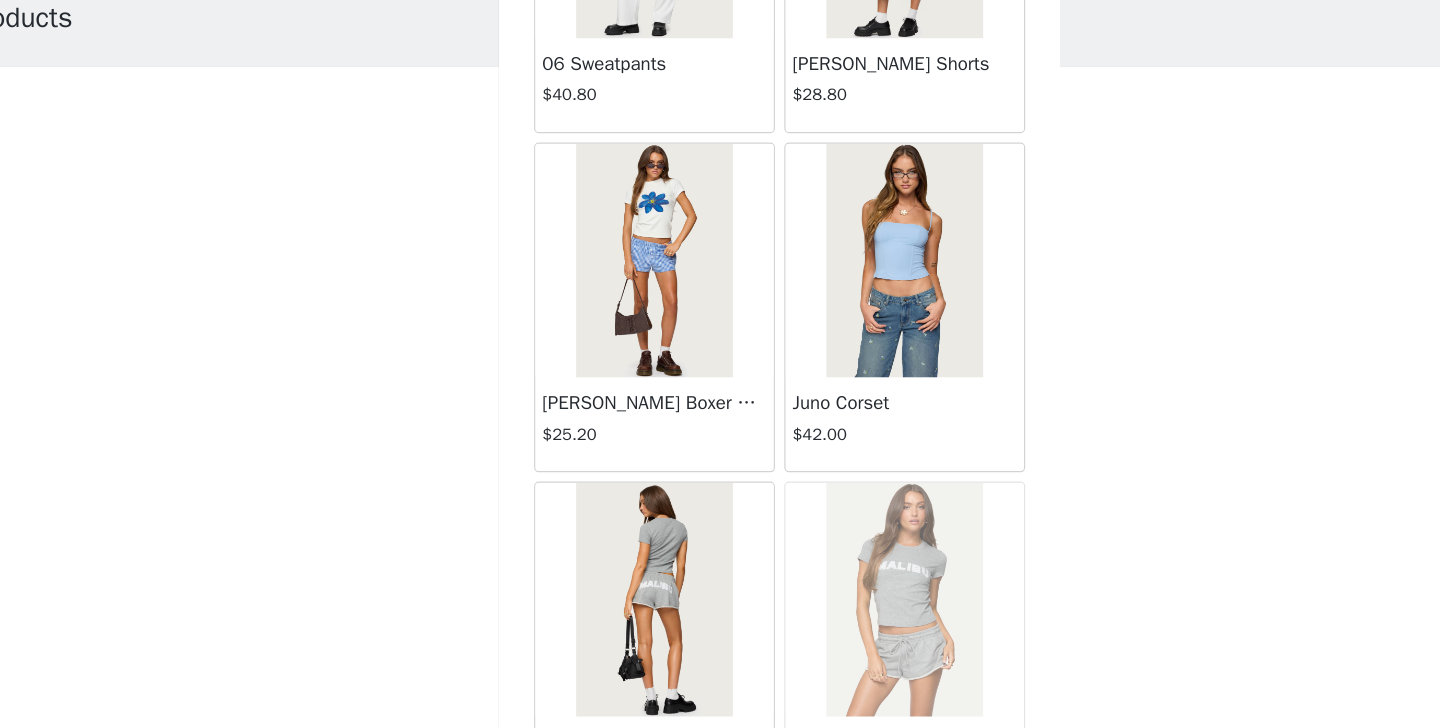 click on "Juno Corset" at bounding box center [827, 450] 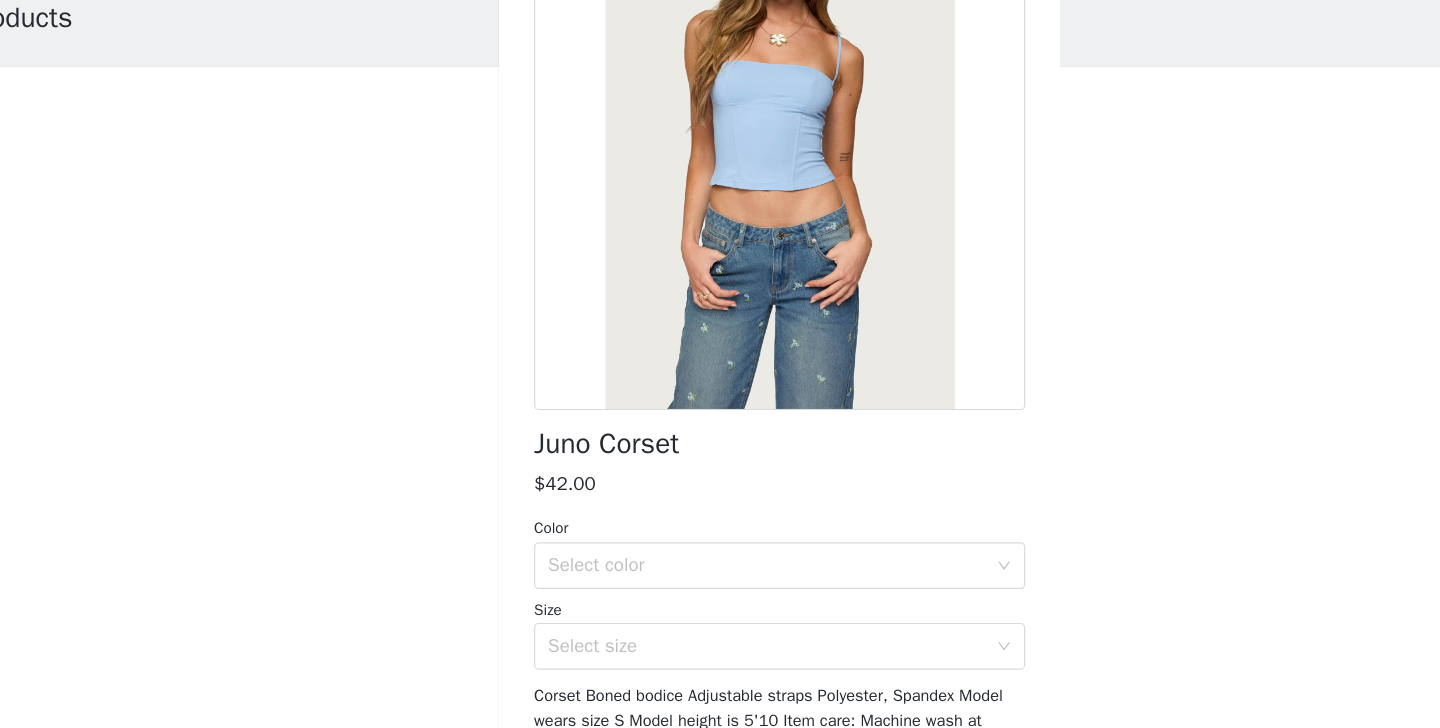 scroll, scrollTop: 109, scrollLeft: 0, axis: vertical 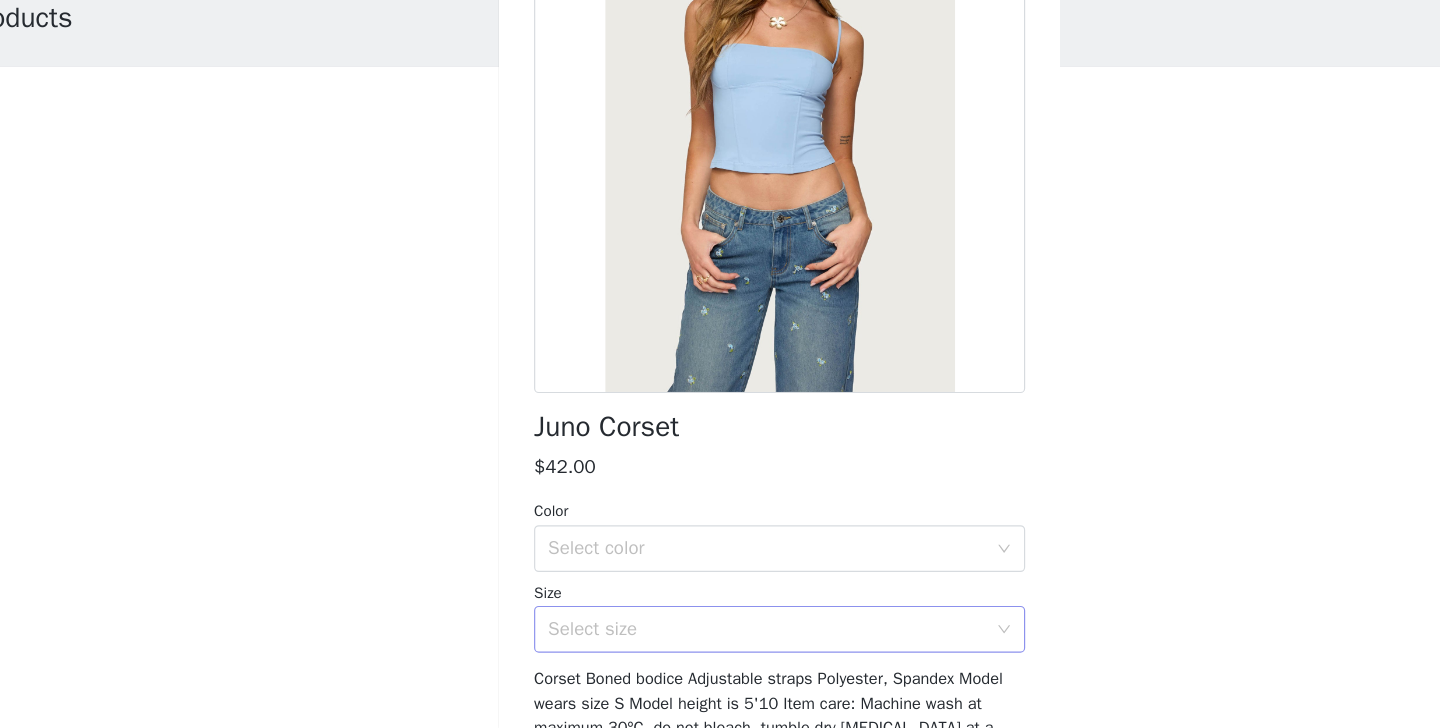 click on "Select size" at bounding box center (713, 643) 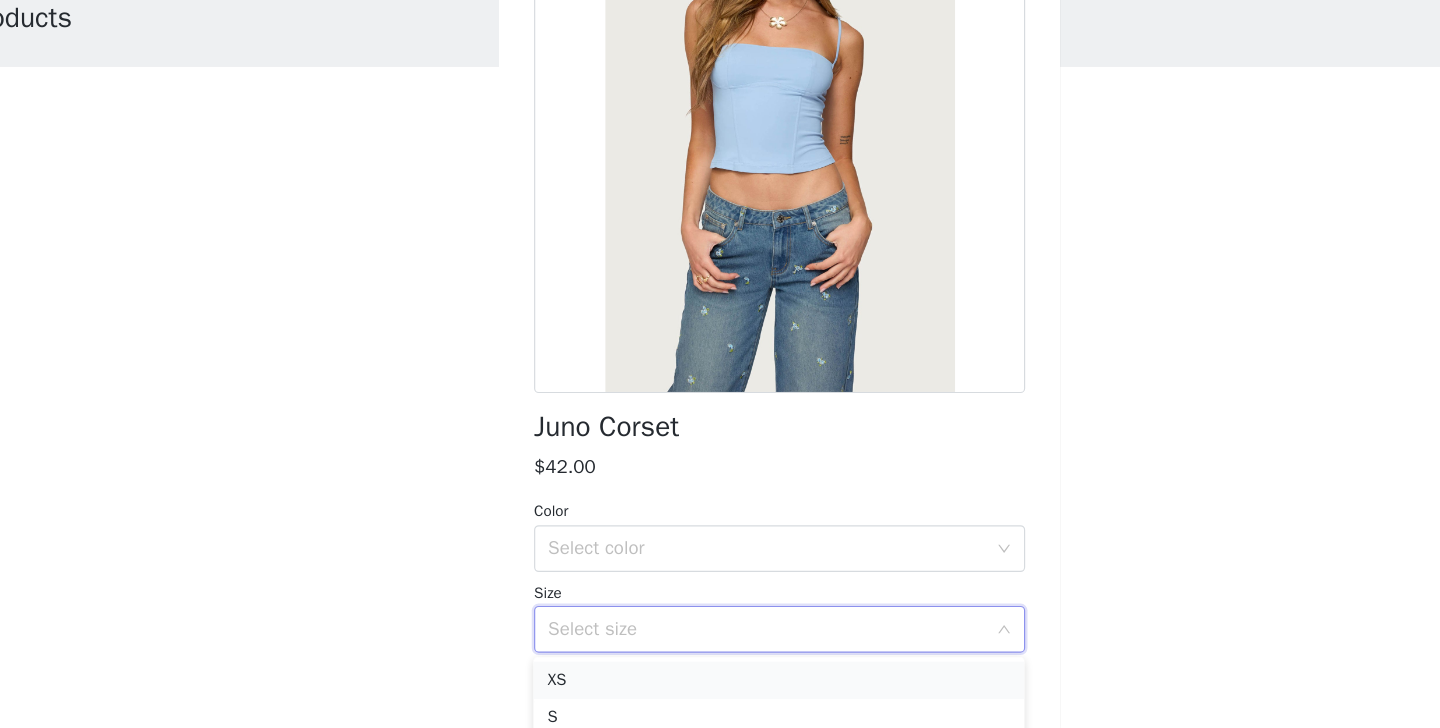 click on "XS" at bounding box center [720, 687] 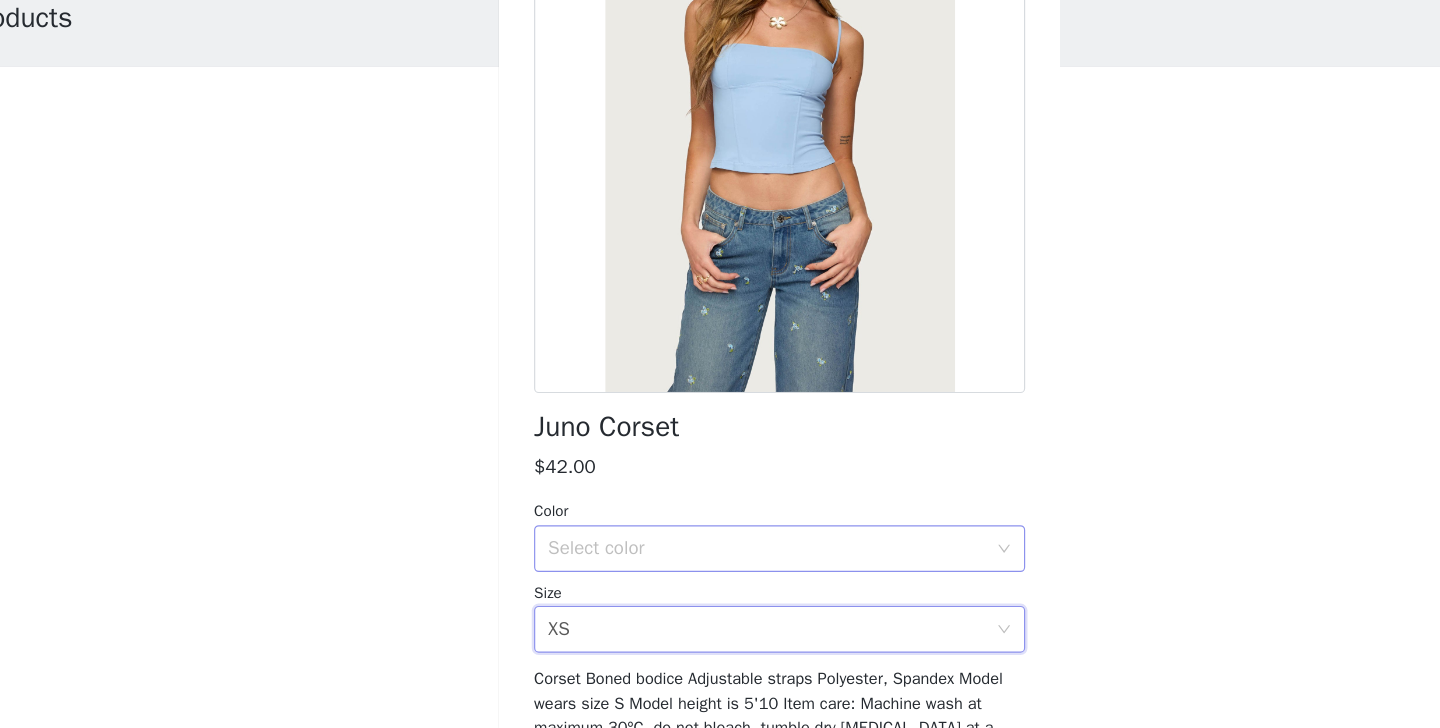 click on "Select color" at bounding box center [709, 574] 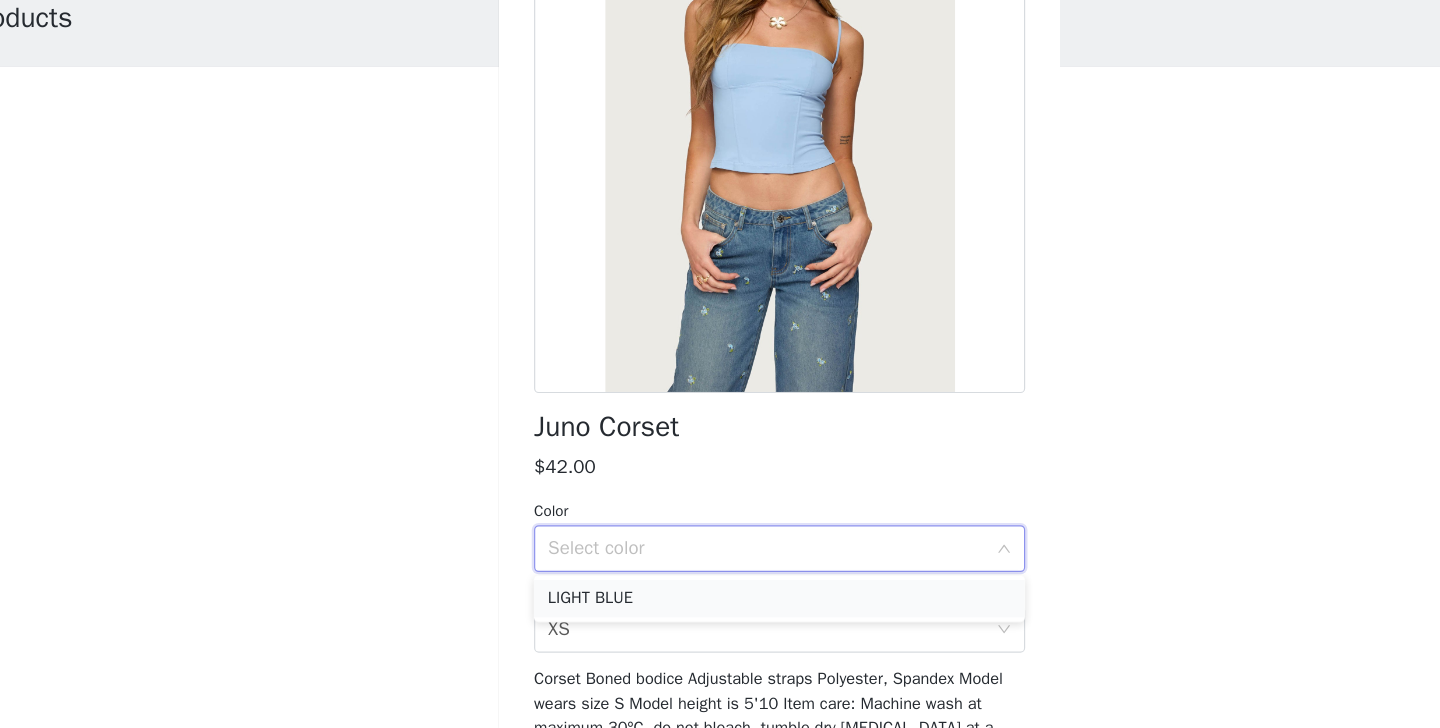 click on "LIGHT BLUE" at bounding box center [720, 617] 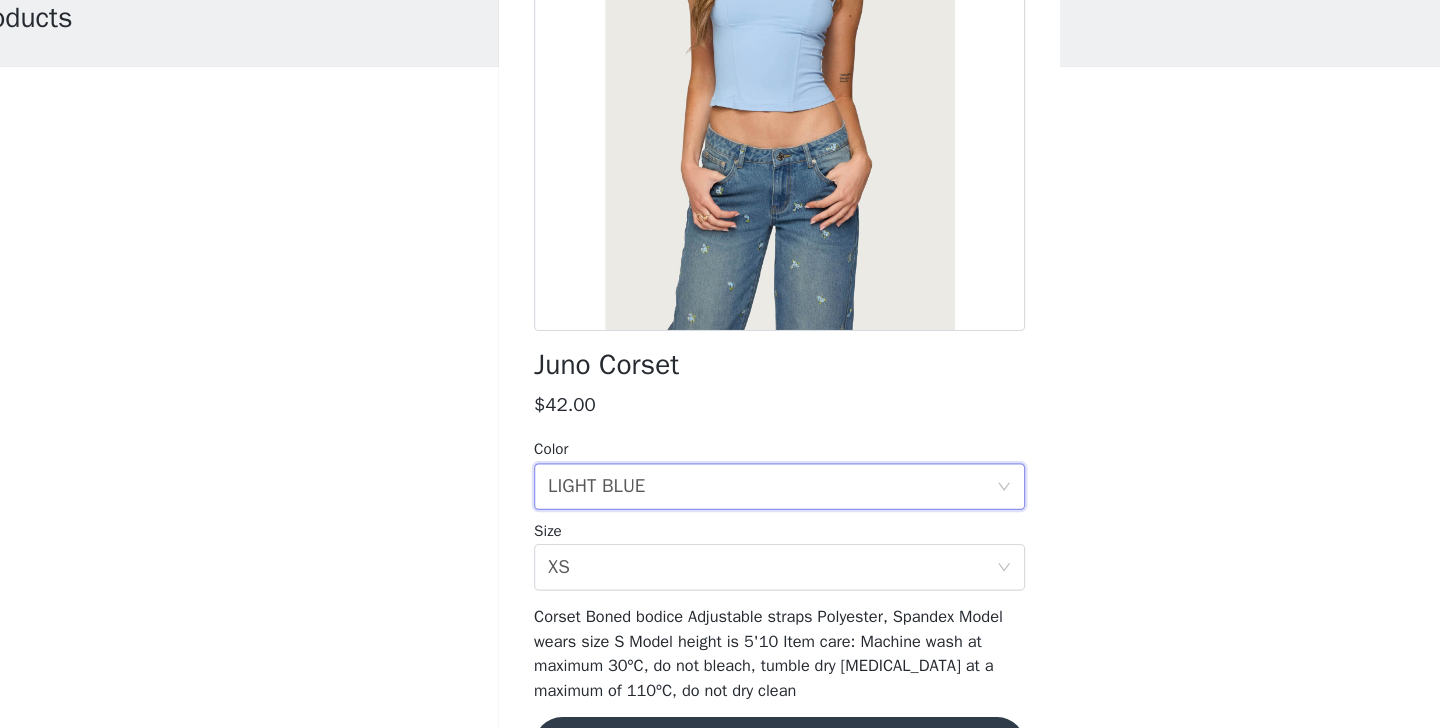 scroll, scrollTop: 224, scrollLeft: 0, axis: vertical 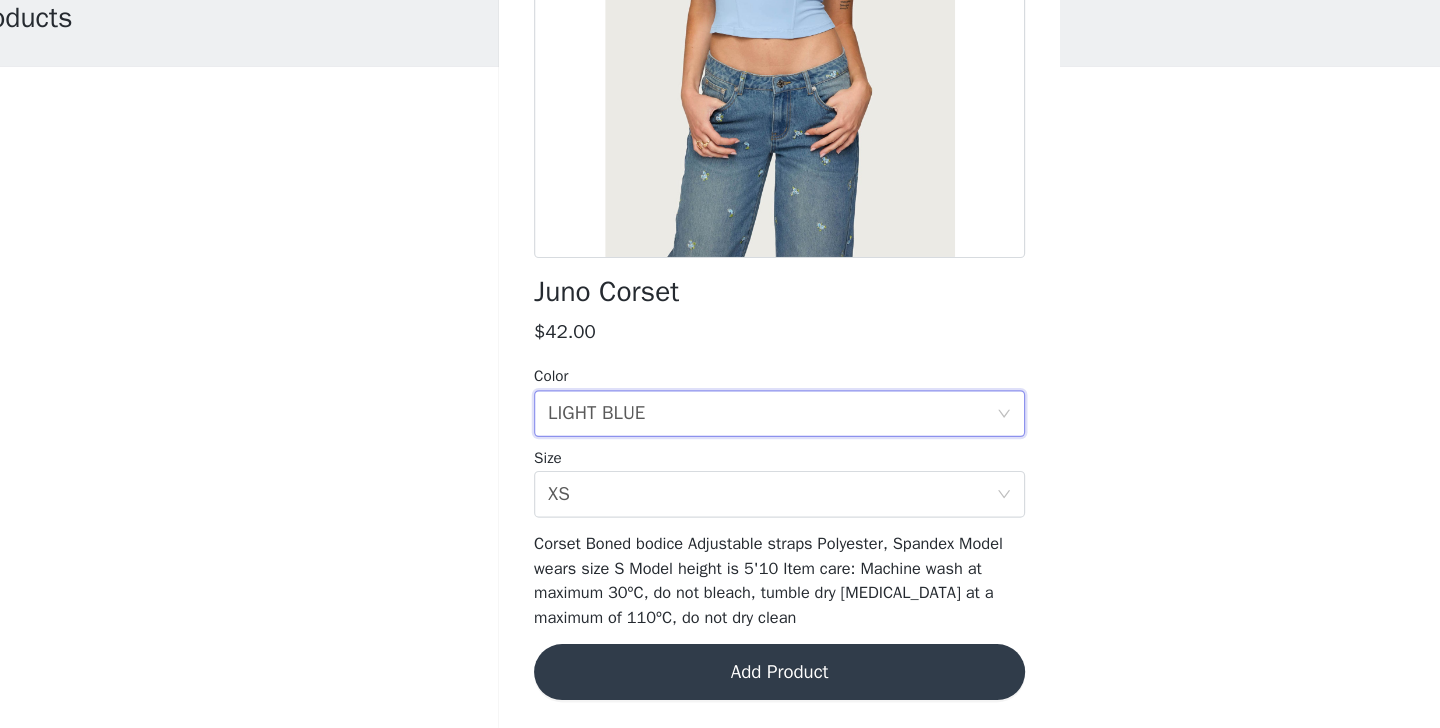 click on "Add Product" at bounding box center [720, 680] 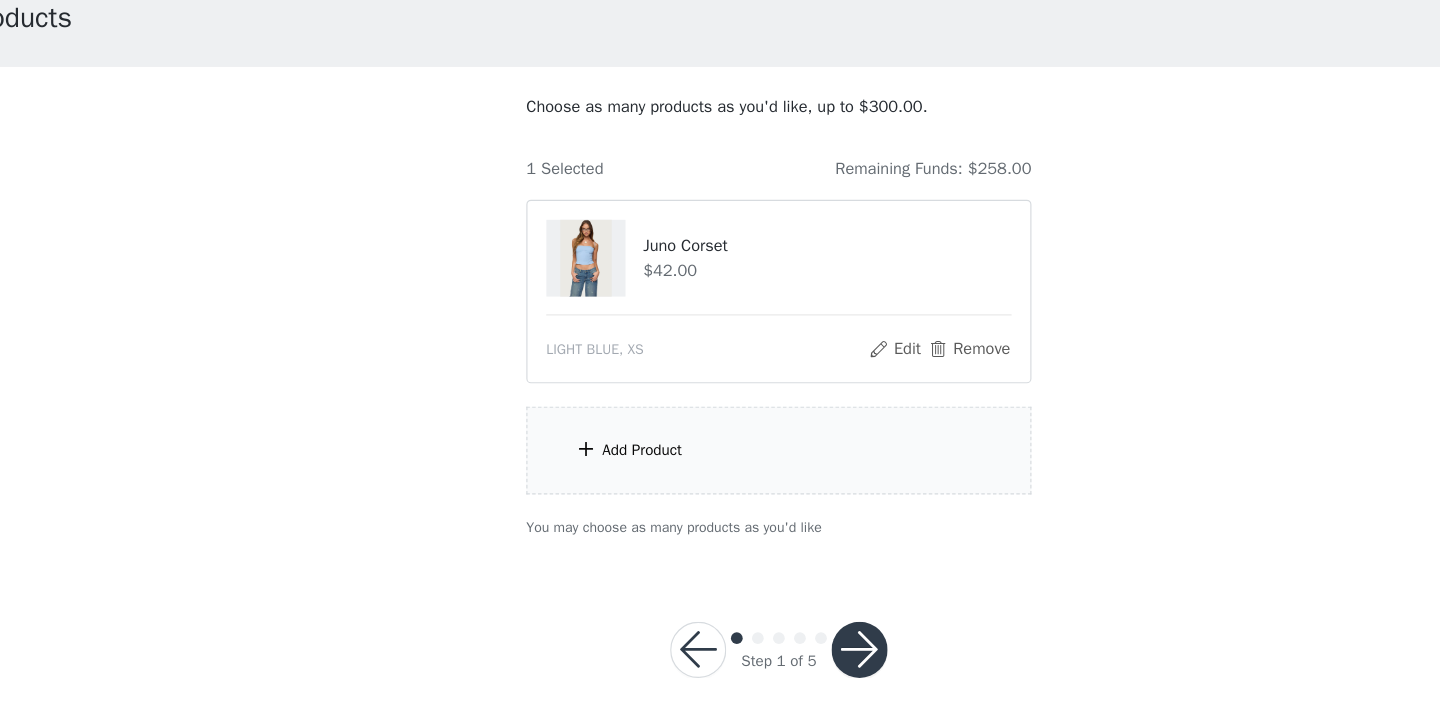 click on "Add Product" at bounding box center [720, 490] 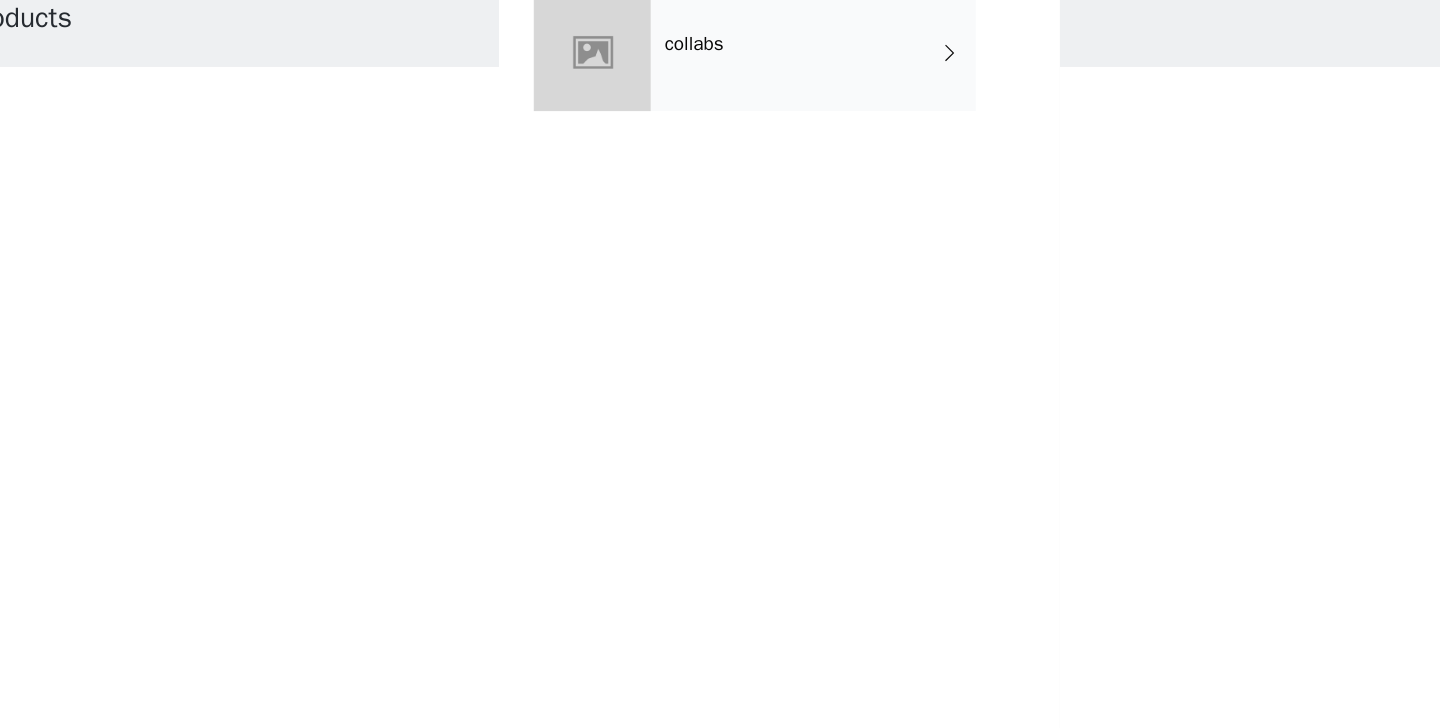 click on "collabs" at bounding box center (749, 150) 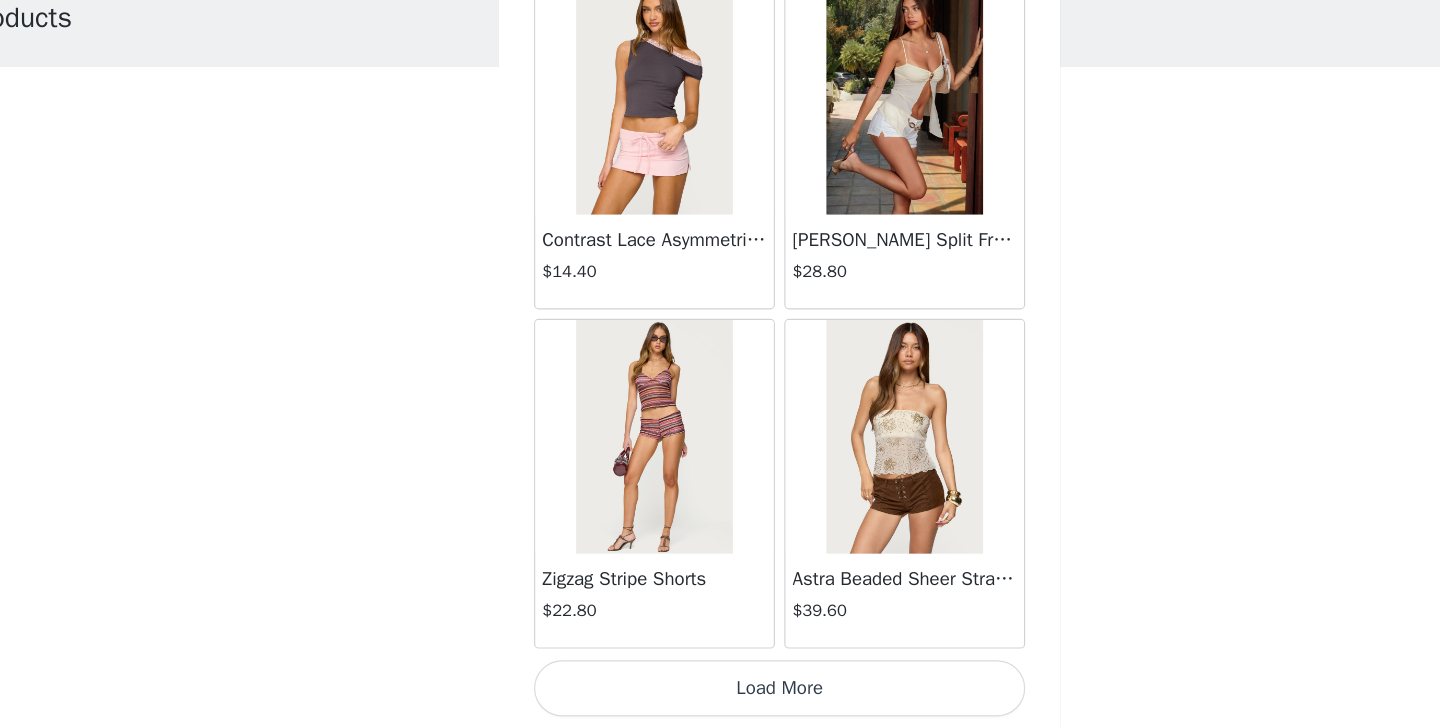 click on "Load More" at bounding box center [720, 694] 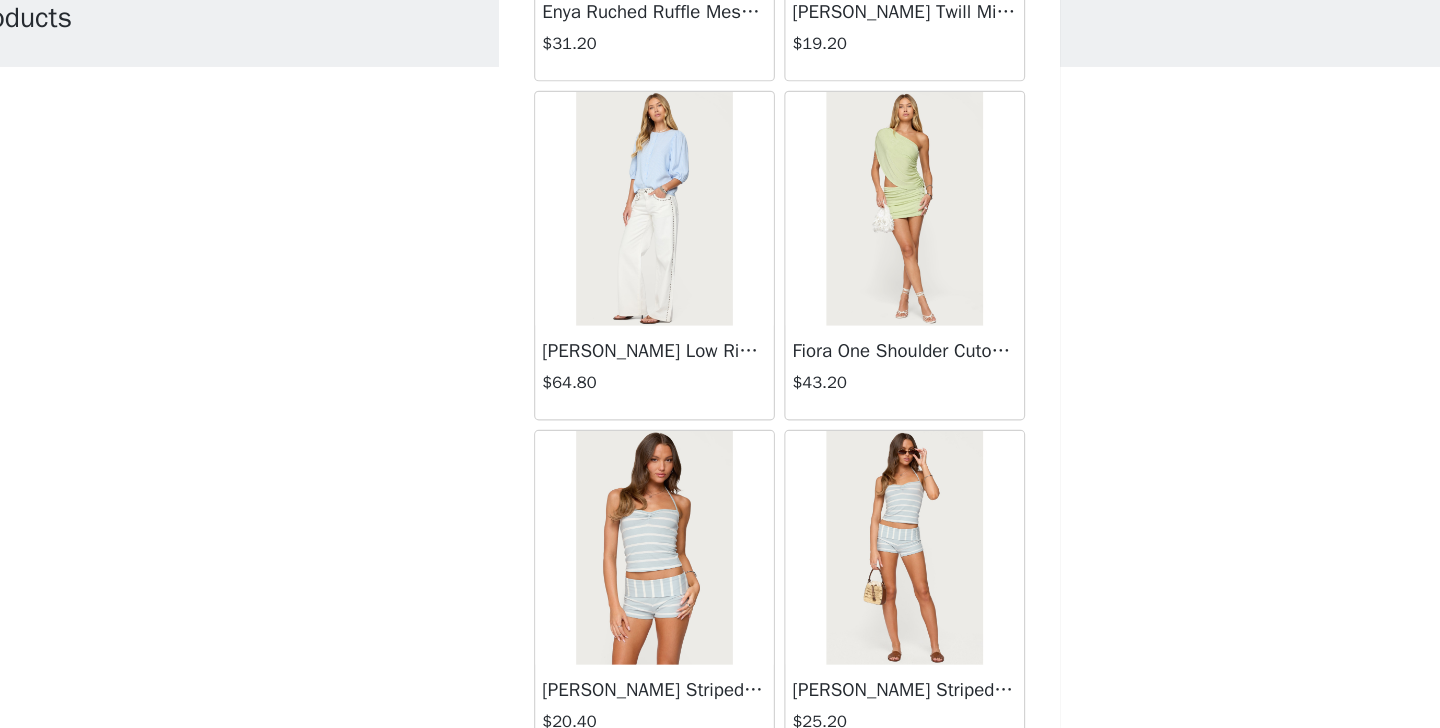 scroll, scrollTop: 5232, scrollLeft: 0, axis: vertical 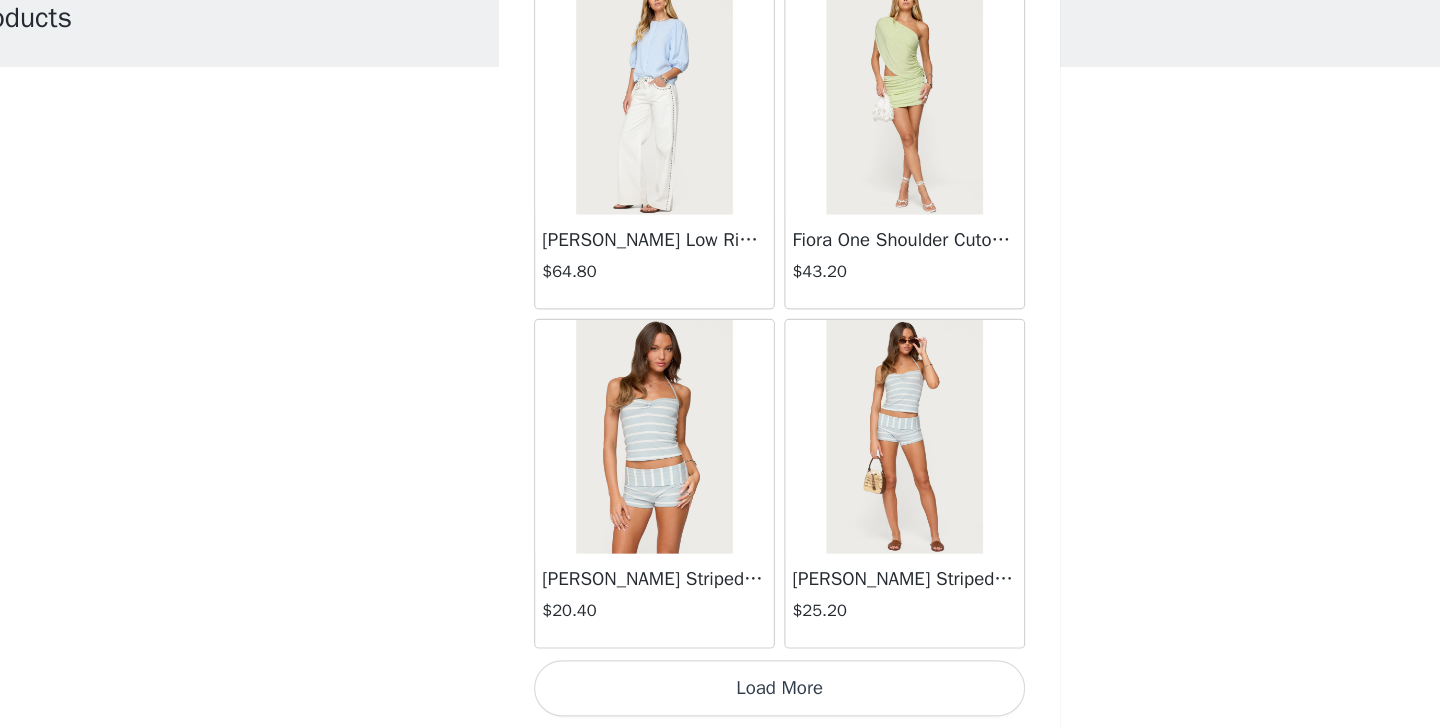 click on "Load More" at bounding box center [720, 694] 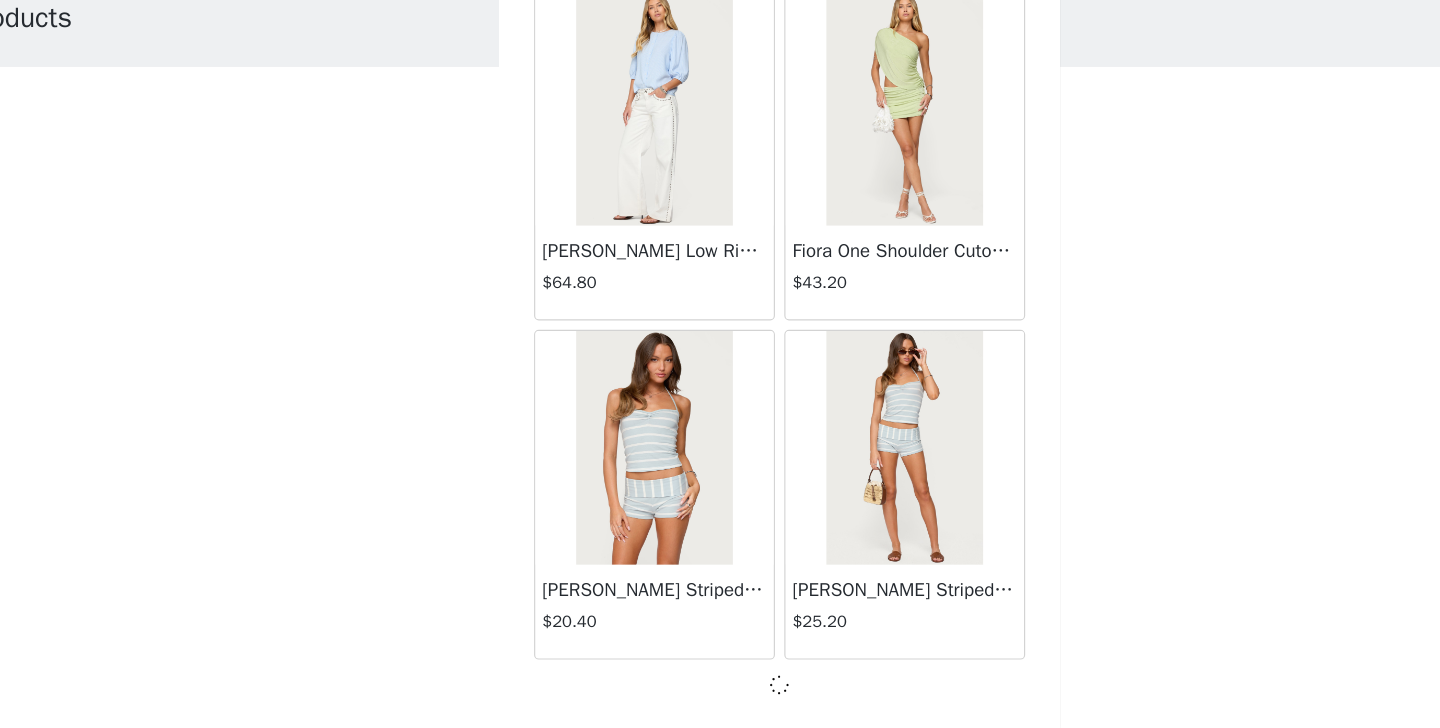 scroll, scrollTop: 5232, scrollLeft: 0, axis: vertical 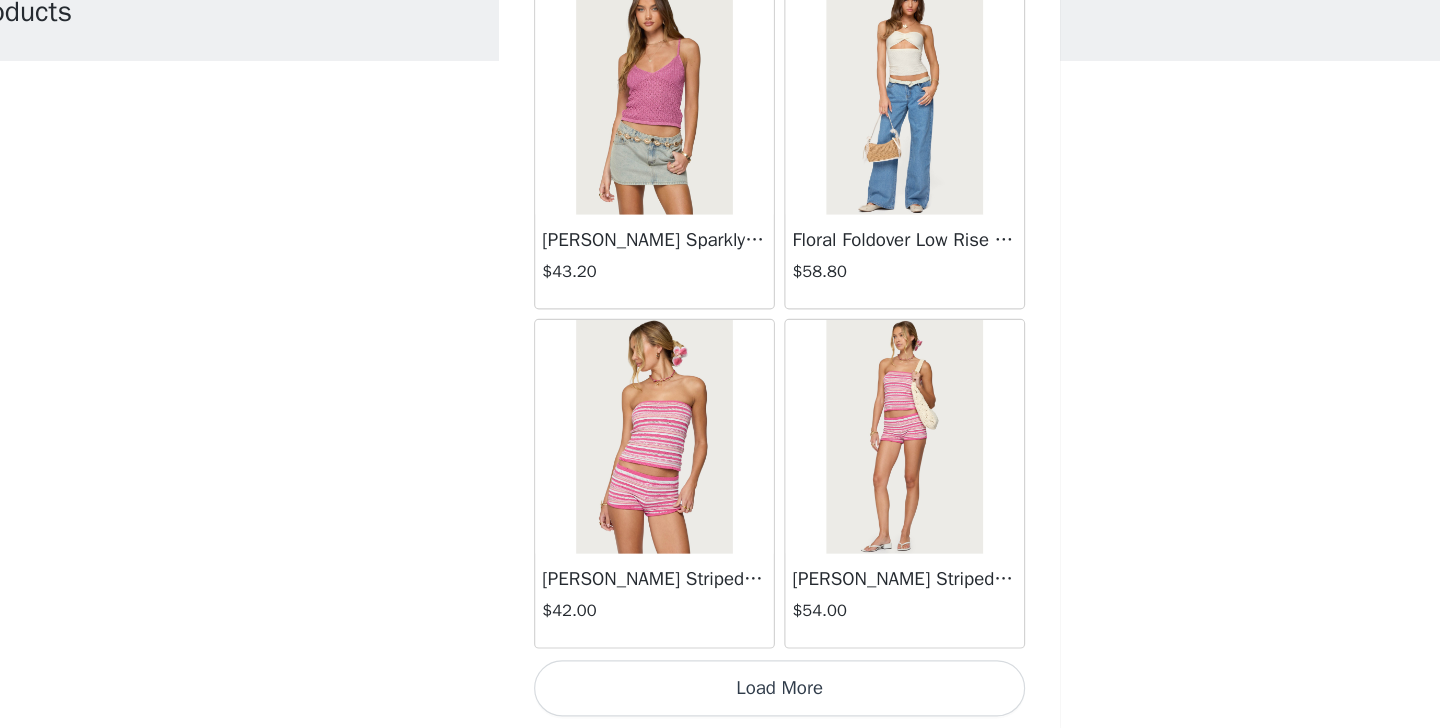 click on "Load More" at bounding box center (720, 694) 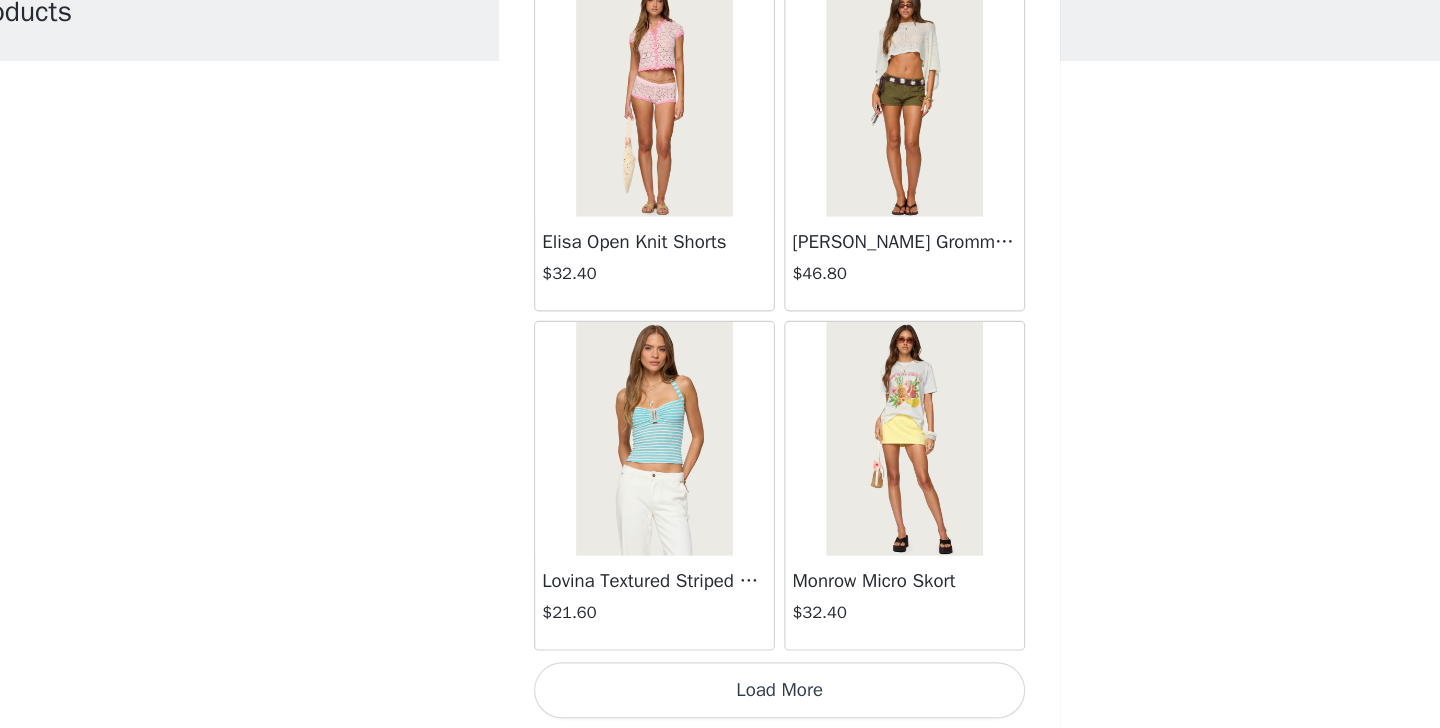 scroll, scrollTop: 11032, scrollLeft: 0, axis: vertical 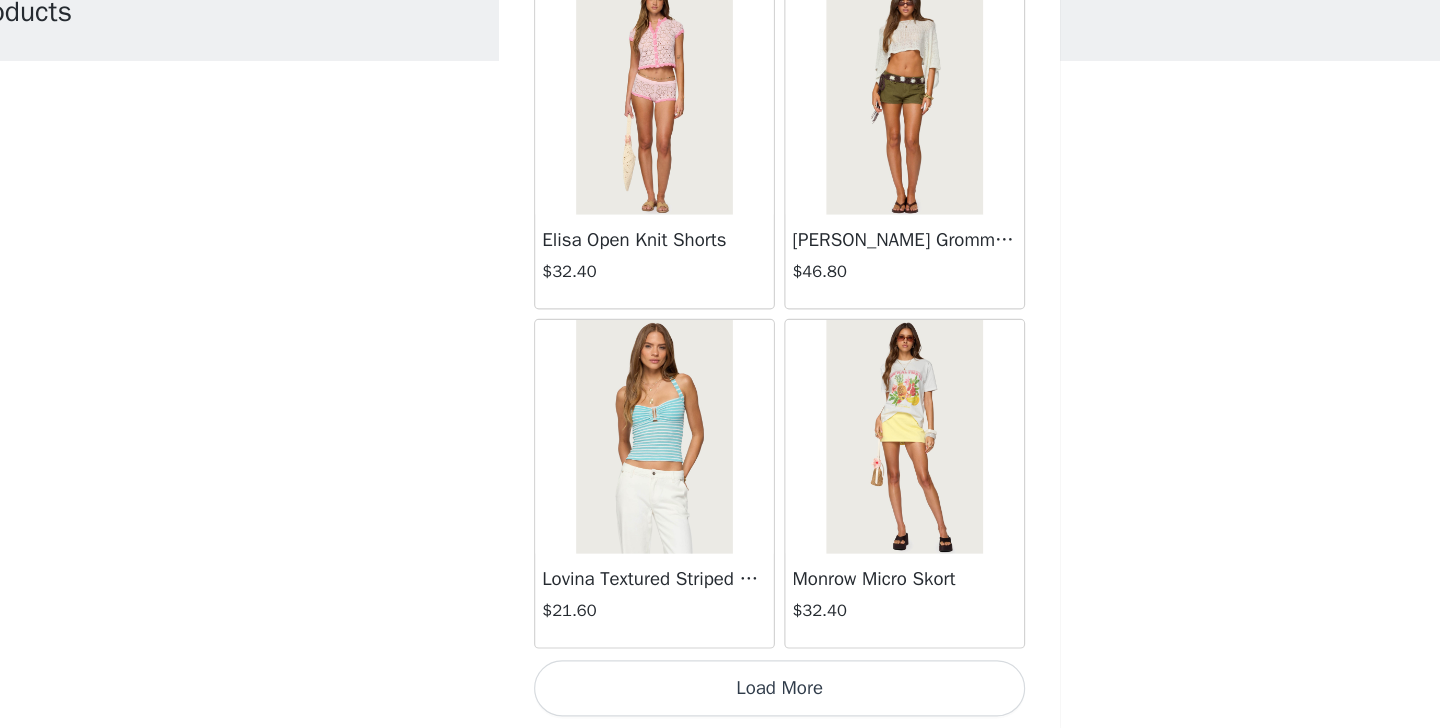 click on "Load More" at bounding box center (720, 694) 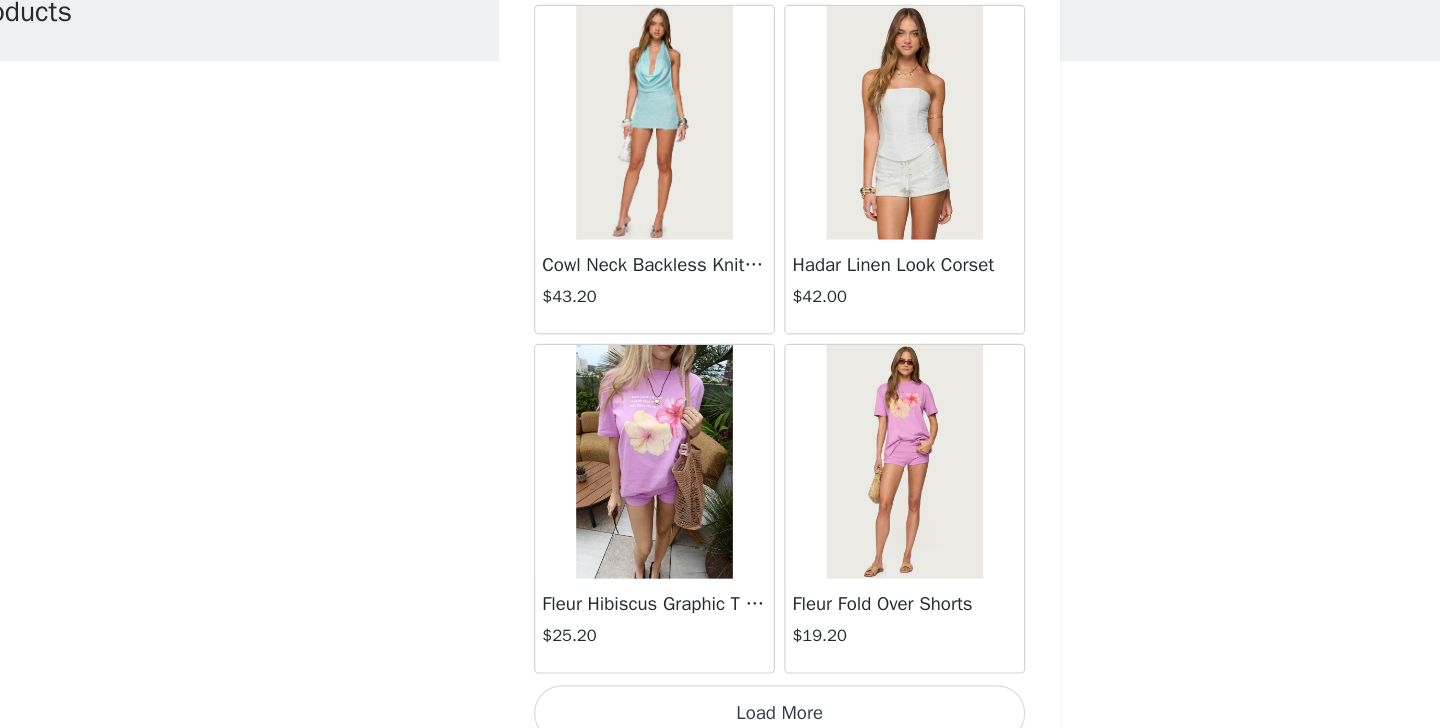 scroll, scrollTop: 13932, scrollLeft: 0, axis: vertical 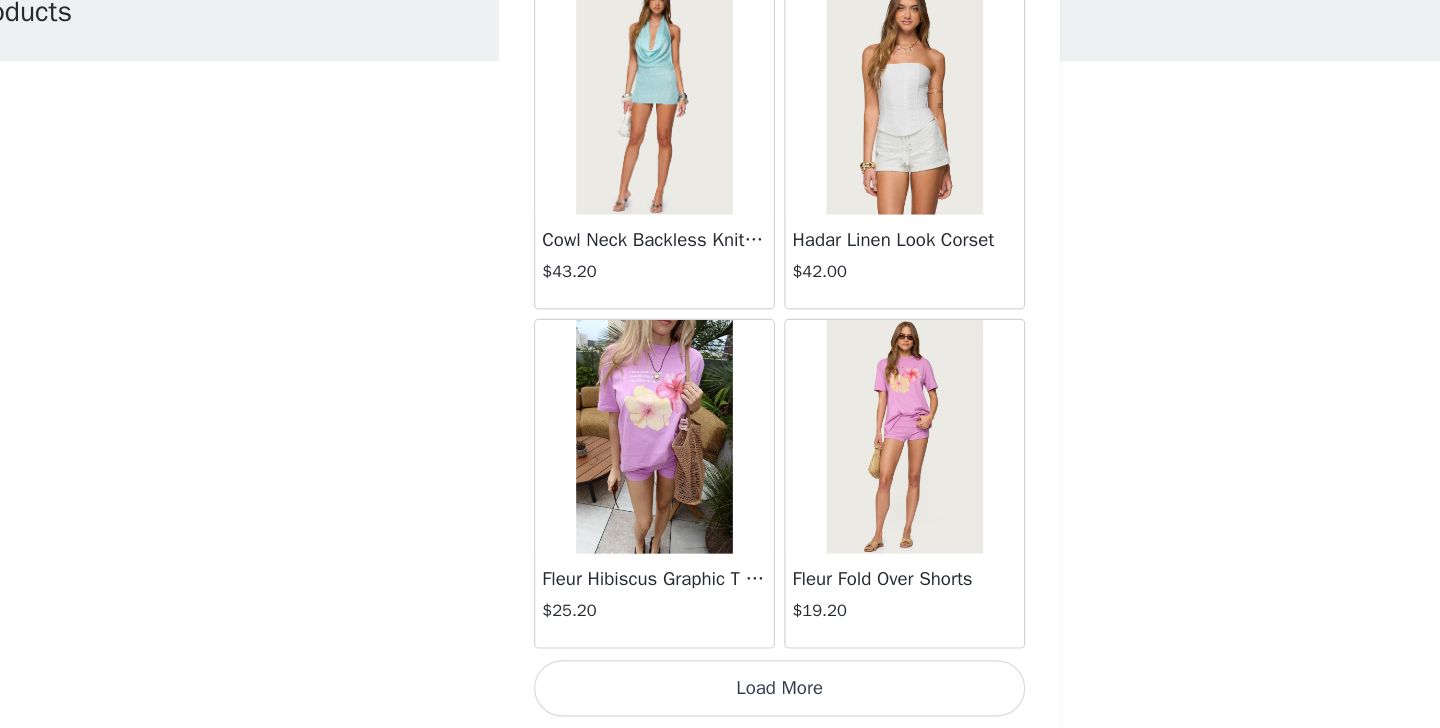 click on "Load More" at bounding box center (720, 694) 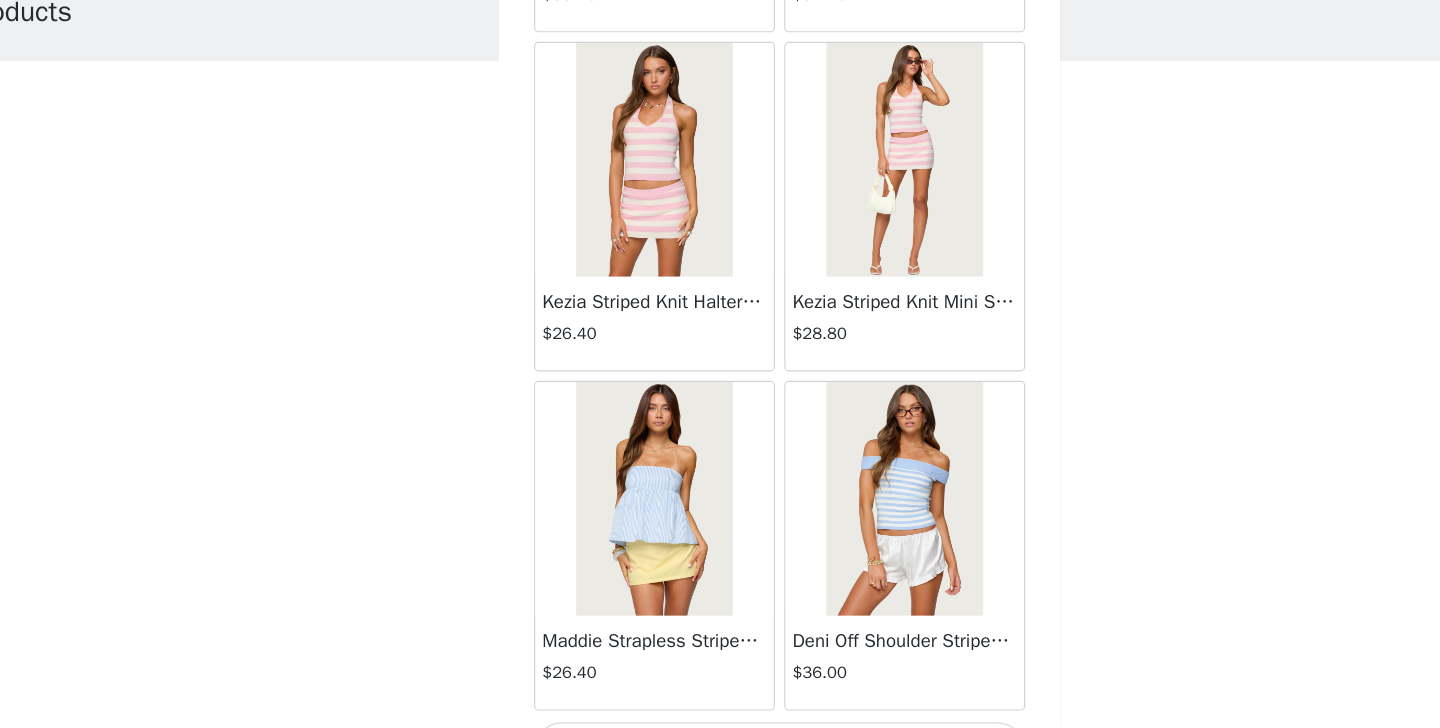 scroll, scrollTop: 16832, scrollLeft: 0, axis: vertical 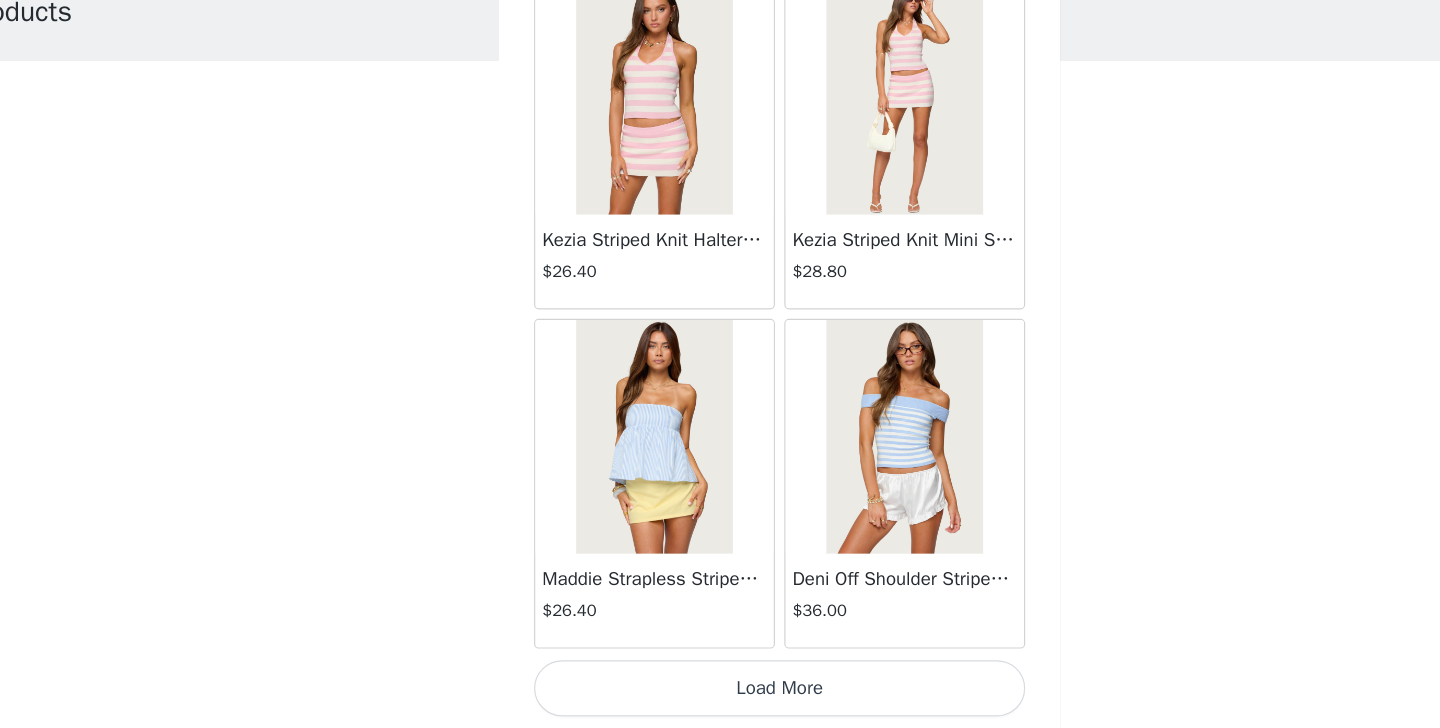 click on "Load More" at bounding box center [720, 694] 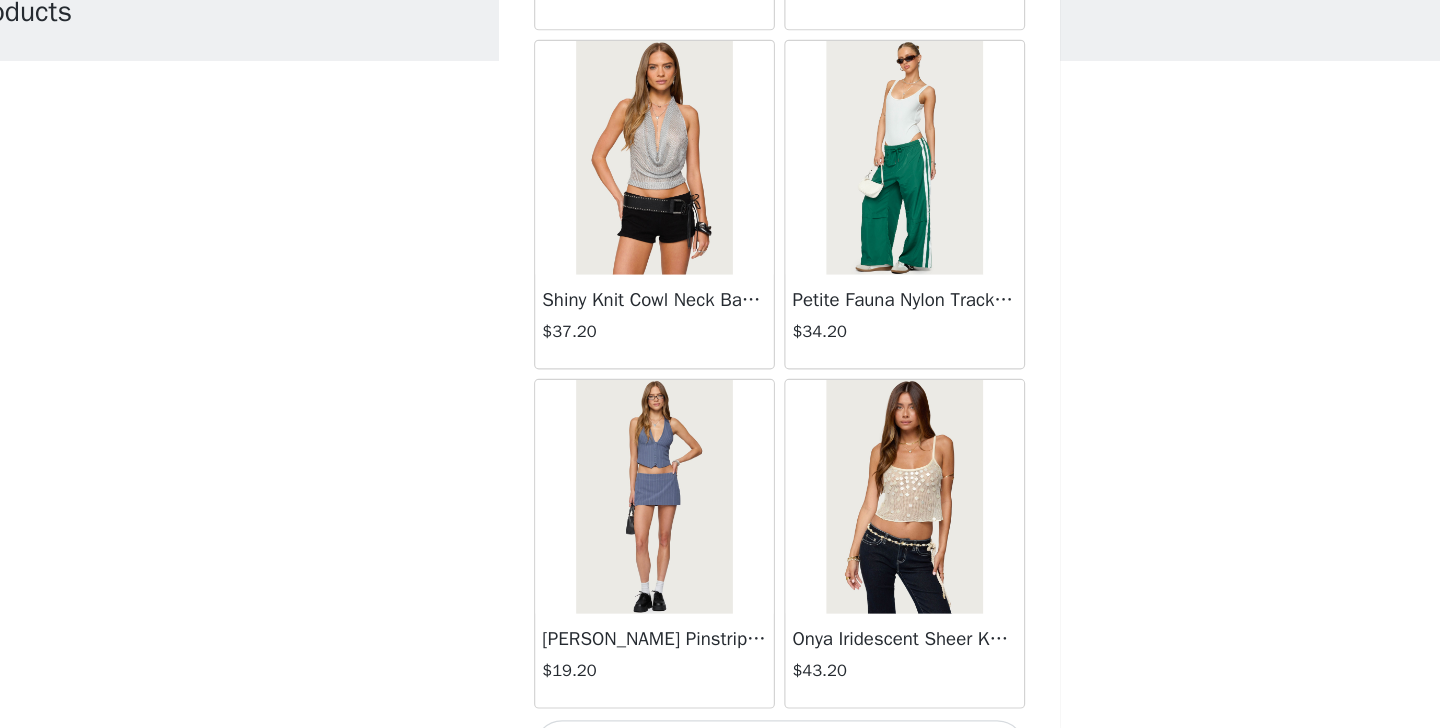 scroll, scrollTop: 19732, scrollLeft: 0, axis: vertical 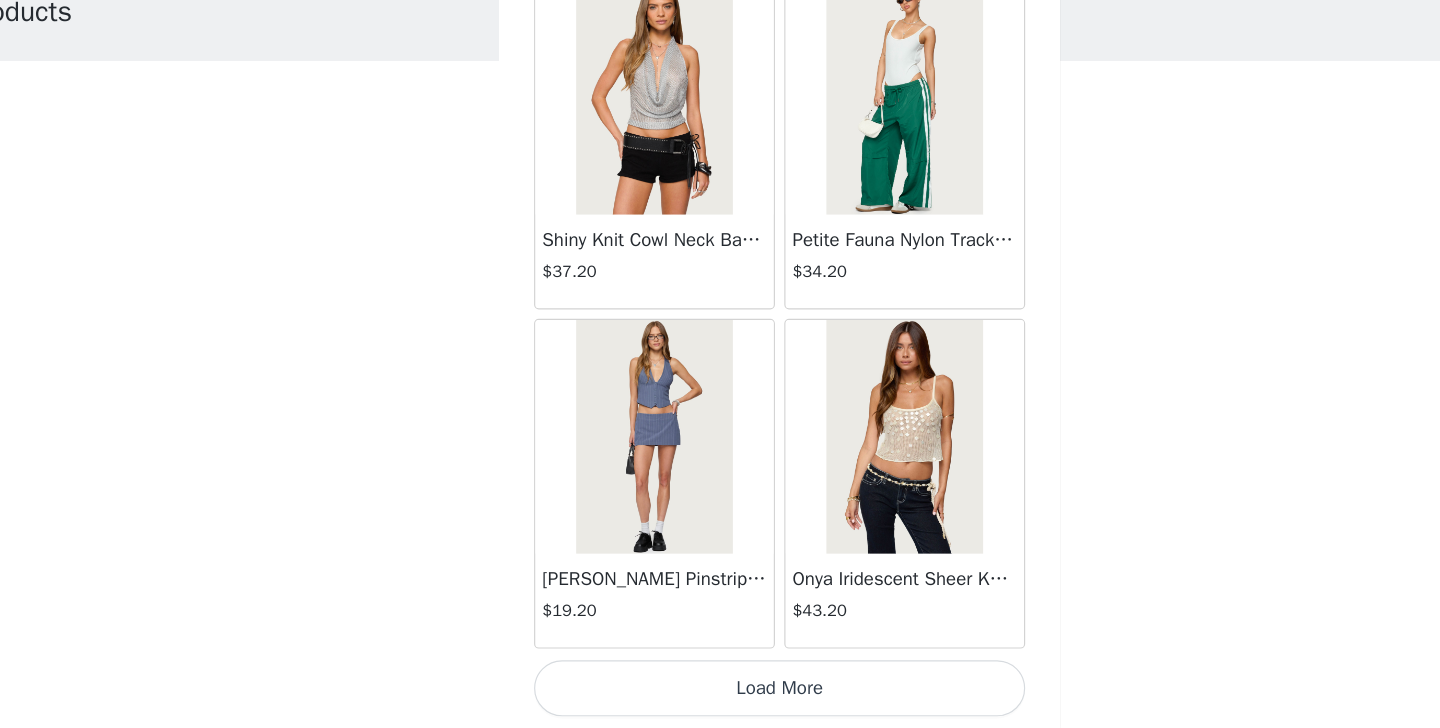 click on "Load More" at bounding box center [720, 694] 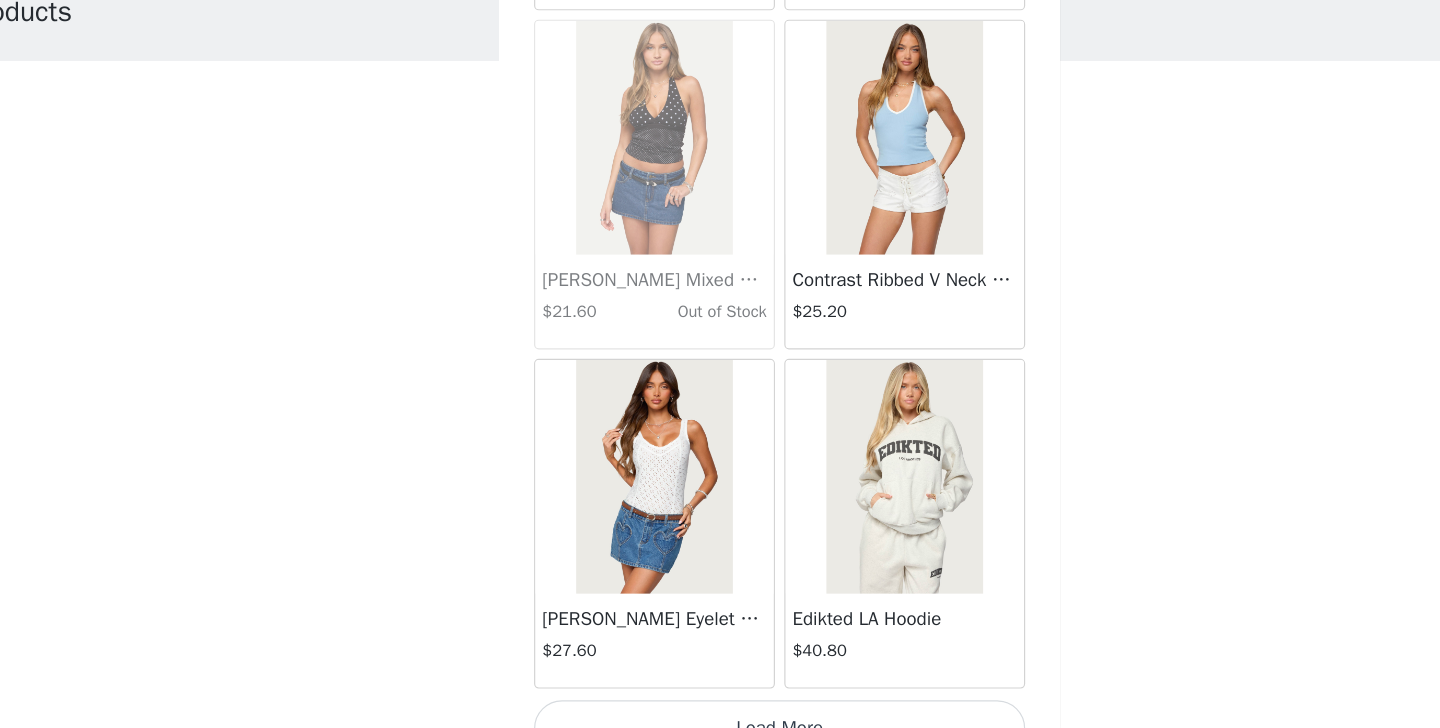 scroll, scrollTop: 22632, scrollLeft: 0, axis: vertical 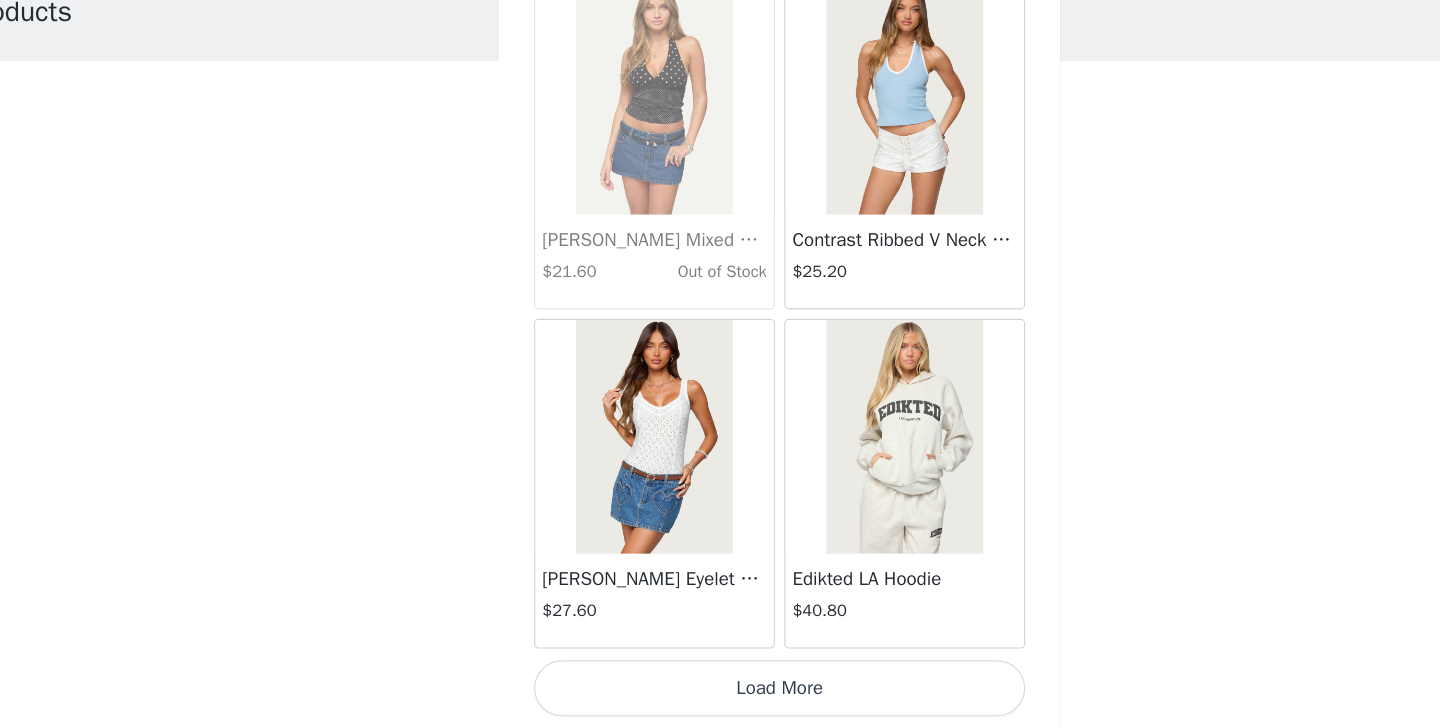 click on "Load More" at bounding box center [720, 694] 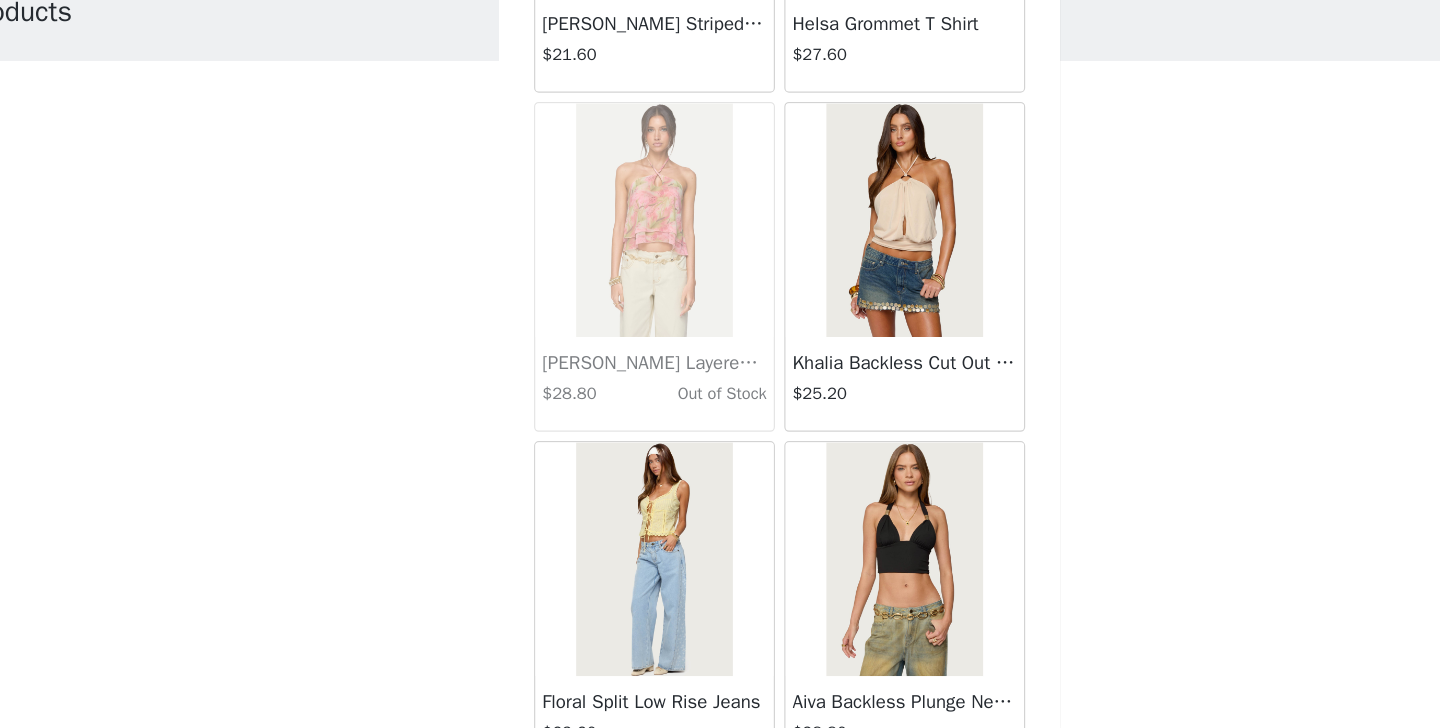 scroll, scrollTop: 23438, scrollLeft: 0, axis: vertical 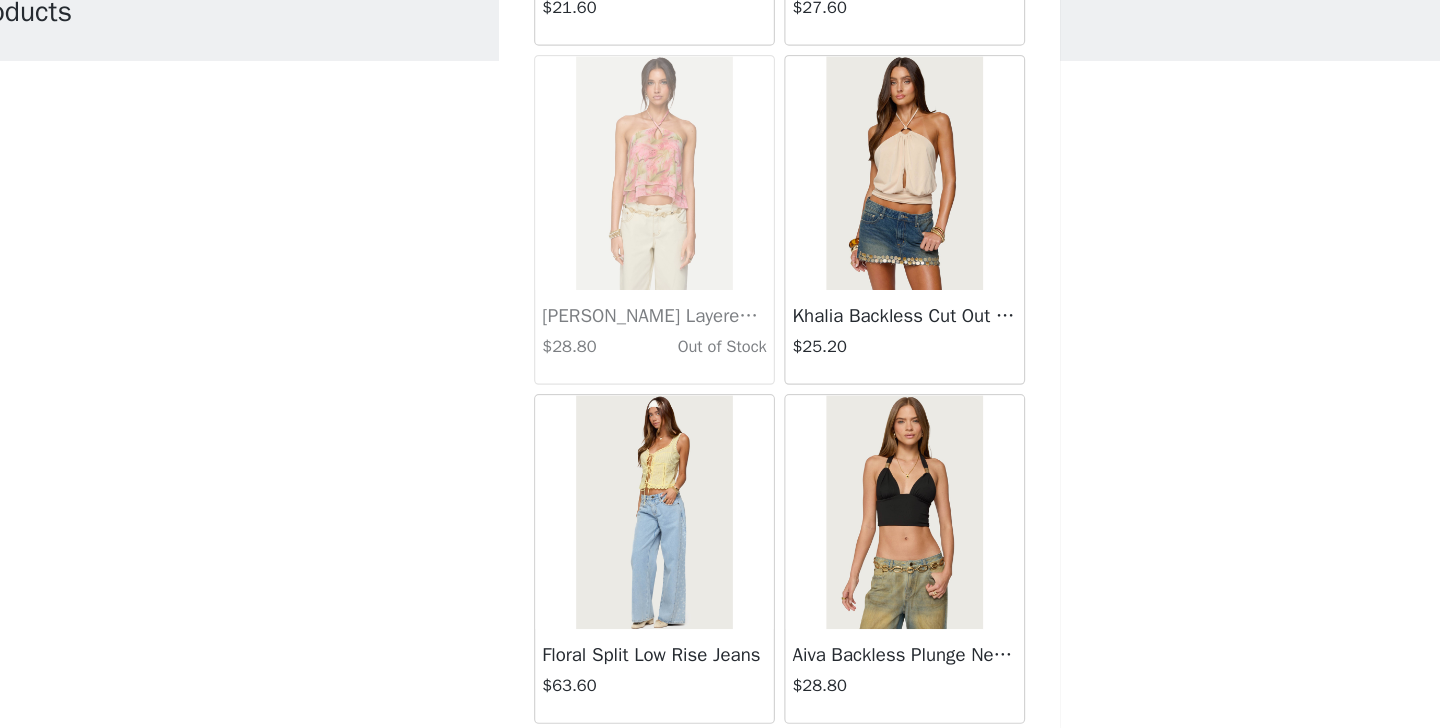 click on "Khalia Backless Cut Out Halter Top" at bounding box center (827, 375) 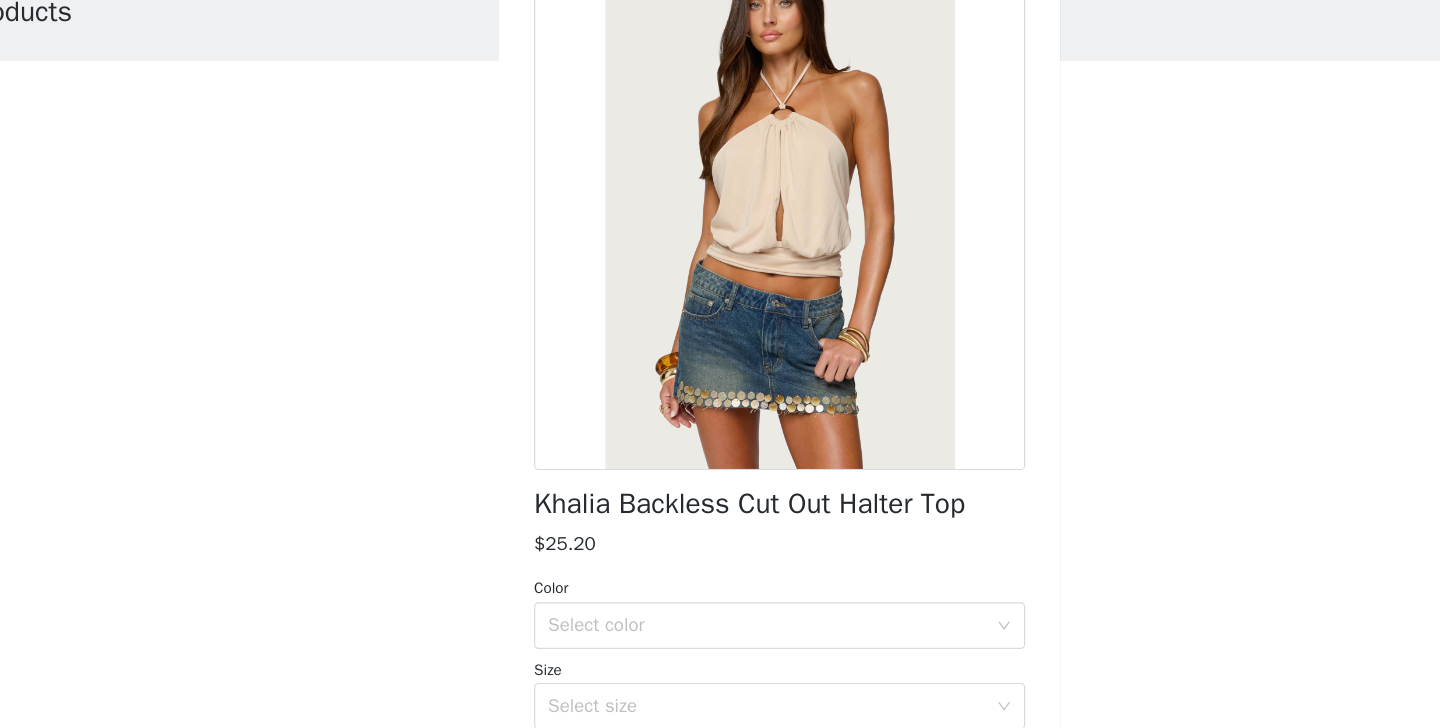 scroll, scrollTop: 45, scrollLeft: 0, axis: vertical 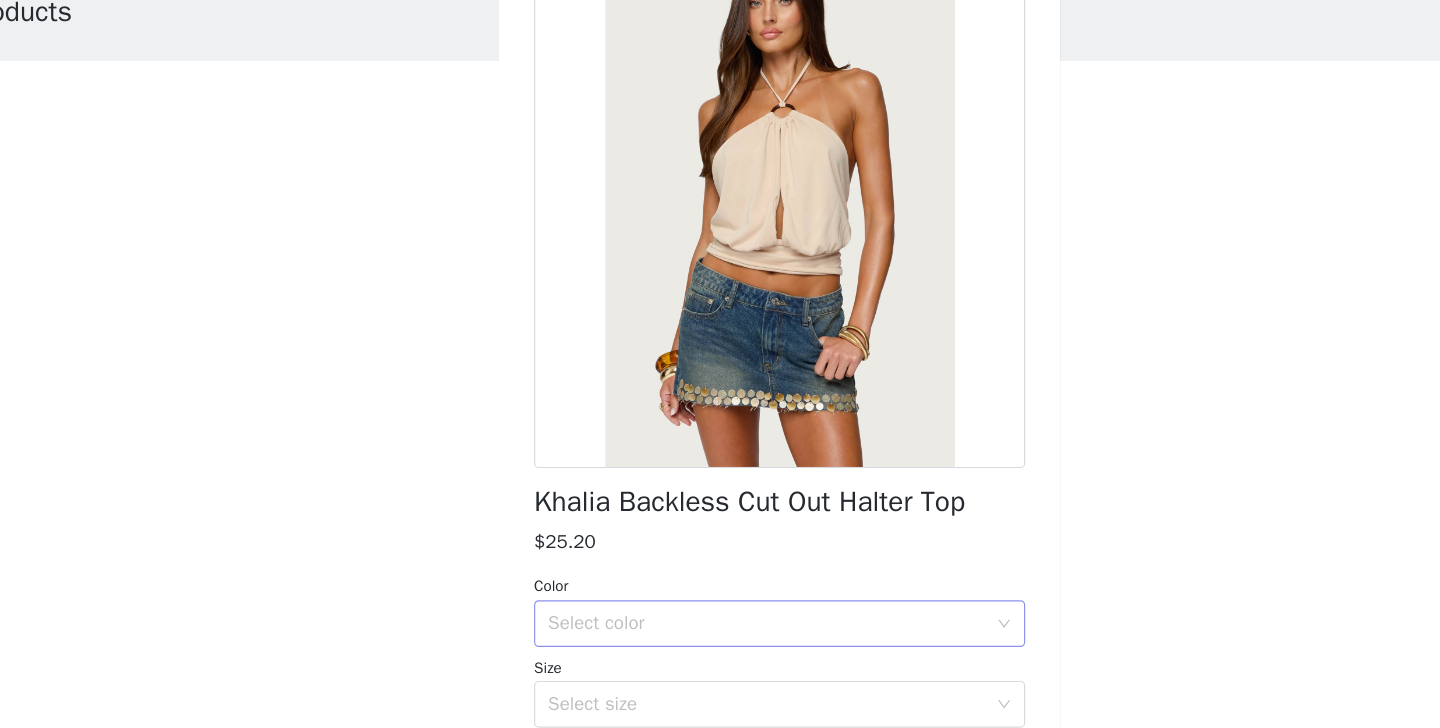 click on "Select color" at bounding box center (713, 638) 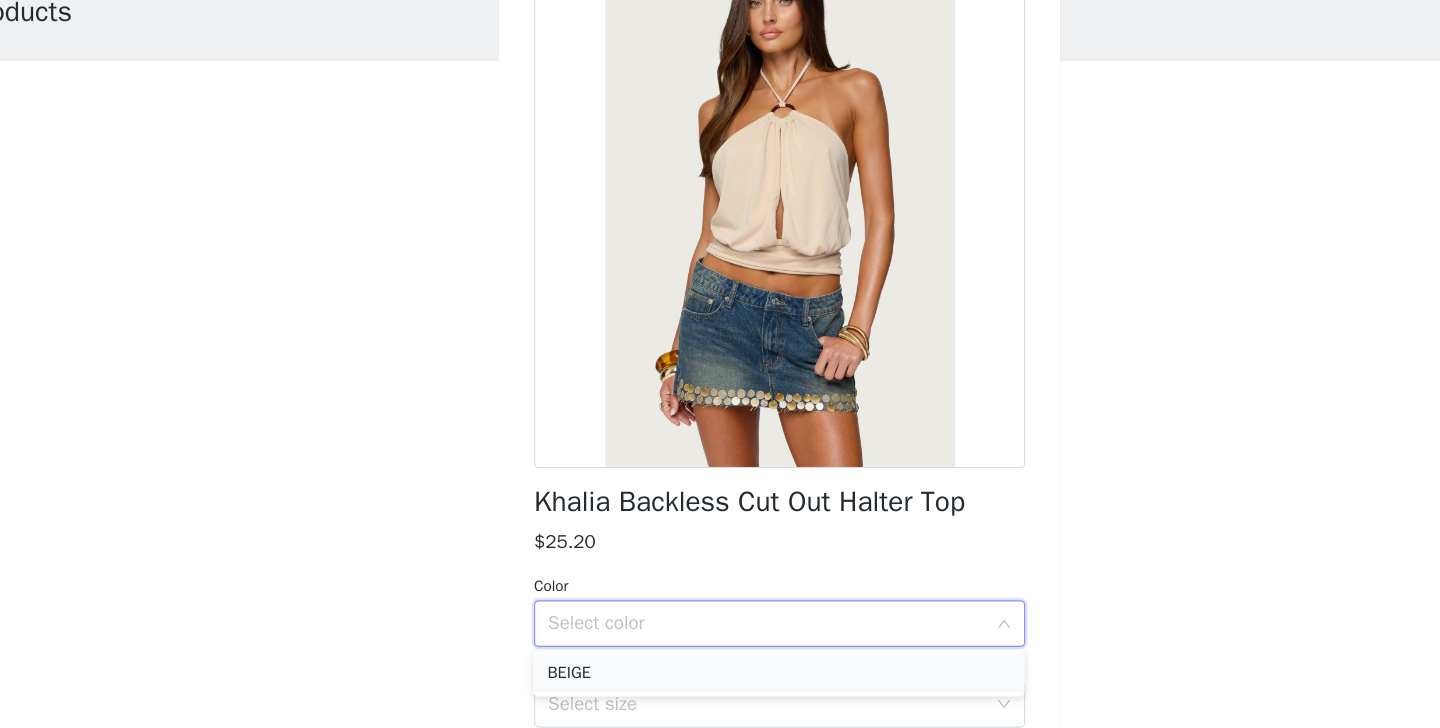 click on "BEIGE" at bounding box center (720, 681) 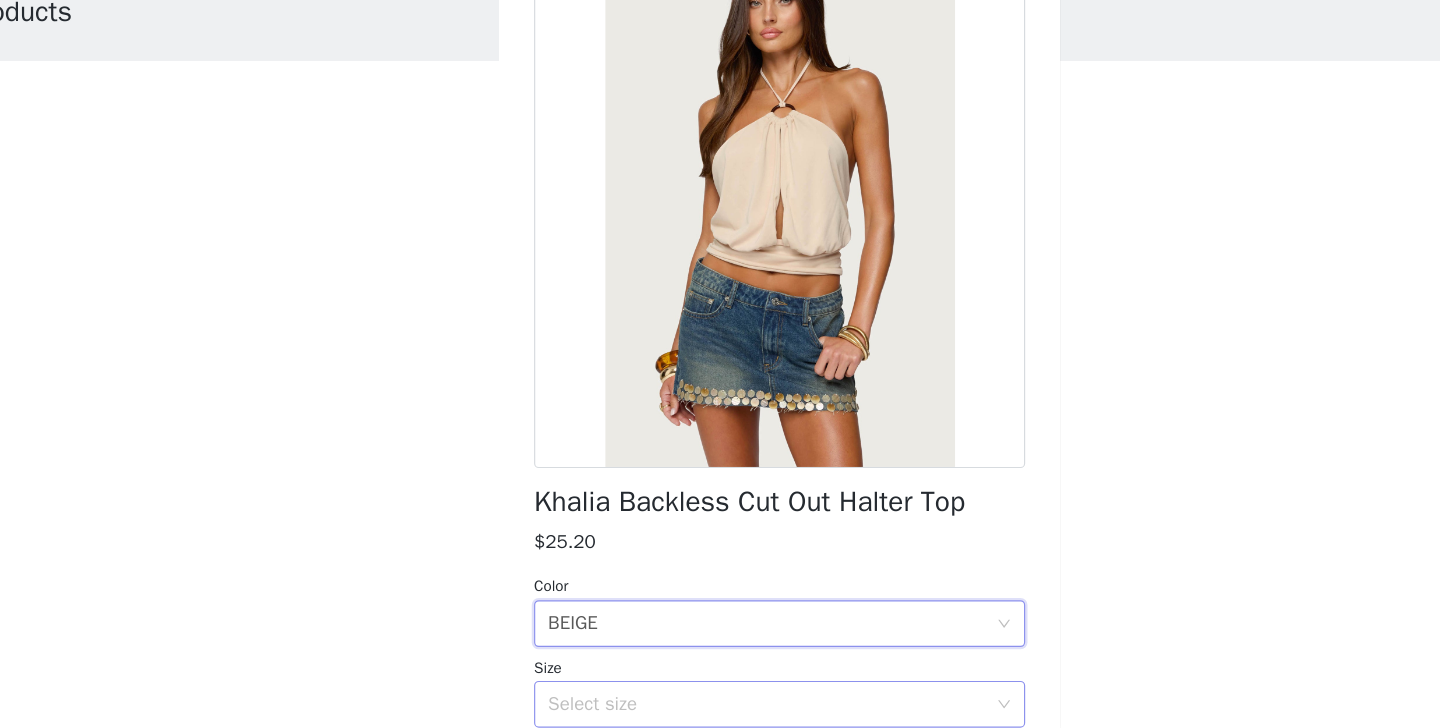 click on "Select size" at bounding box center (709, 707) 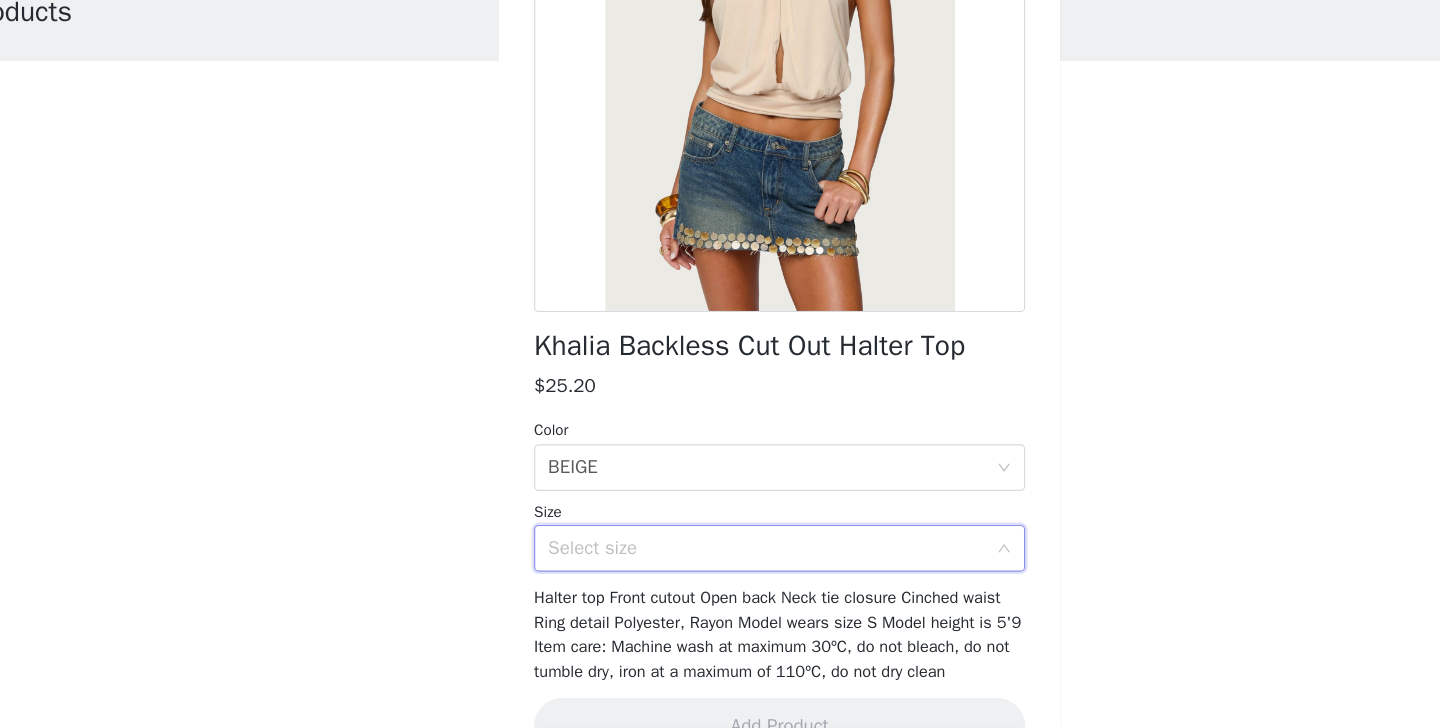 scroll, scrollTop: 179, scrollLeft: 0, axis: vertical 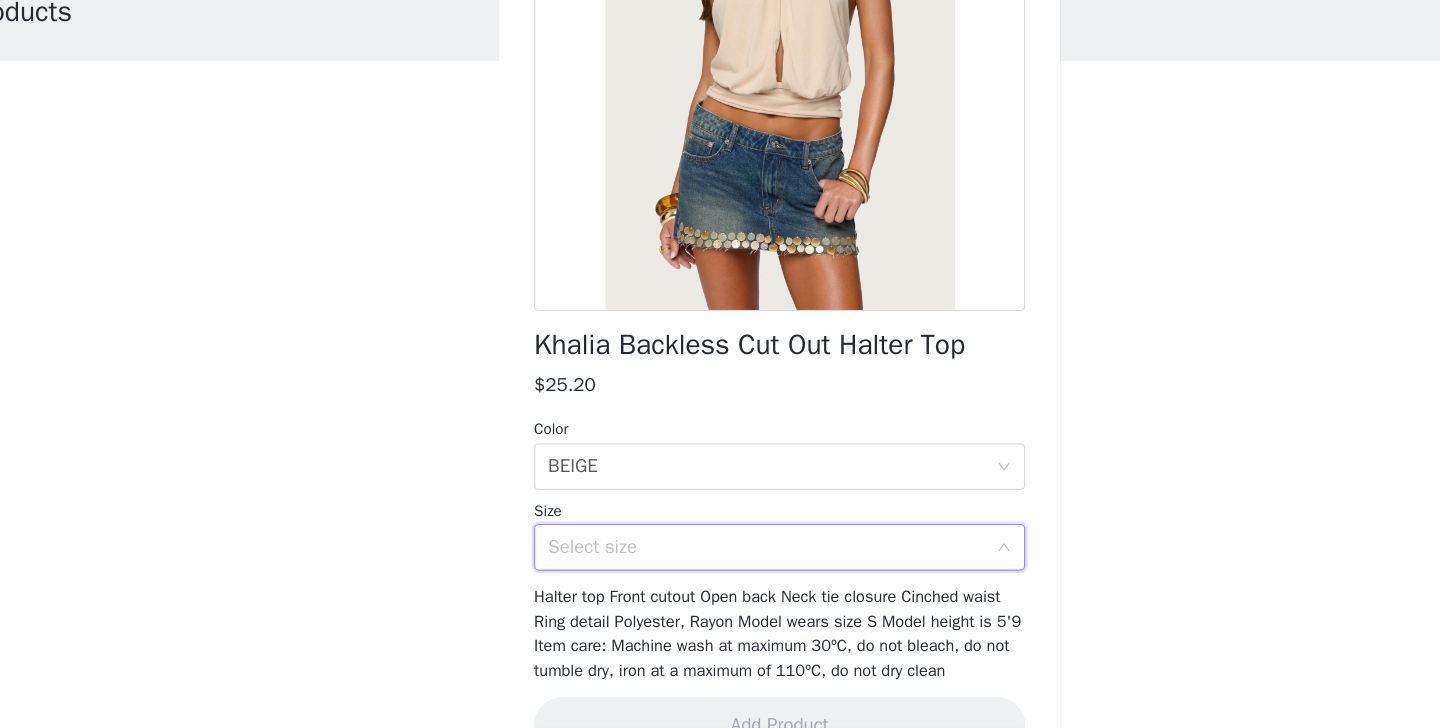 click on "Select size" at bounding box center [709, 573] 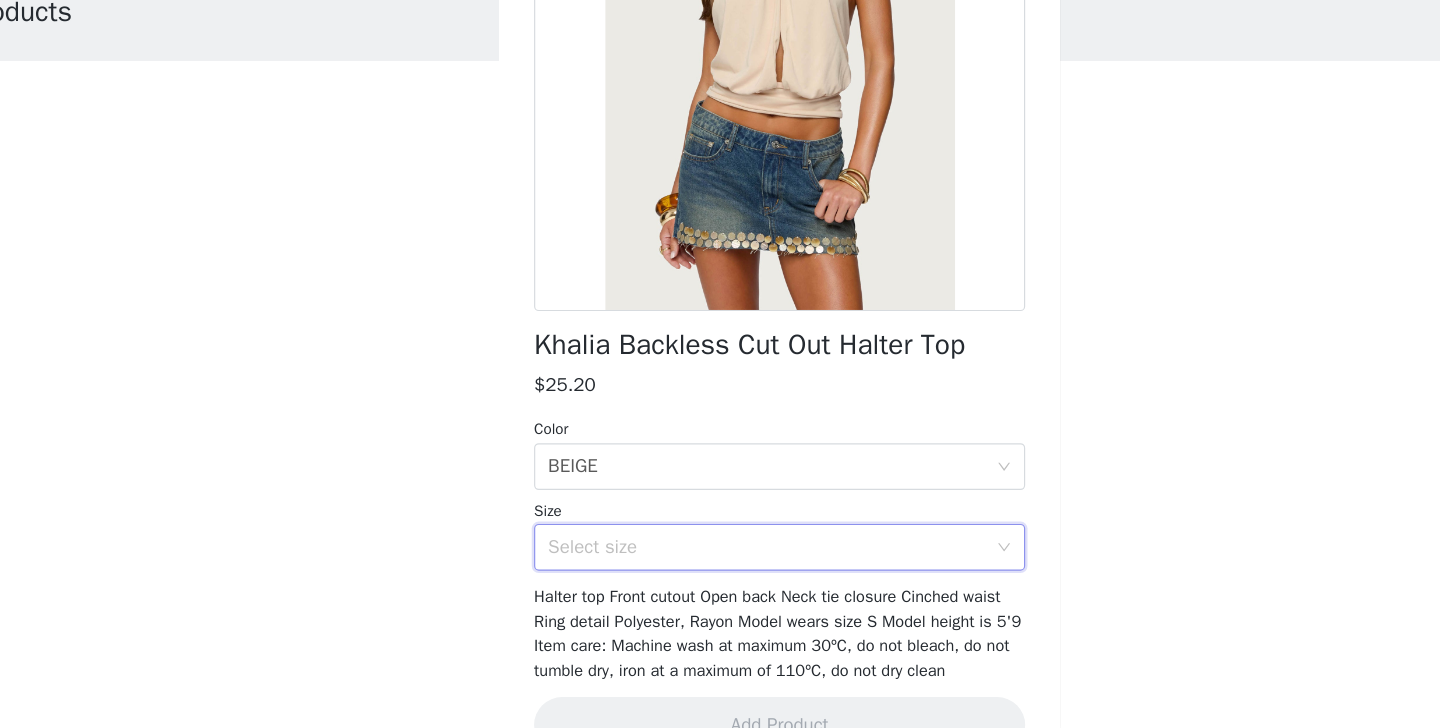 scroll, scrollTop: 245, scrollLeft: 0, axis: vertical 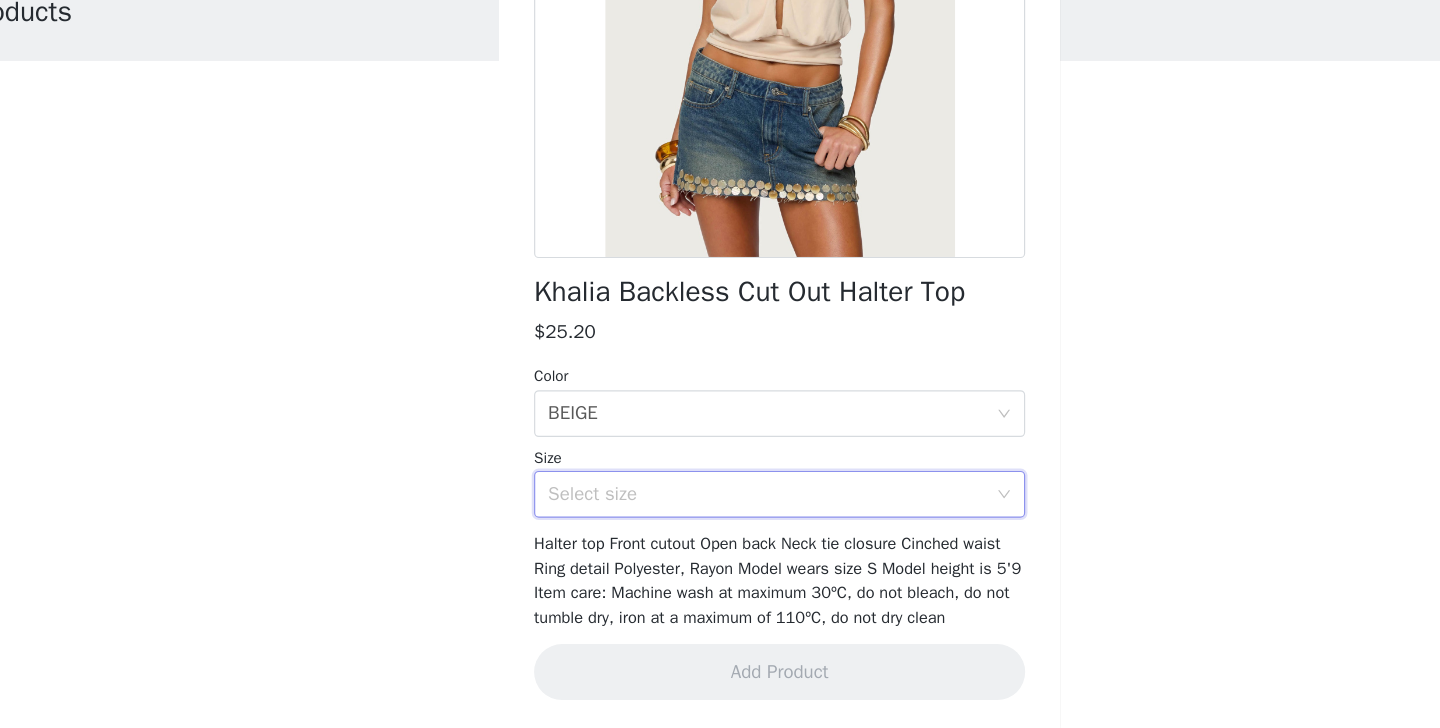 click on "Select size" at bounding box center [713, 528] 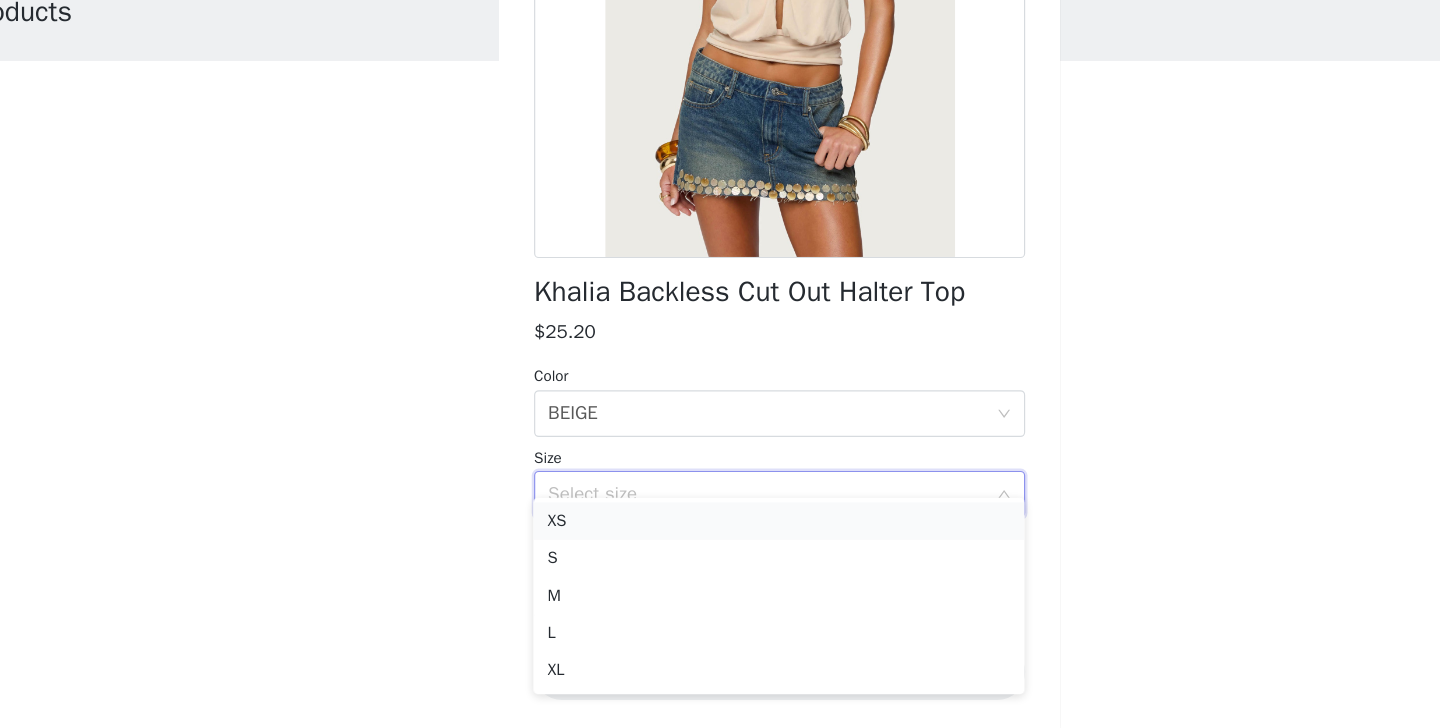 click on "XS" at bounding box center (720, 551) 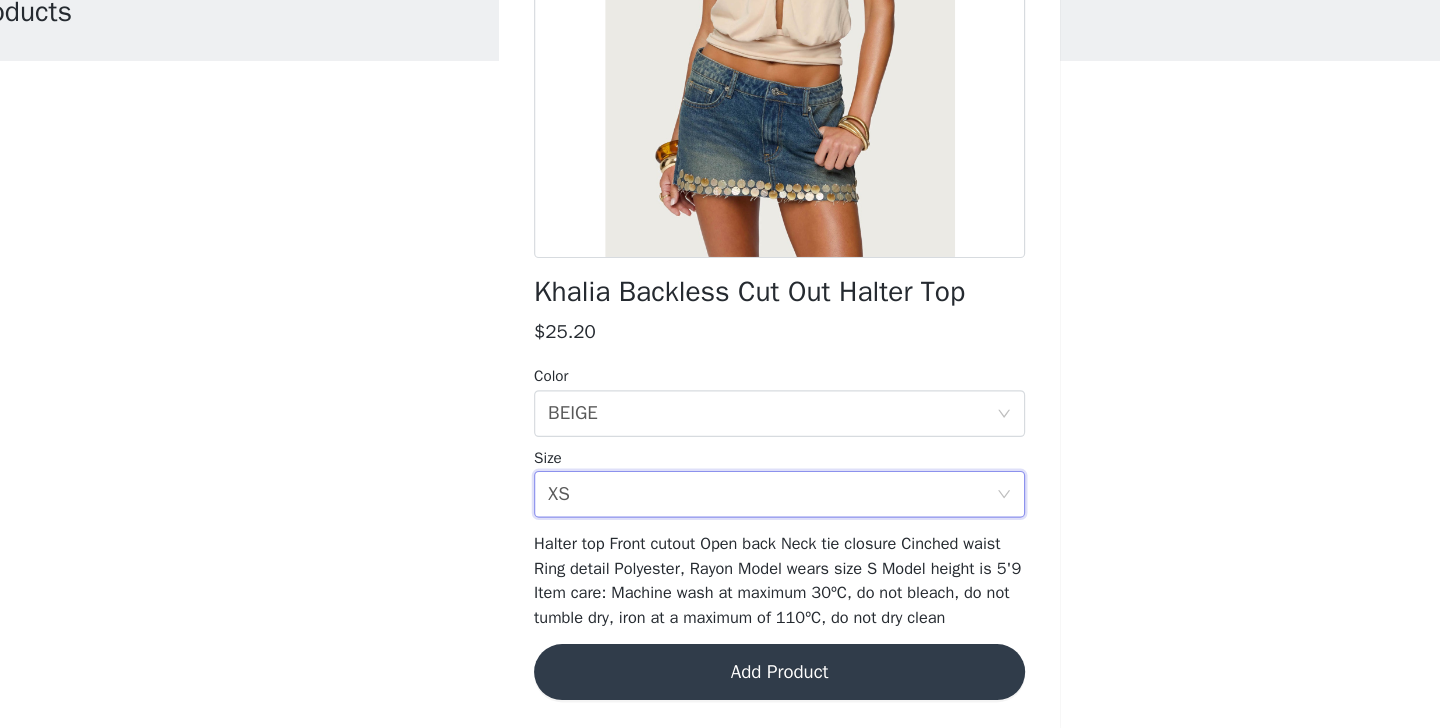 click on "Add Product" at bounding box center [720, 680] 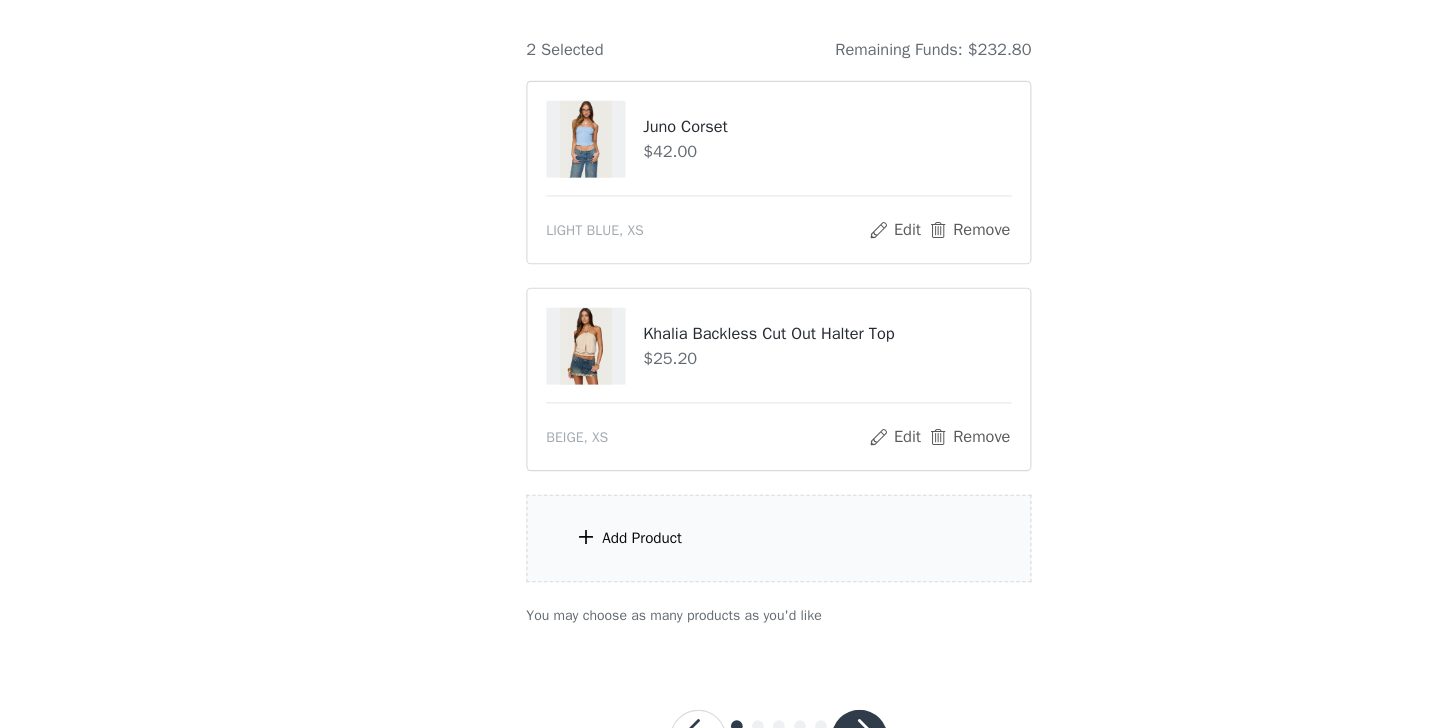 scroll, scrollTop: 111, scrollLeft: 0, axis: vertical 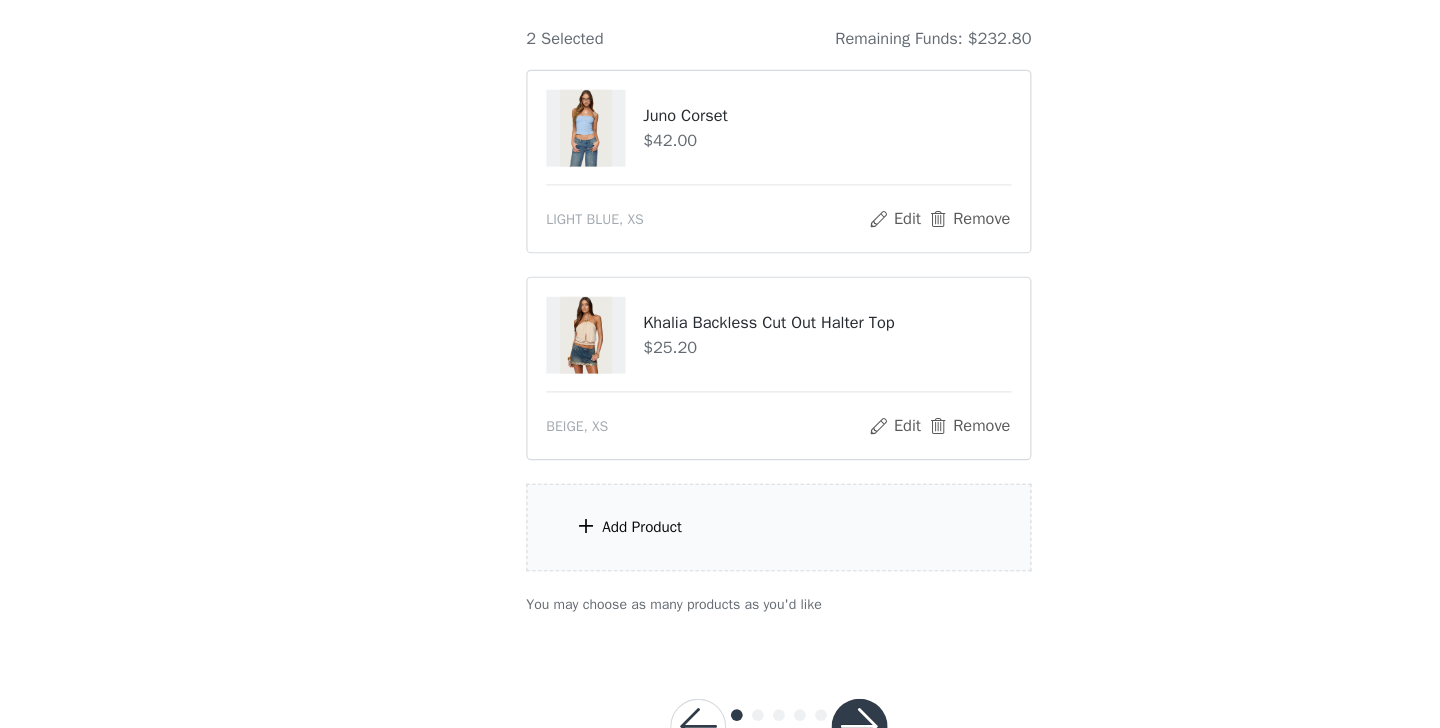 click on "Add Product" at bounding box center (720, 556) 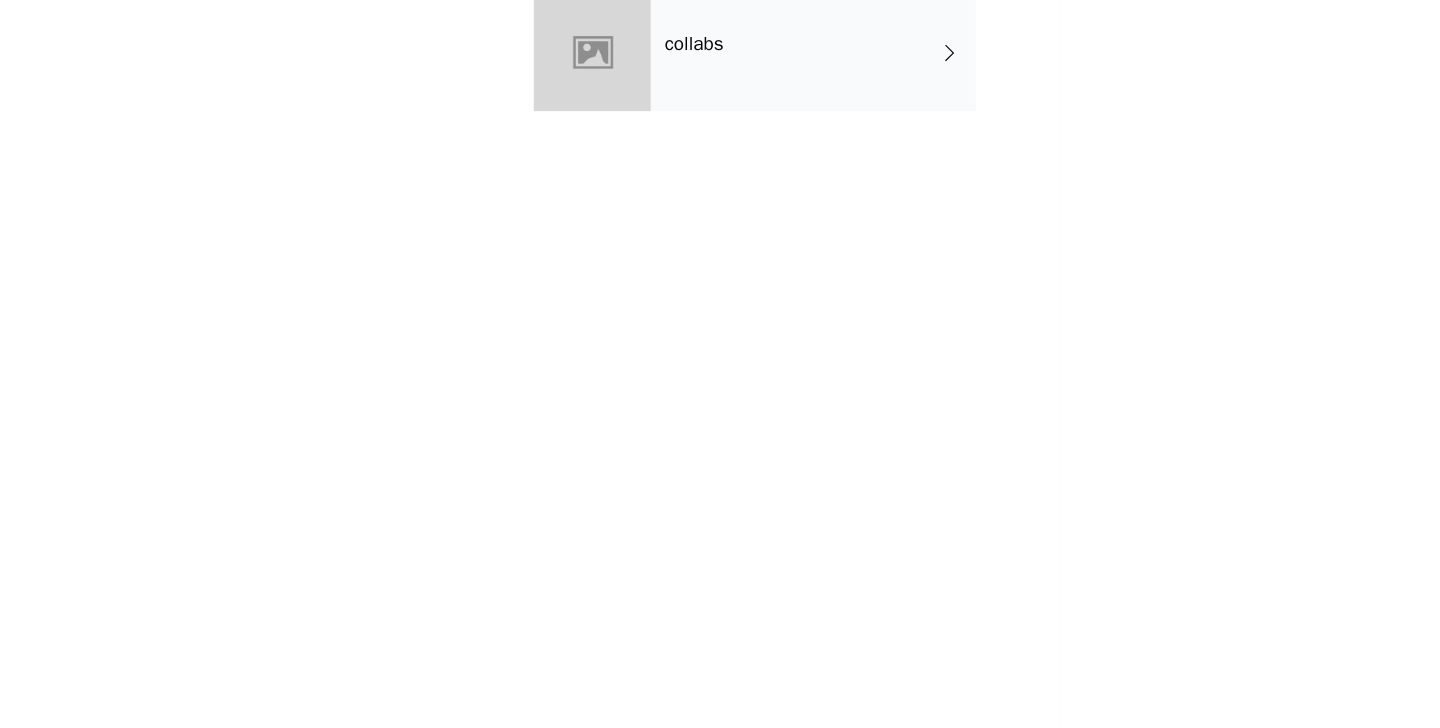 click on "collabs" at bounding box center [749, 150] 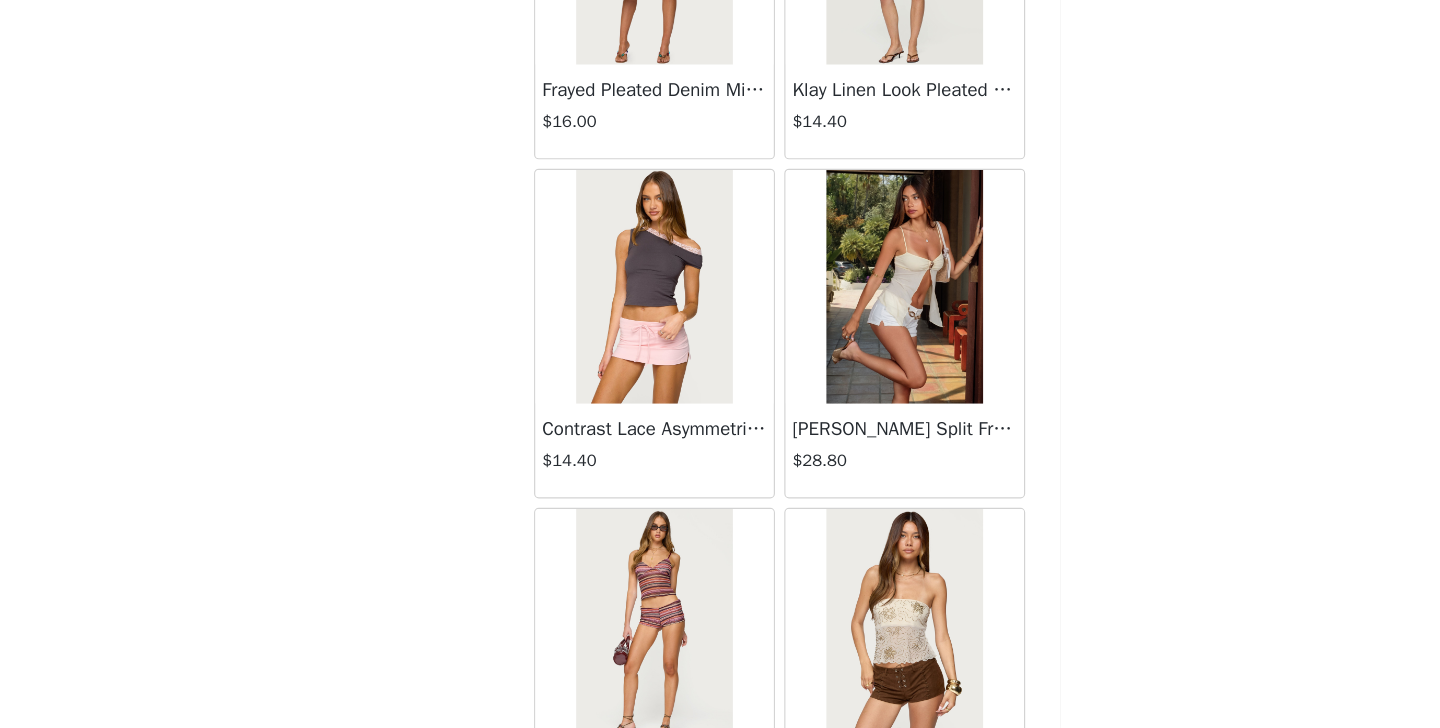 scroll, scrollTop: 2332, scrollLeft: 0, axis: vertical 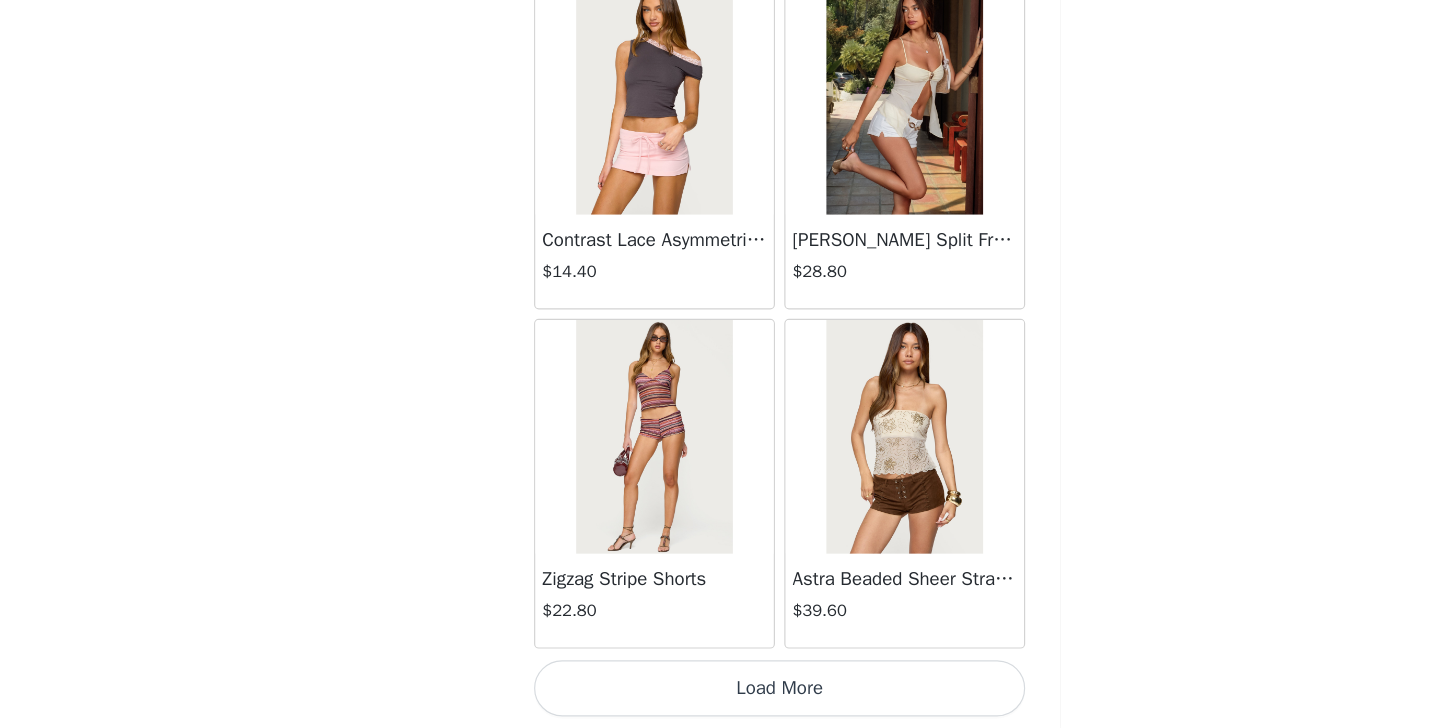 click on "Load More" at bounding box center [720, 694] 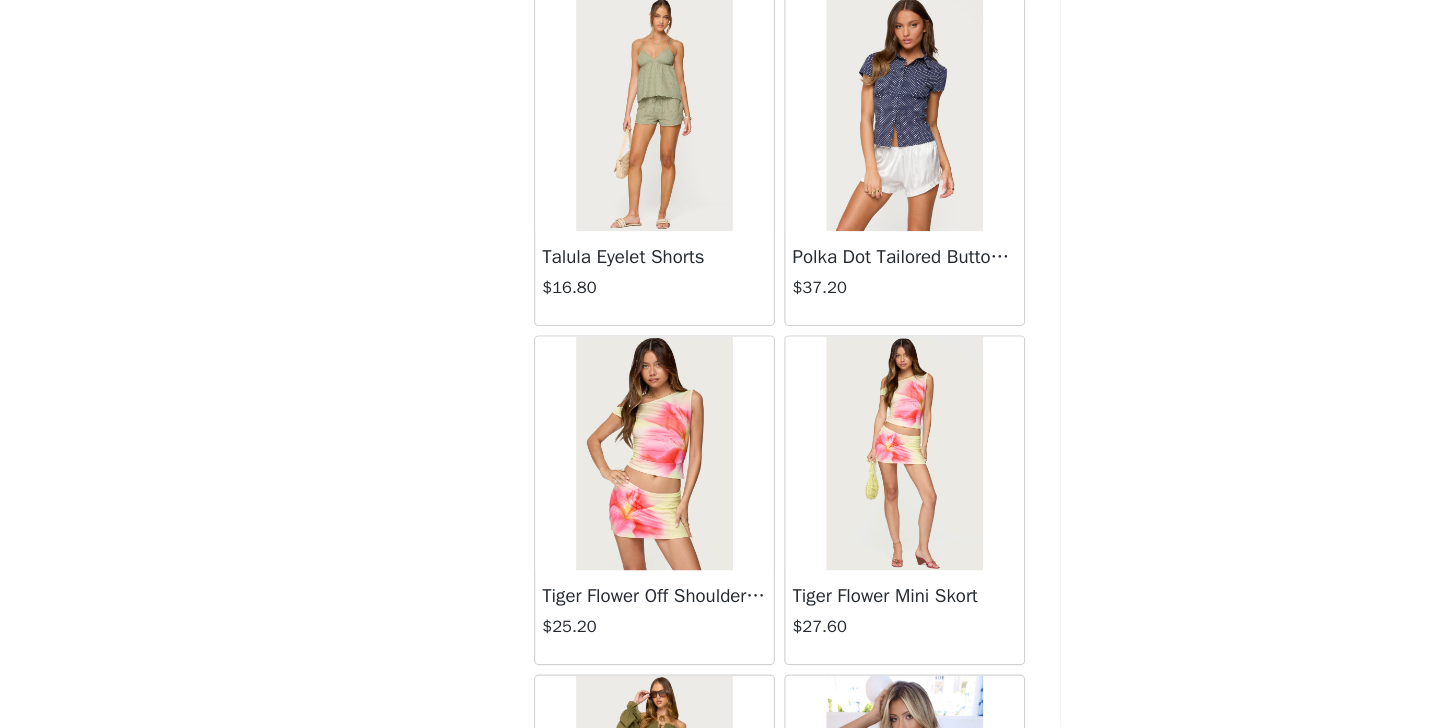 scroll, scrollTop: 5232, scrollLeft: 0, axis: vertical 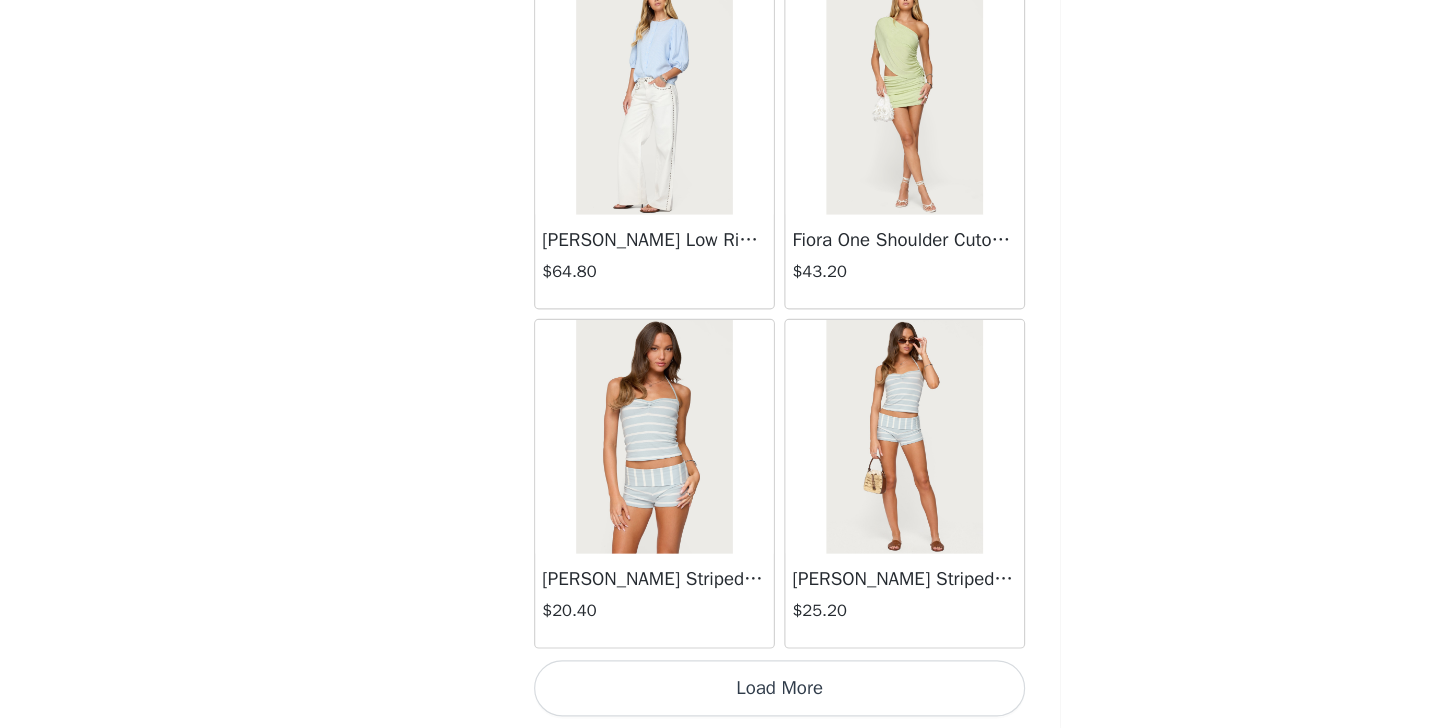 click on "Lovina Grommet Pleated Mini Skort   $16.80       Metallic & Sequin Textured Tank Top   $27.60       Nelley Backless Beaded Sequin Chiffon Top   $36.00       Daley Asymmetric One Shoulder Crochet Top   $21.60       Monty Plaid Micro Shorts   $30.00       Arlie Floral Texured Sheer Halter Top   $27.60       Maree Bead V Neck Top   $22.80       Maree Bead Cut Out Mini Skirt   $20.40       Delcy Cut Out Halter Top   $28.80       Juney Pinstripe Tailored Button Up Shirt   $36.00       Avenly Striped Tie Front Babydoll Top   $27.60       Blanco Studded Grommet Tube Top   $30.00       Avalai Linen Look Mini Skort   $38.40       Beaded Deep Cowl Neck Backless Top   $37.20       Frayed Pleated Denim Mini Skort   $16.00       Klay Linen Look Pleated Mini Skort   $14.40       Contrast Lace Asymmetric Off Shoulder Top   $14.40       Reeve Split Front Sheer Mesh Top   $28.80       Zigzag Stripe Shorts   $22.80       Astra Beaded Sheer Strapless Top   $39.60       Beaded Floral Embroidered Tank Top   $38.40" at bounding box center (720, -2204) 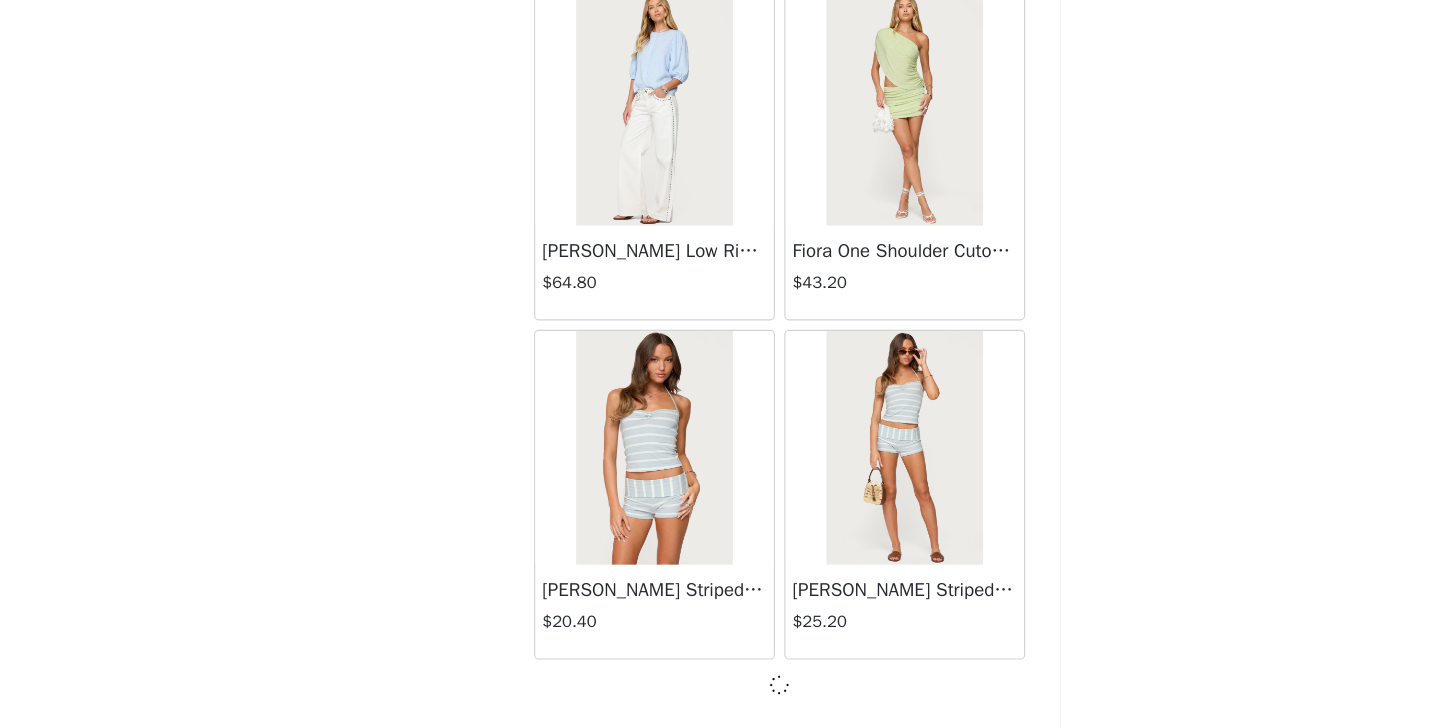 scroll, scrollTop: 5223, scrollLeft: 0, axis: vertical 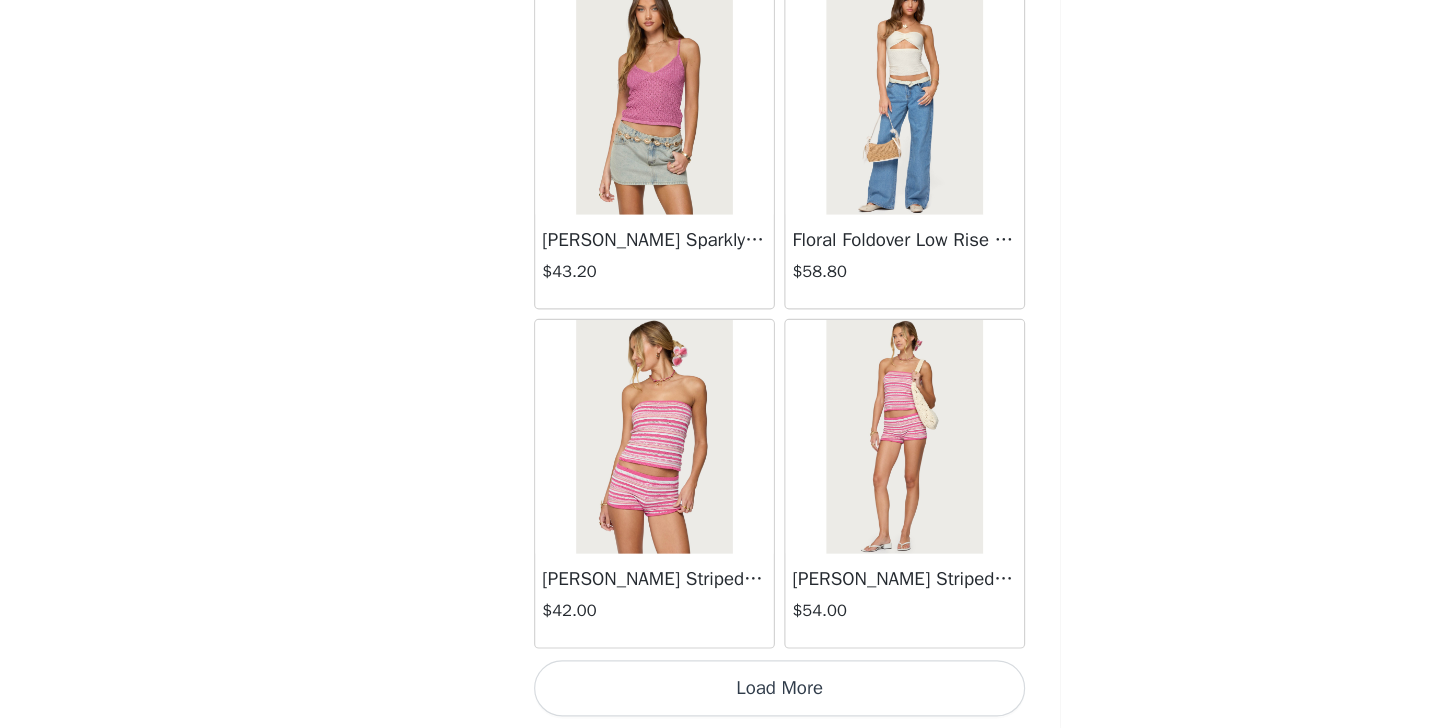 click on "Load More" at bounding box center (720, 694) 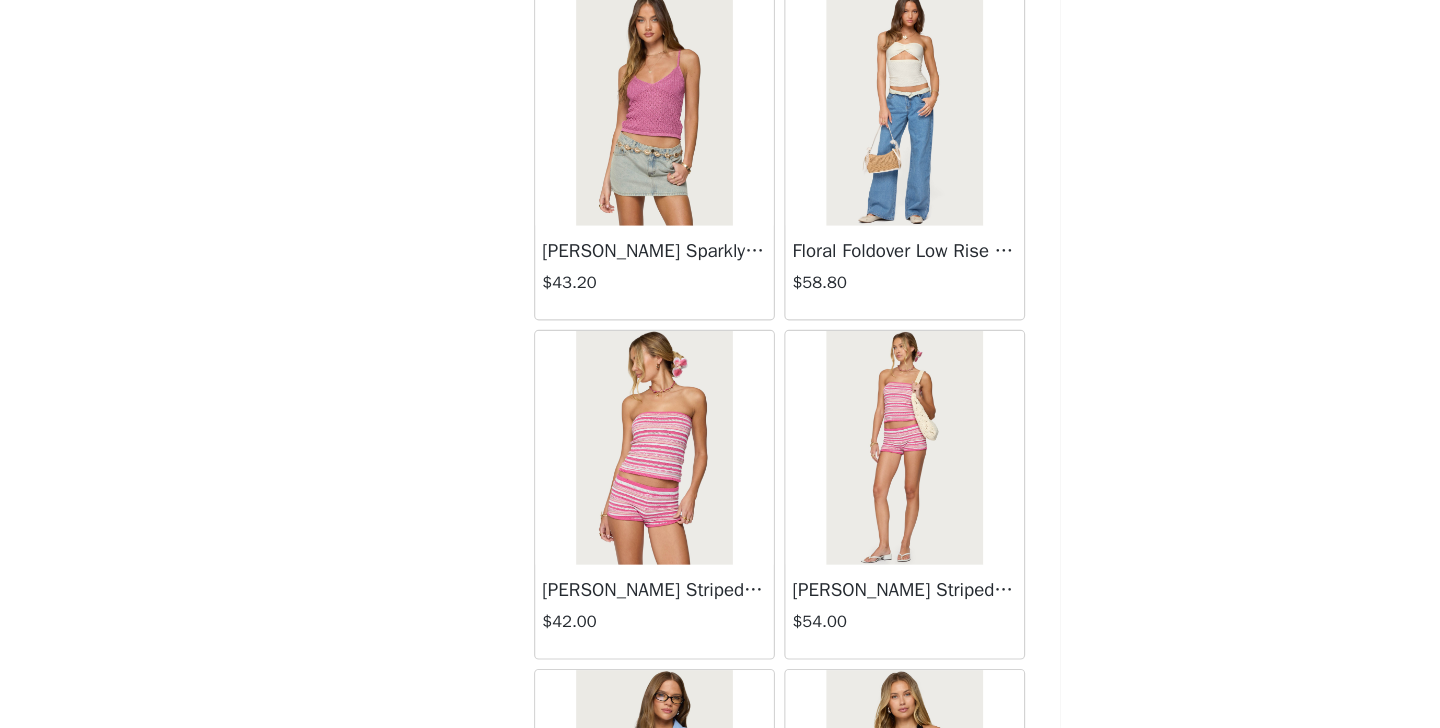 scroll, scrollTop: 8132, scrollLeft: 0, axis: vertical 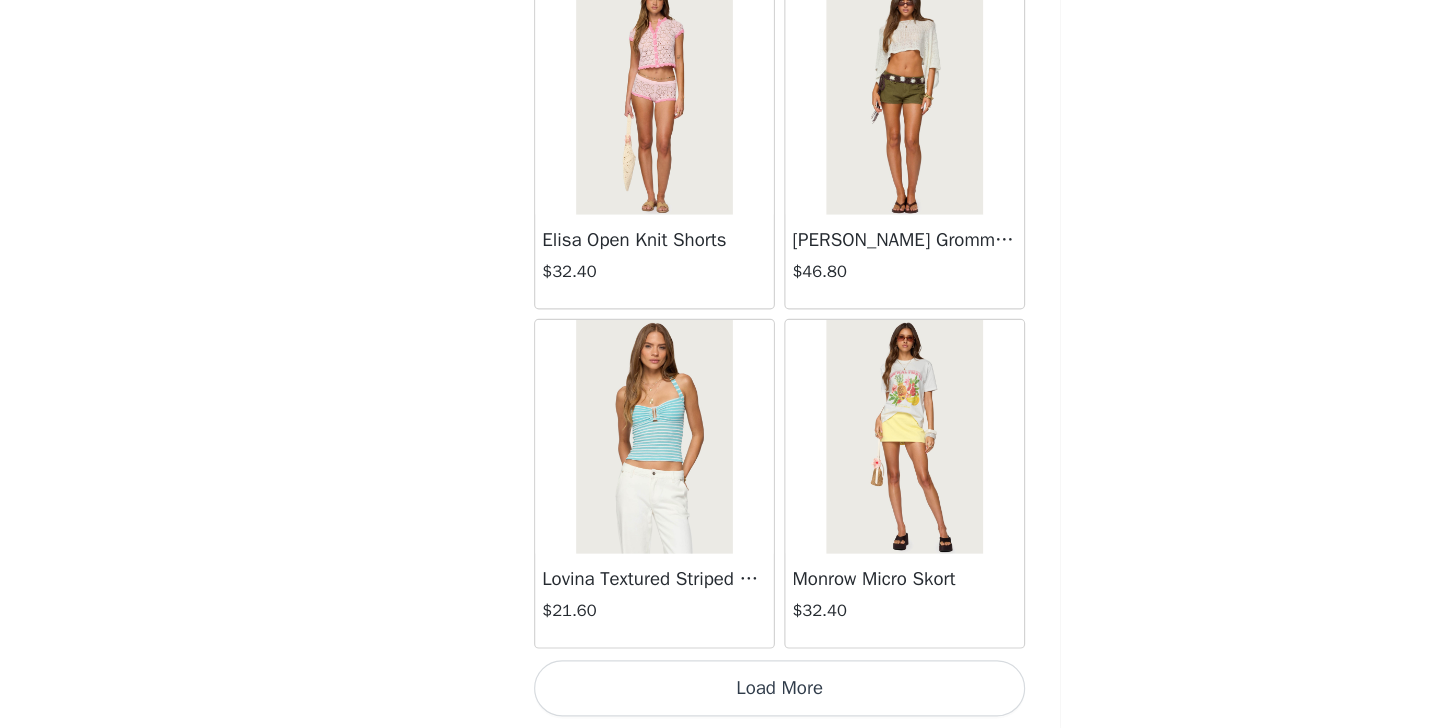 click on "Load More" at bounding box center [720, 694] 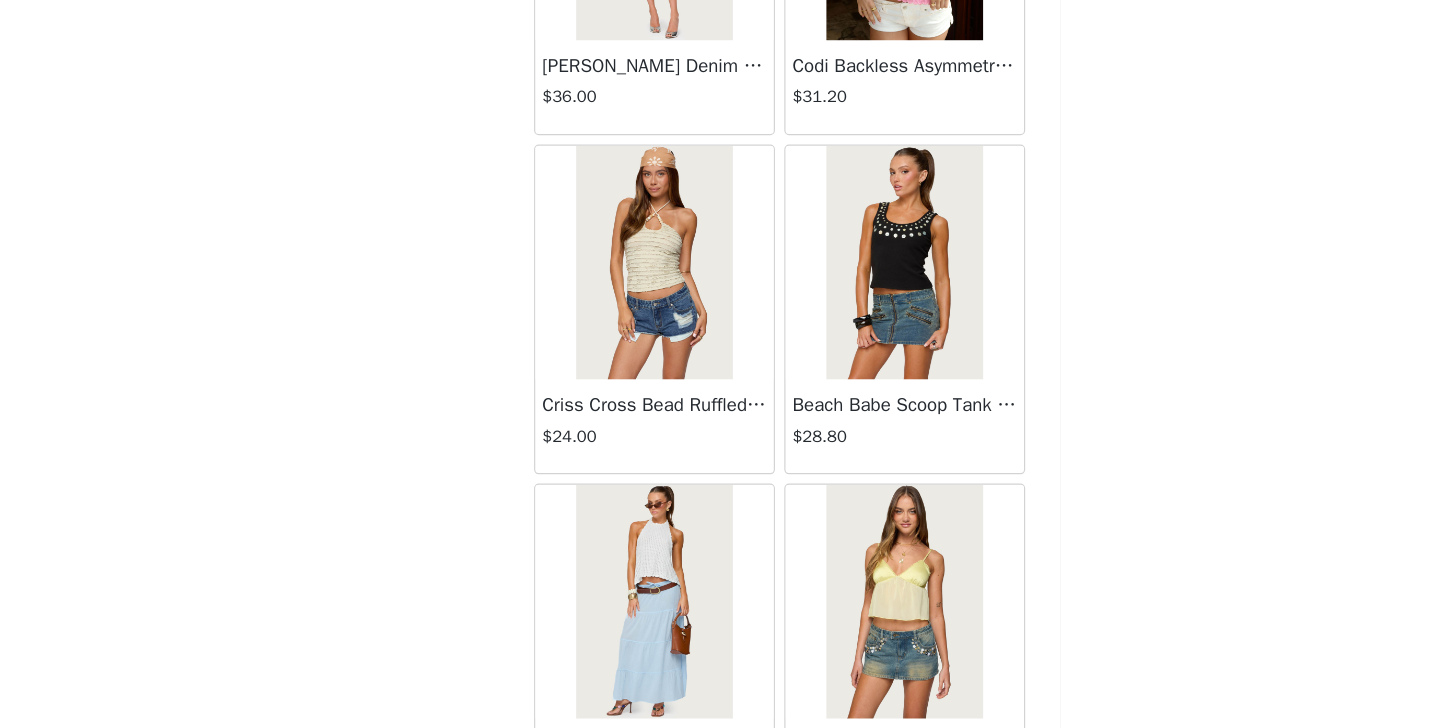 scroll, scrollTop: 13932, scrollLeft: 0, axis: vertical 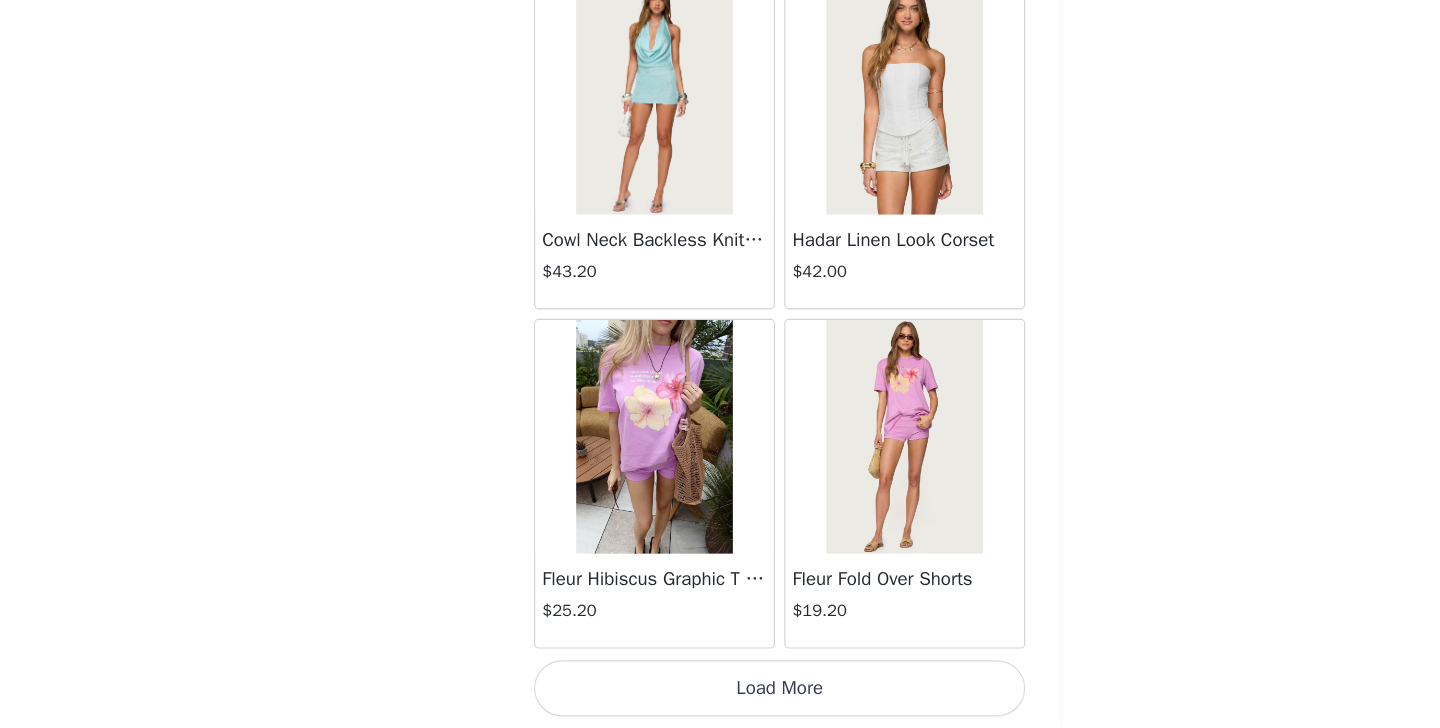 click on "Load More" at bounding box center [720, 694] 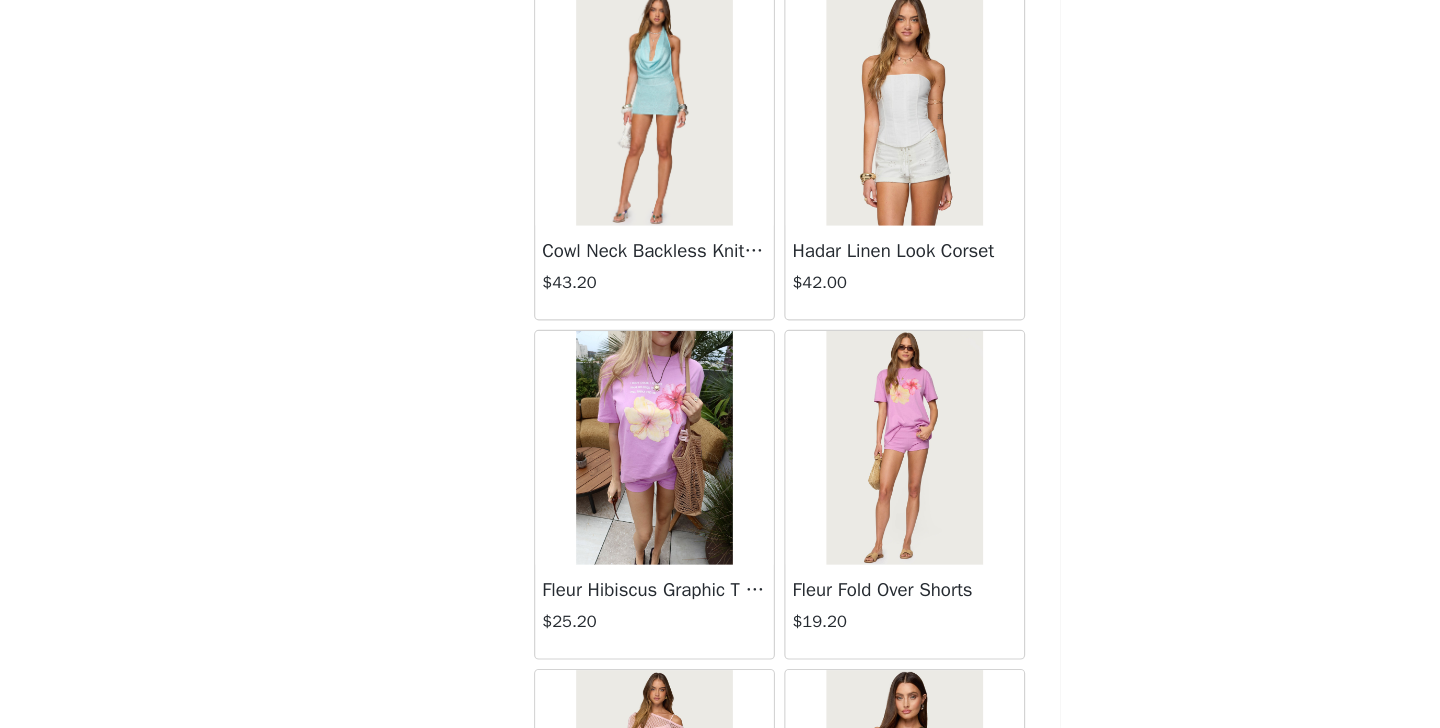 scroll, scrollTop: 13932, scrollLeft: 0, axis: vertical 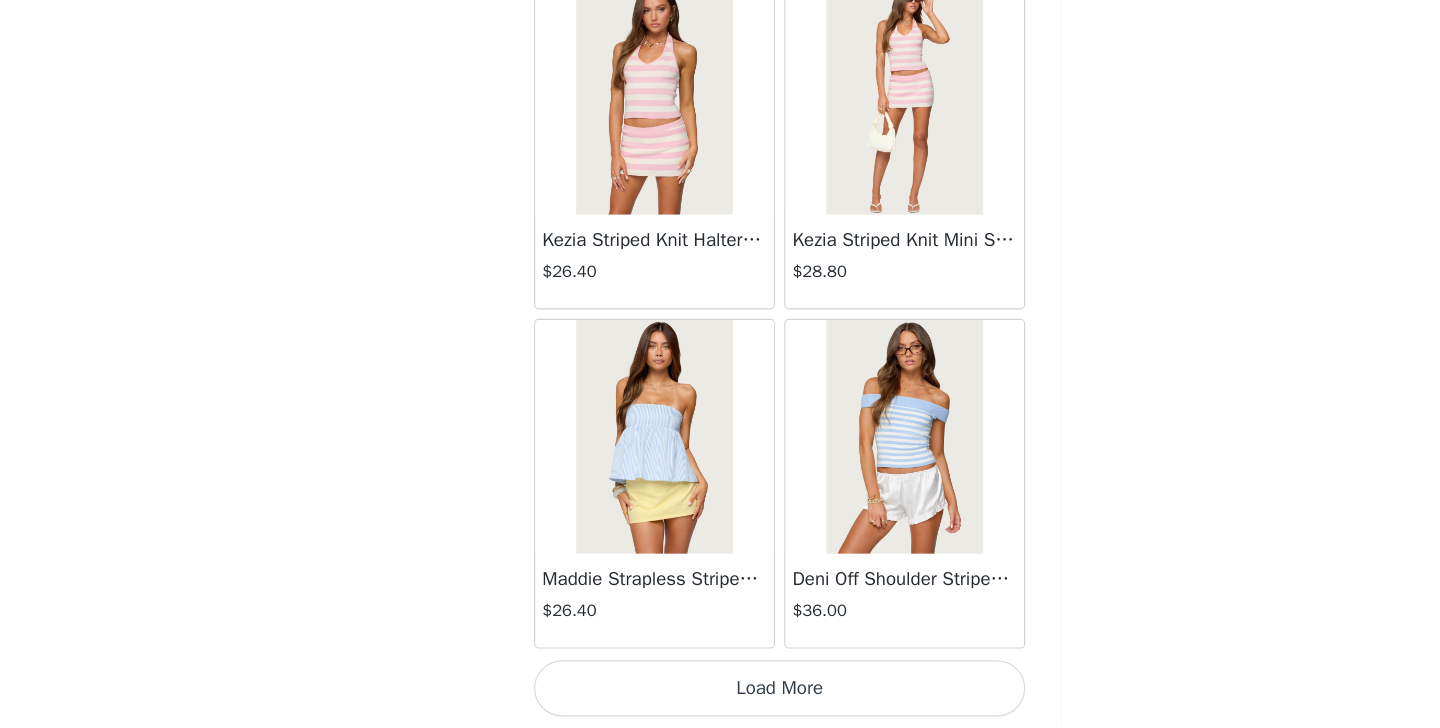 click on "Load More" at bounding box center [720, 694] 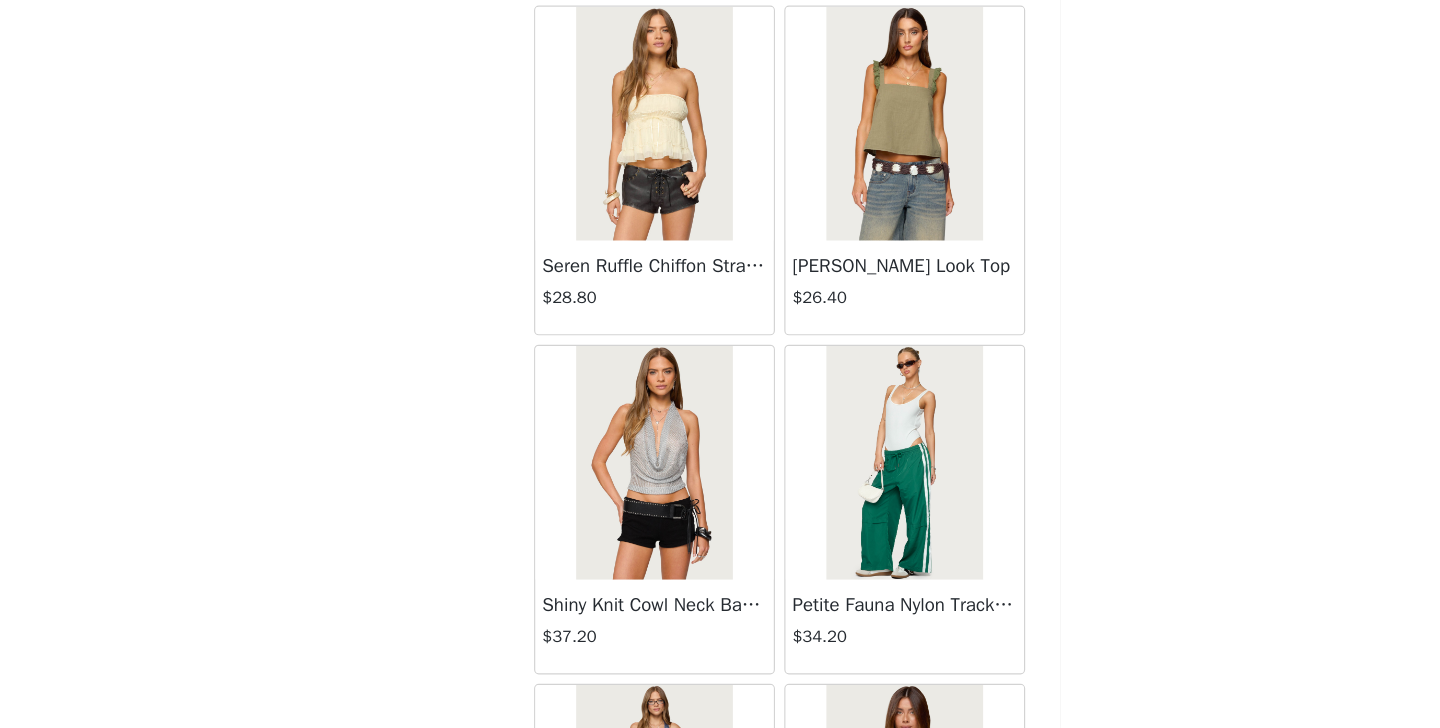 scroll, scrollTop: 19732, scrollLeft: 0, axis: vertical 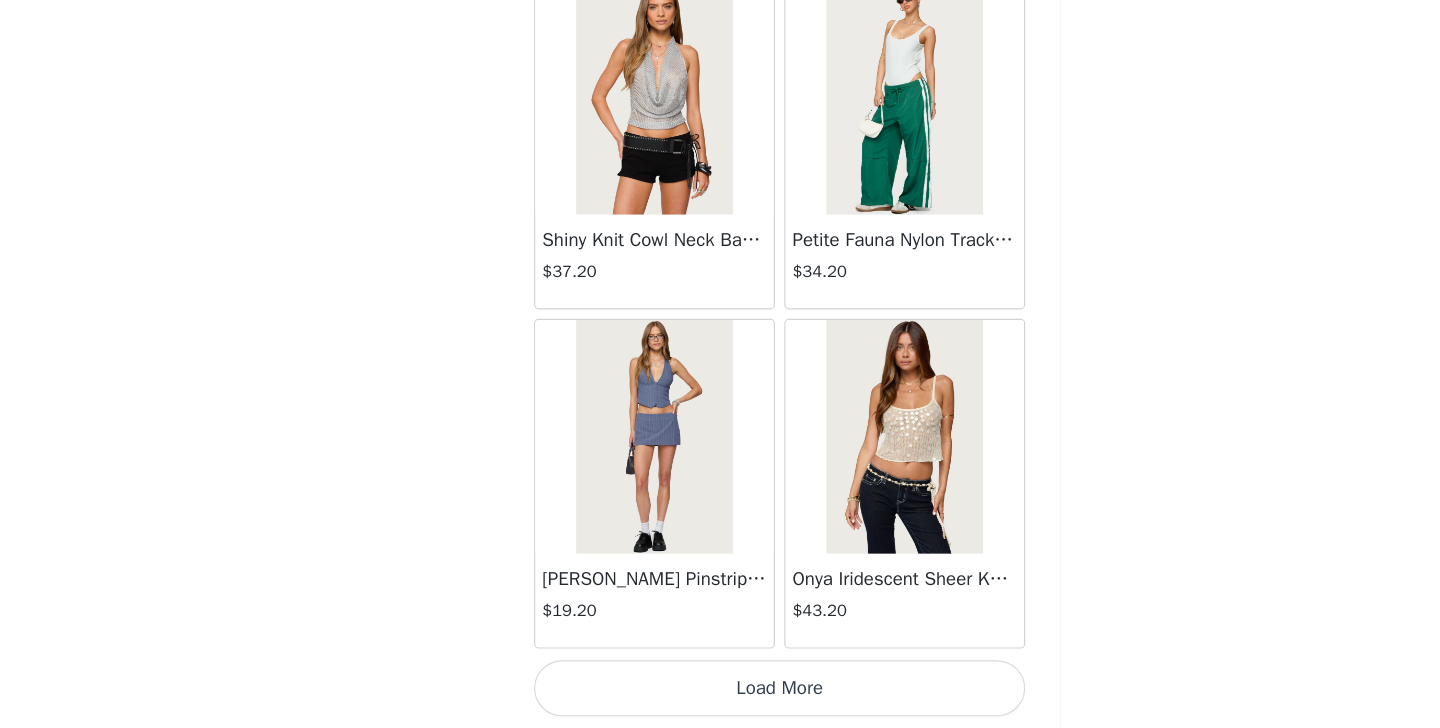 click on "Load More" at bounding box center (720, 694) 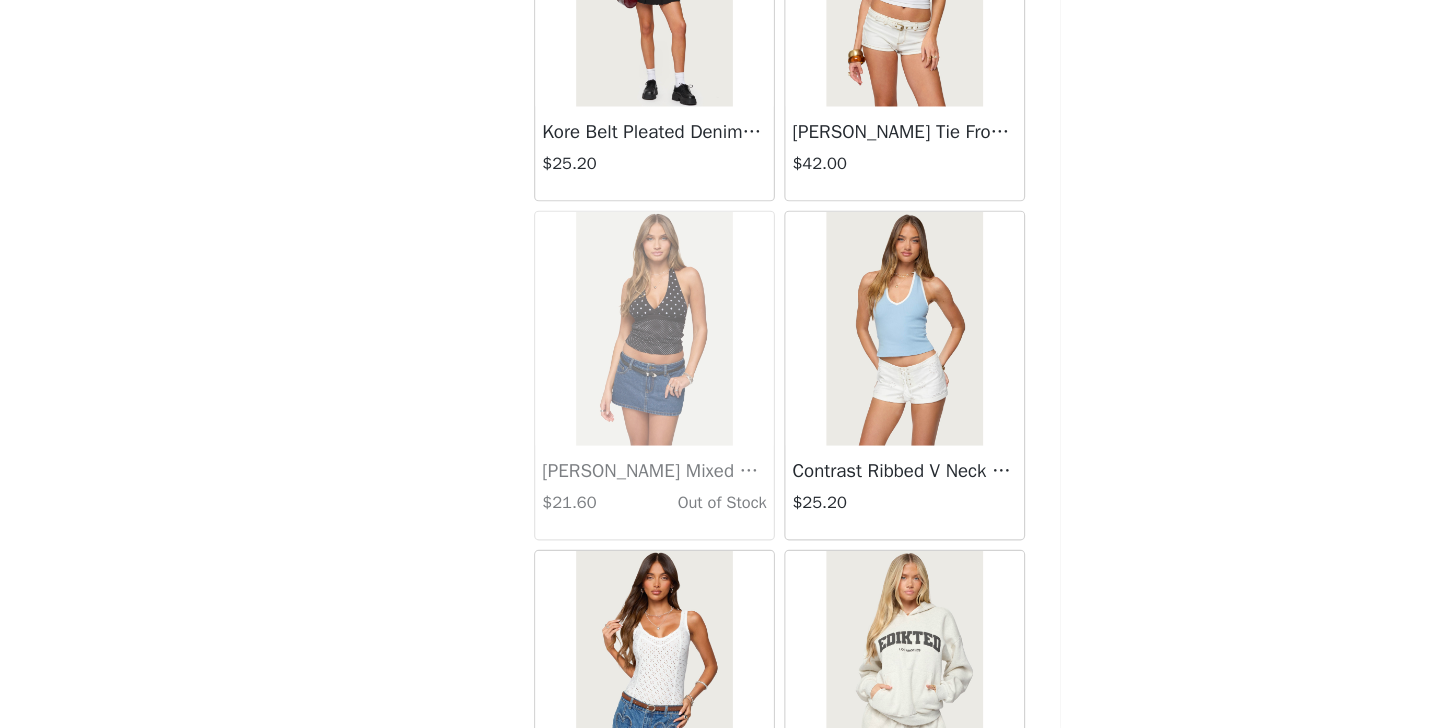 scroll, scrollTop: 22632, scrollLeft: 0, axis: vertical 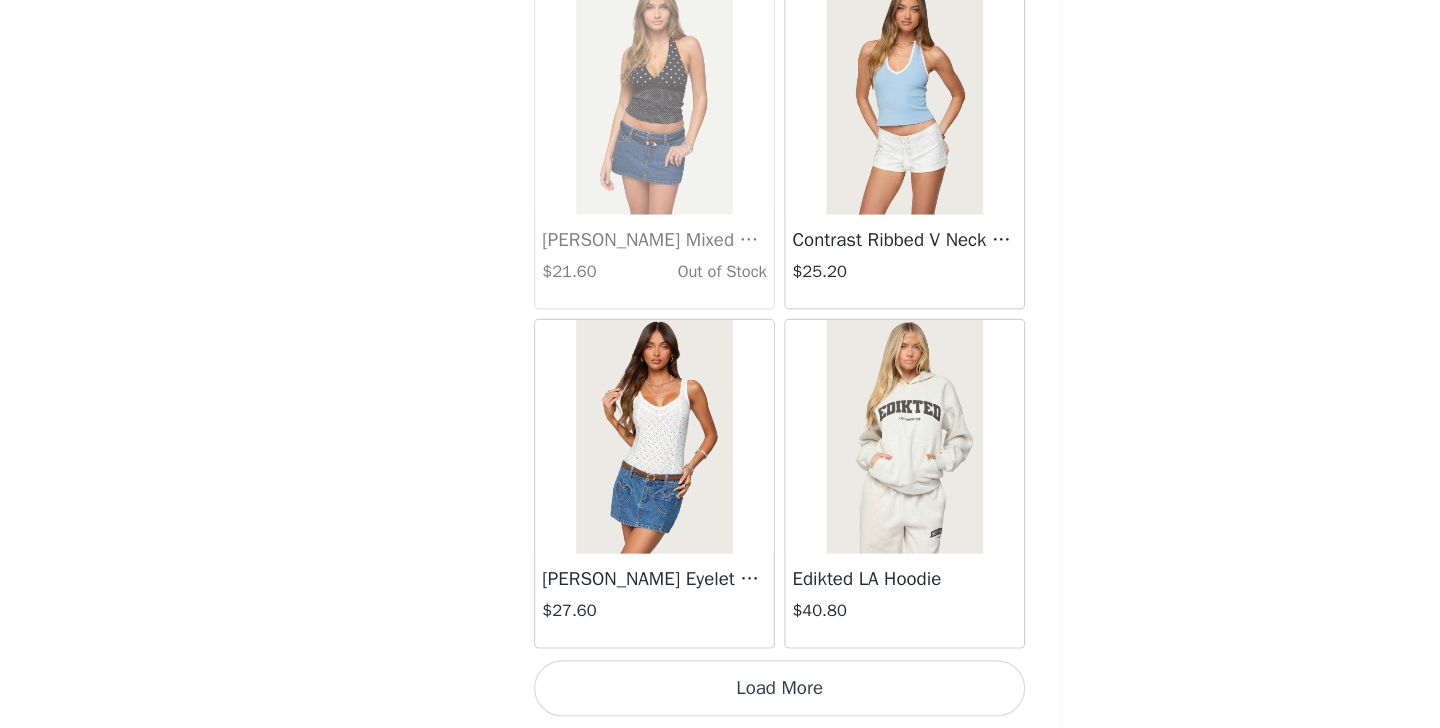 click on "Load More" at bounding box center [720, 694] 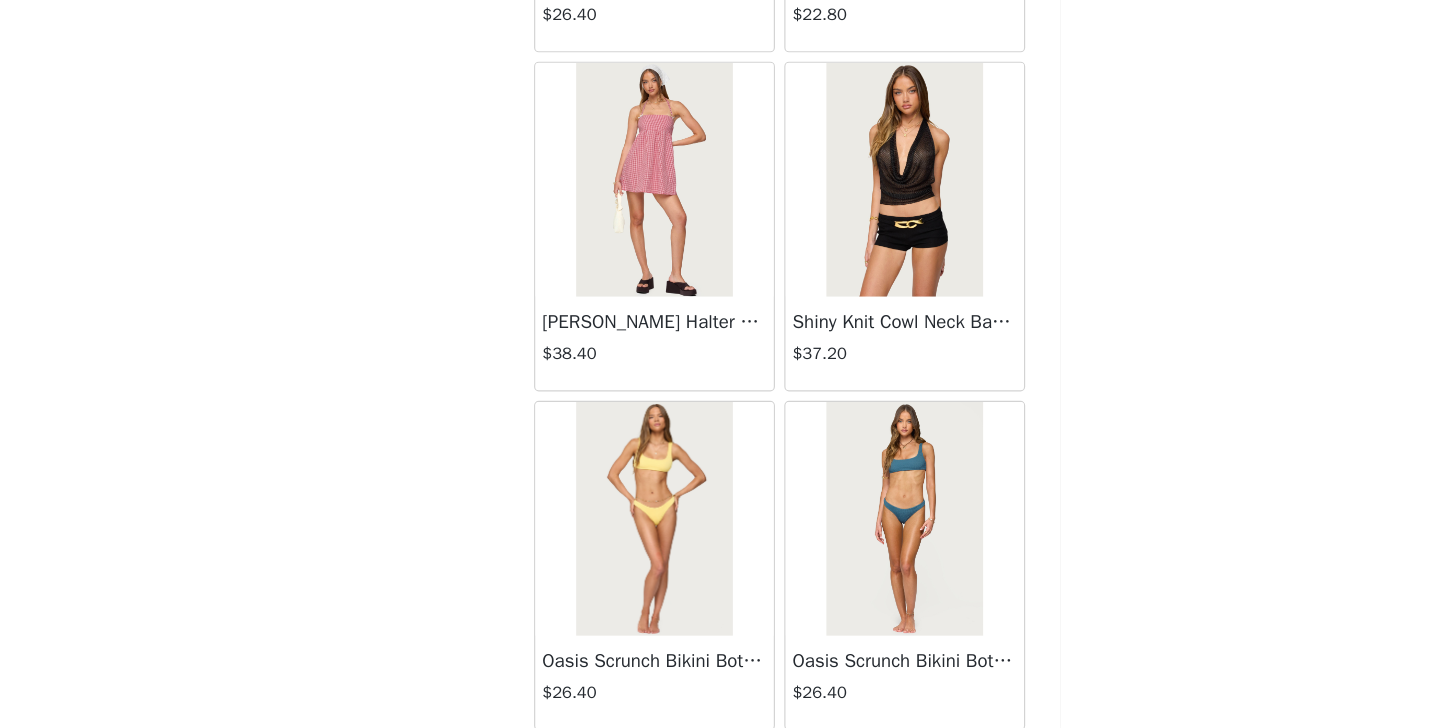 scroll, scrollTop: 25532, scrollLeft: 0, axis: vertical 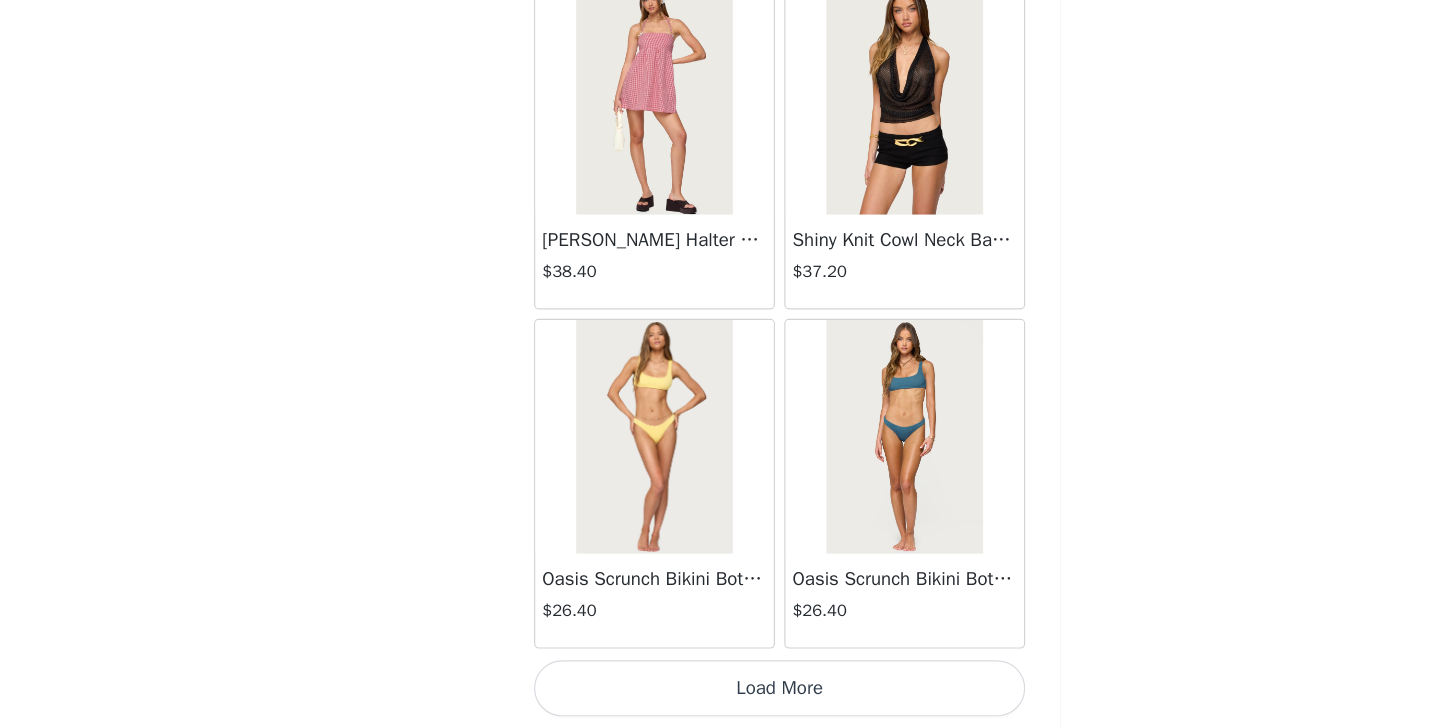 click on "Load More" at bounding box center [720, 694] 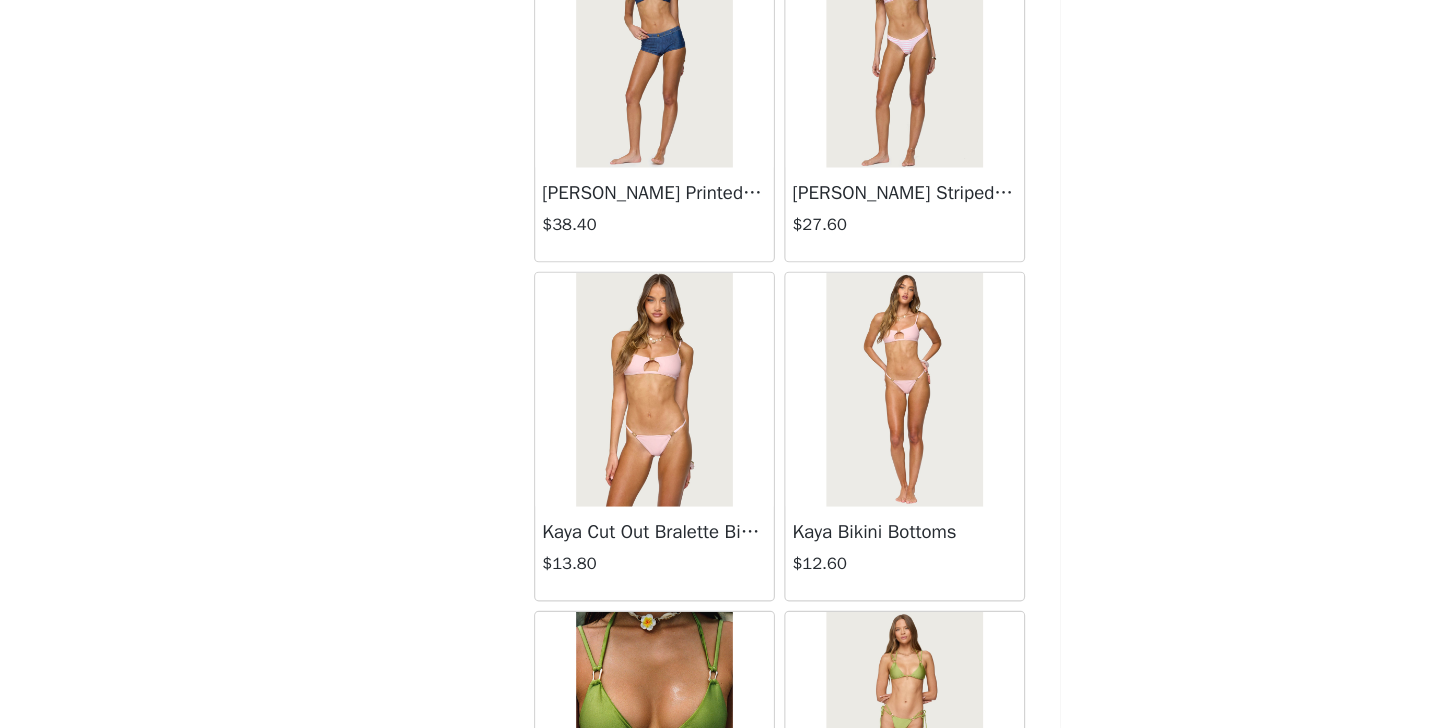 scroll, scrollTop: 28432, scrollLeft: 0, axis: vertical 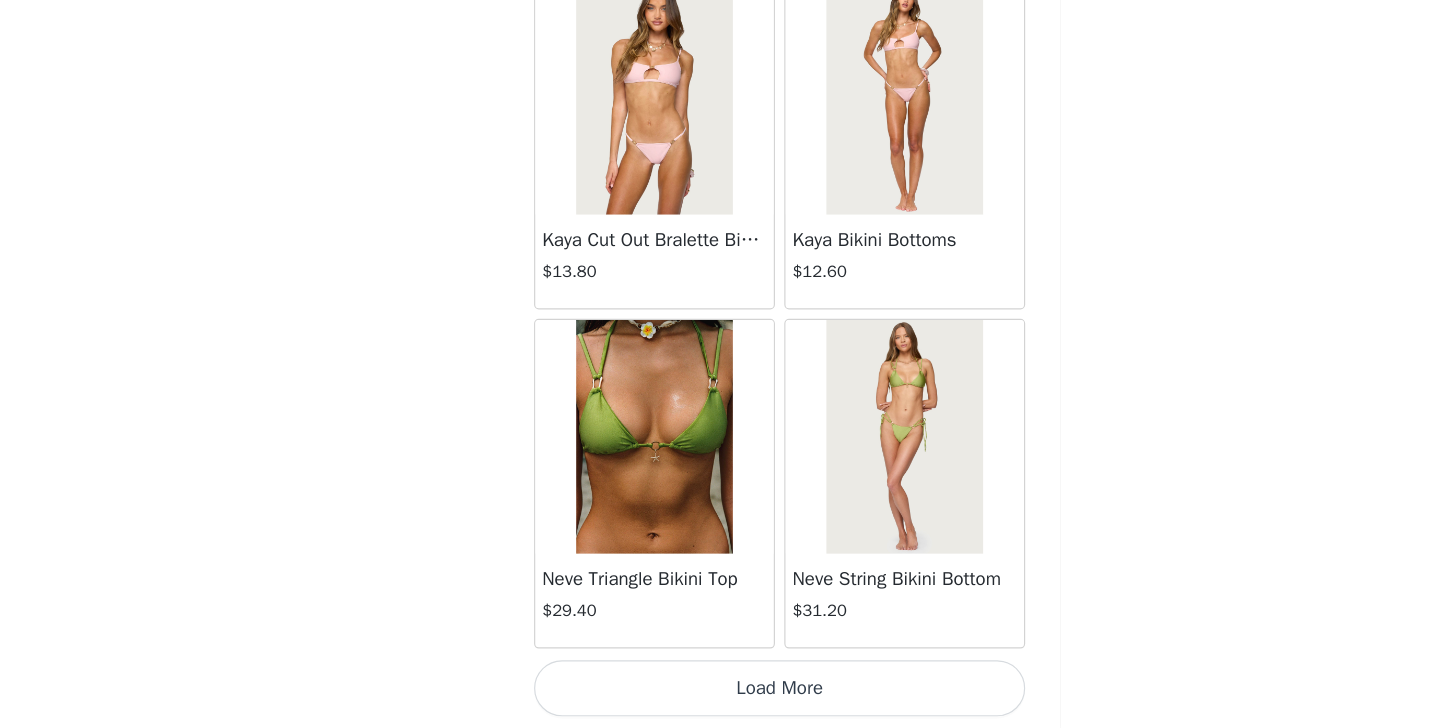 click on "Load More" at bounding box center (720, 694) 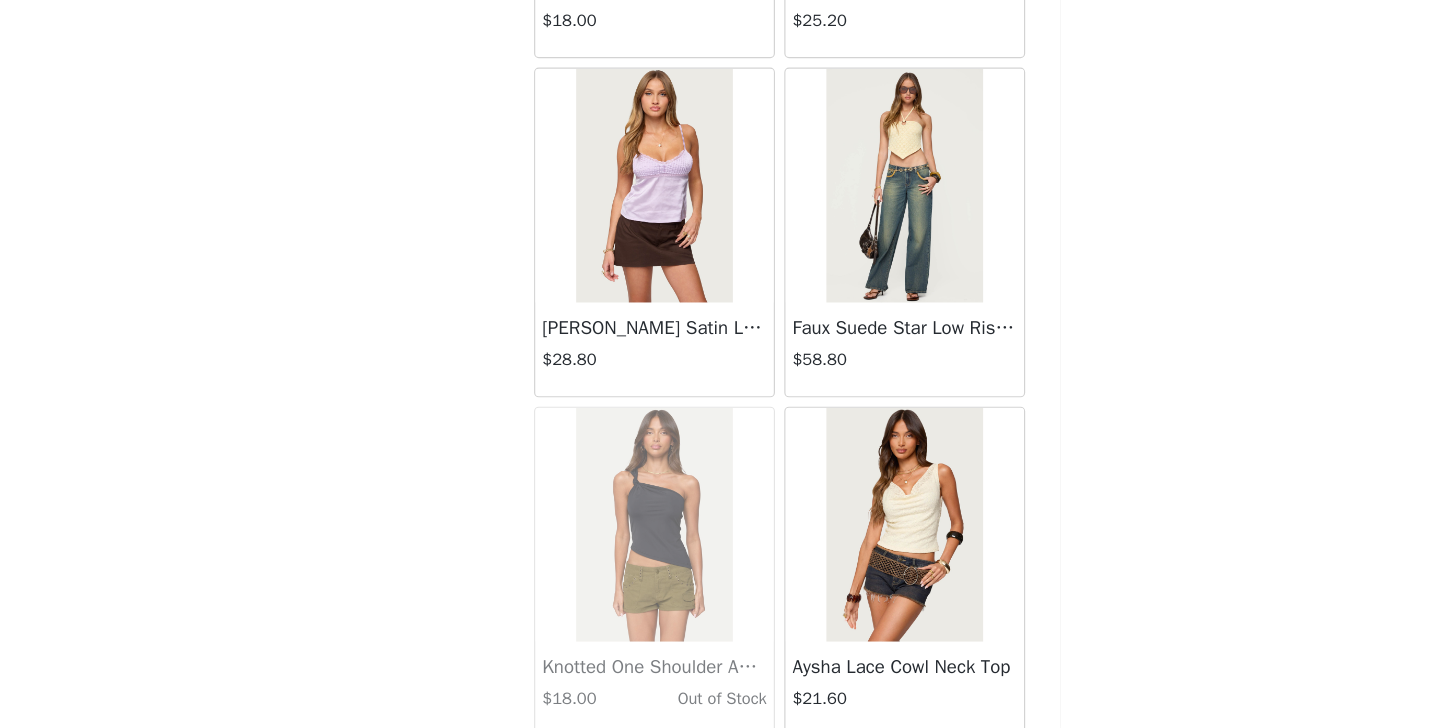 scroll, scrollTop: 31332, scrollLeft: 0, axis: vertical 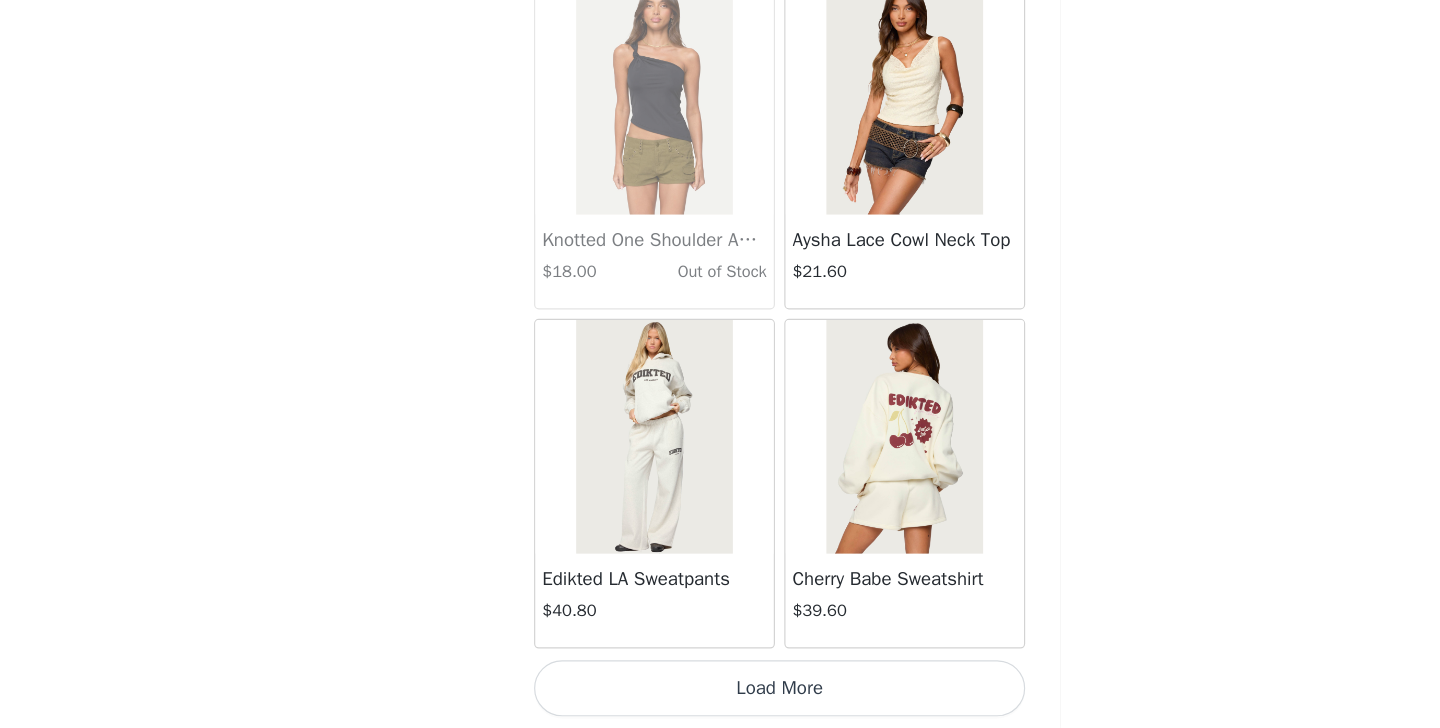 click on "Load More" at bounding box center [720, 694] 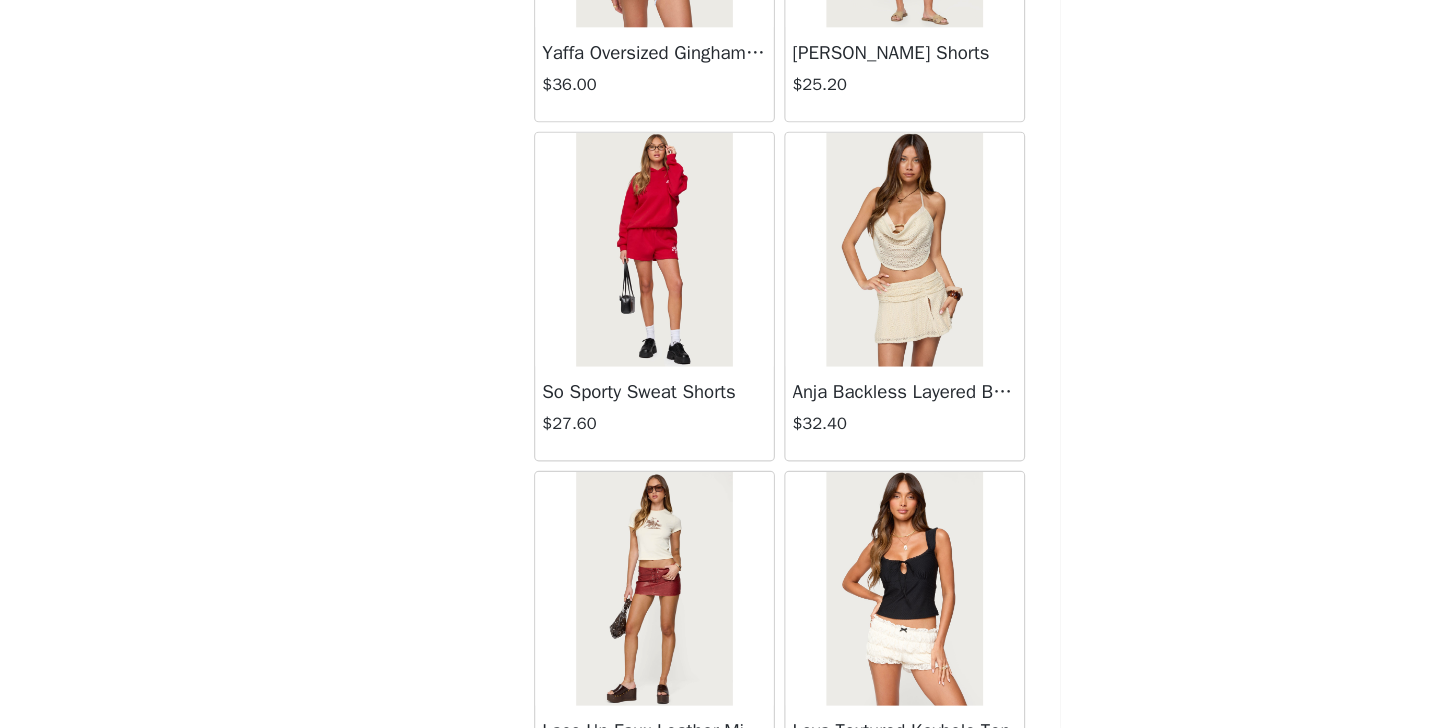 scroll, scrollTop: 34232, scrollLeft: 0, axis: vertical 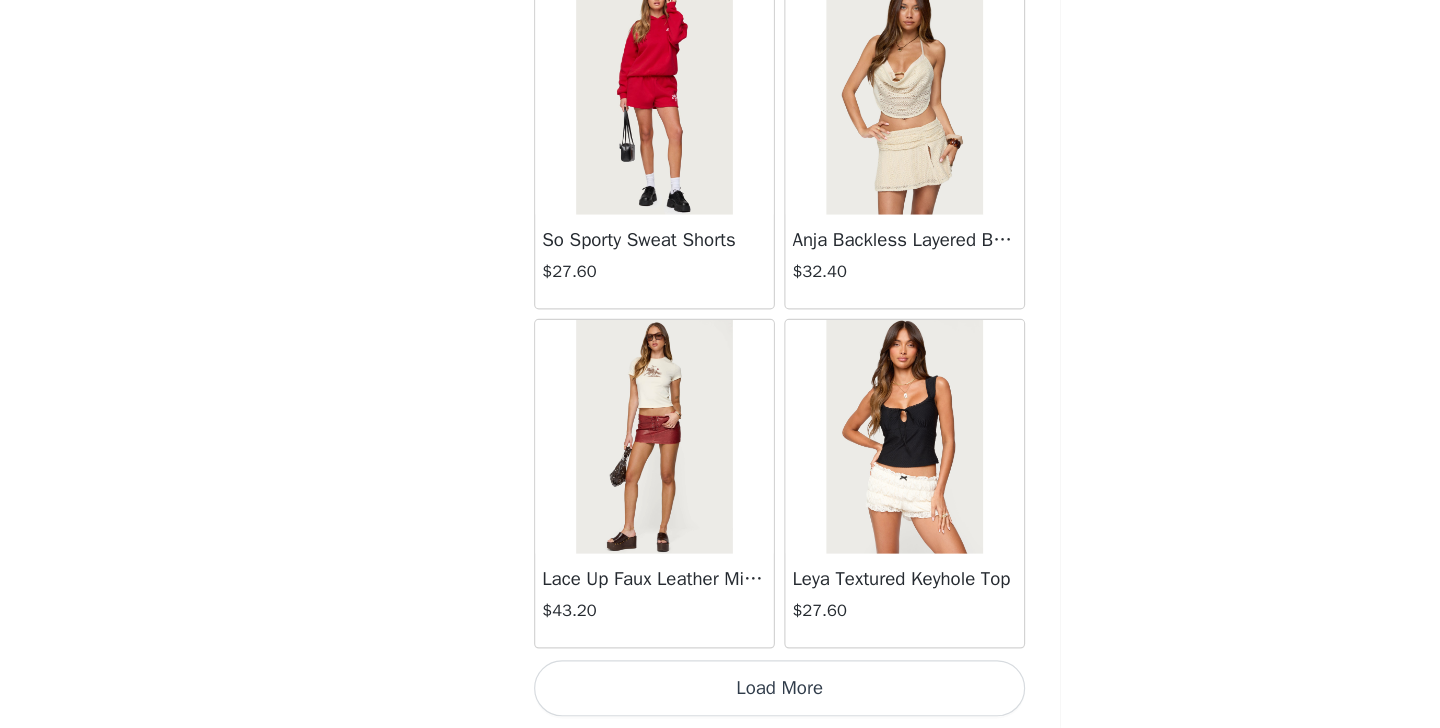 click on "Load More" at bounding box center [720, 694] 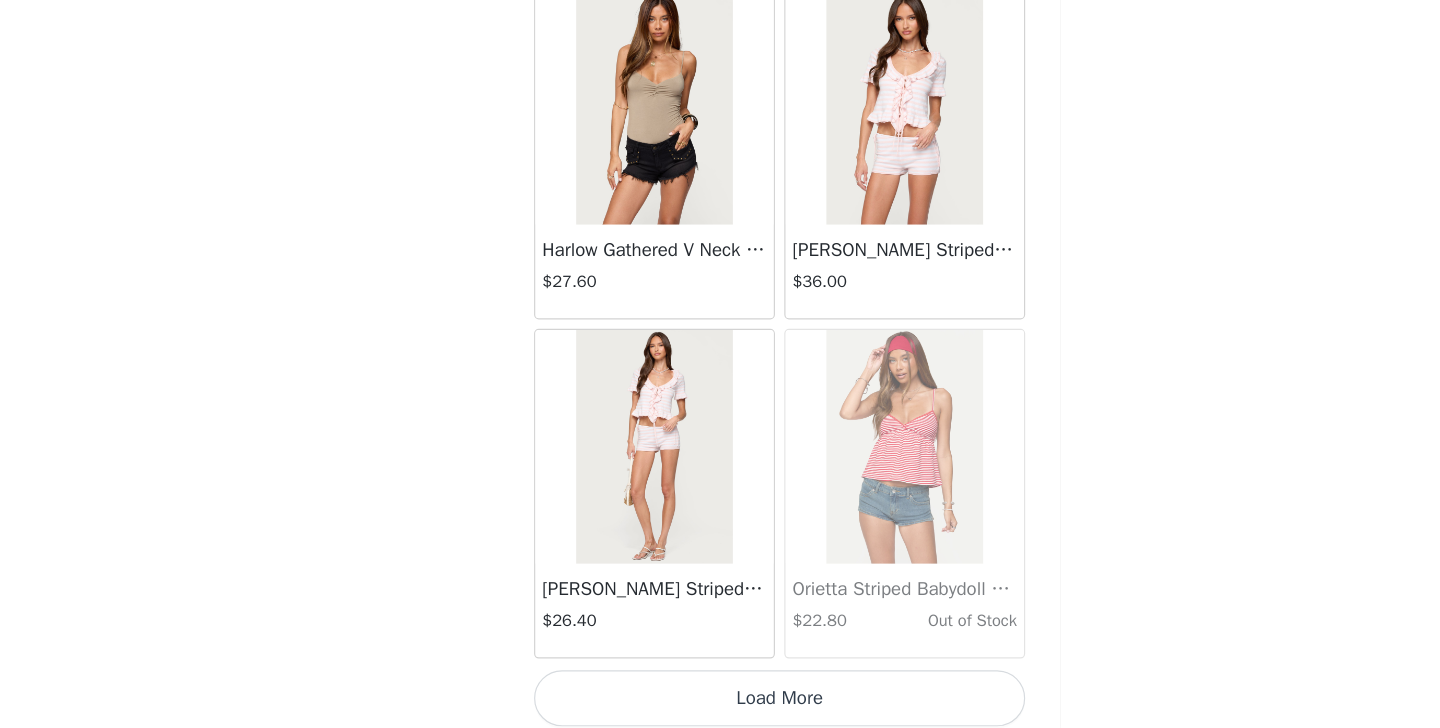 scroll, scrollTop: 37132, scrollLeft: 0, axis: vertical 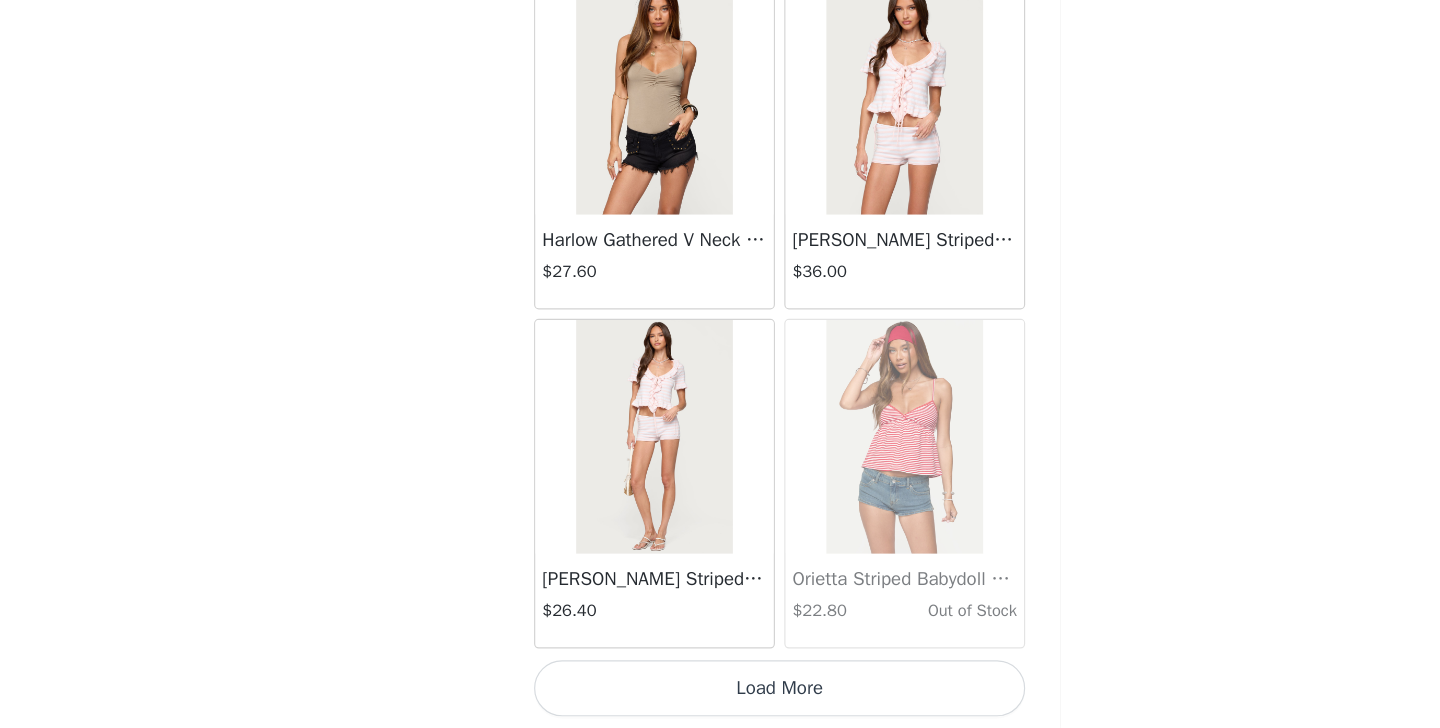 click on "Load More" at bounding box center (720, 694) 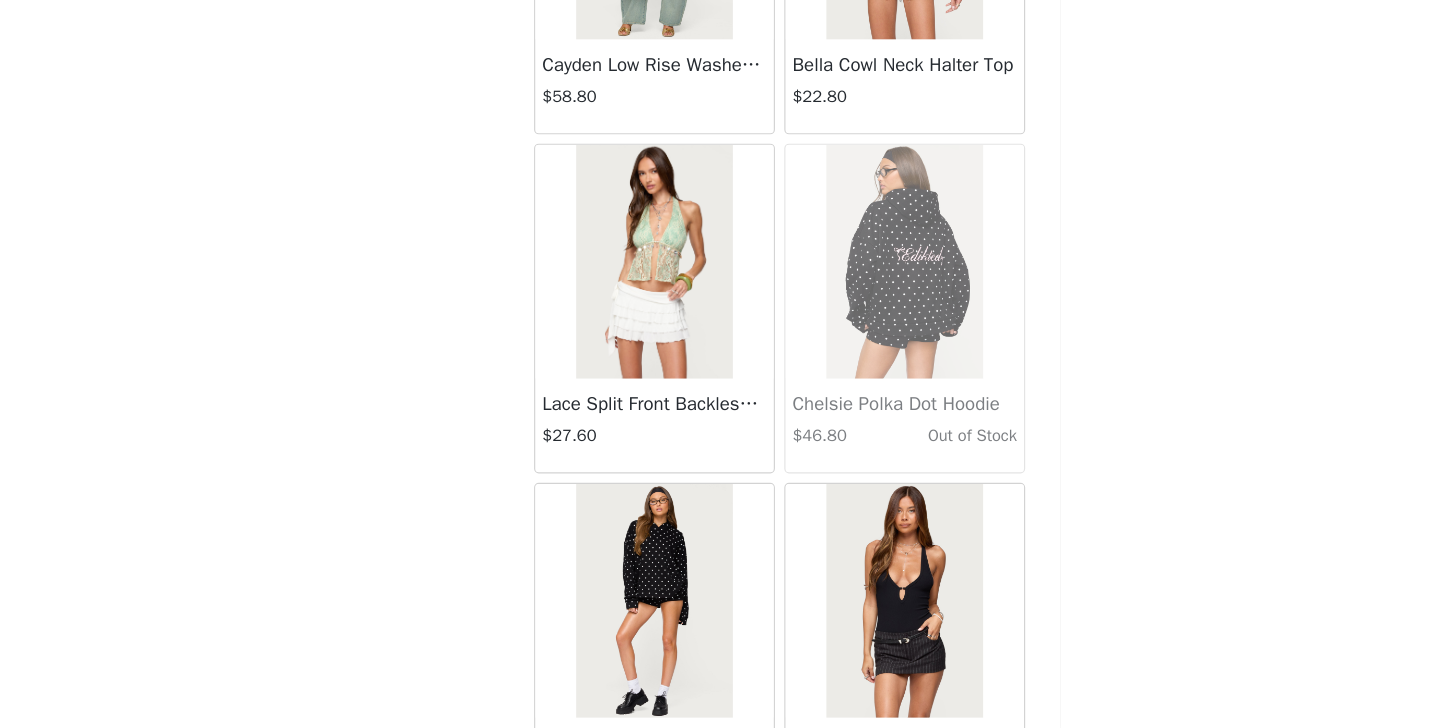 scroll, scrollTop: 40032, scrollLeft: 0, axis: vertical 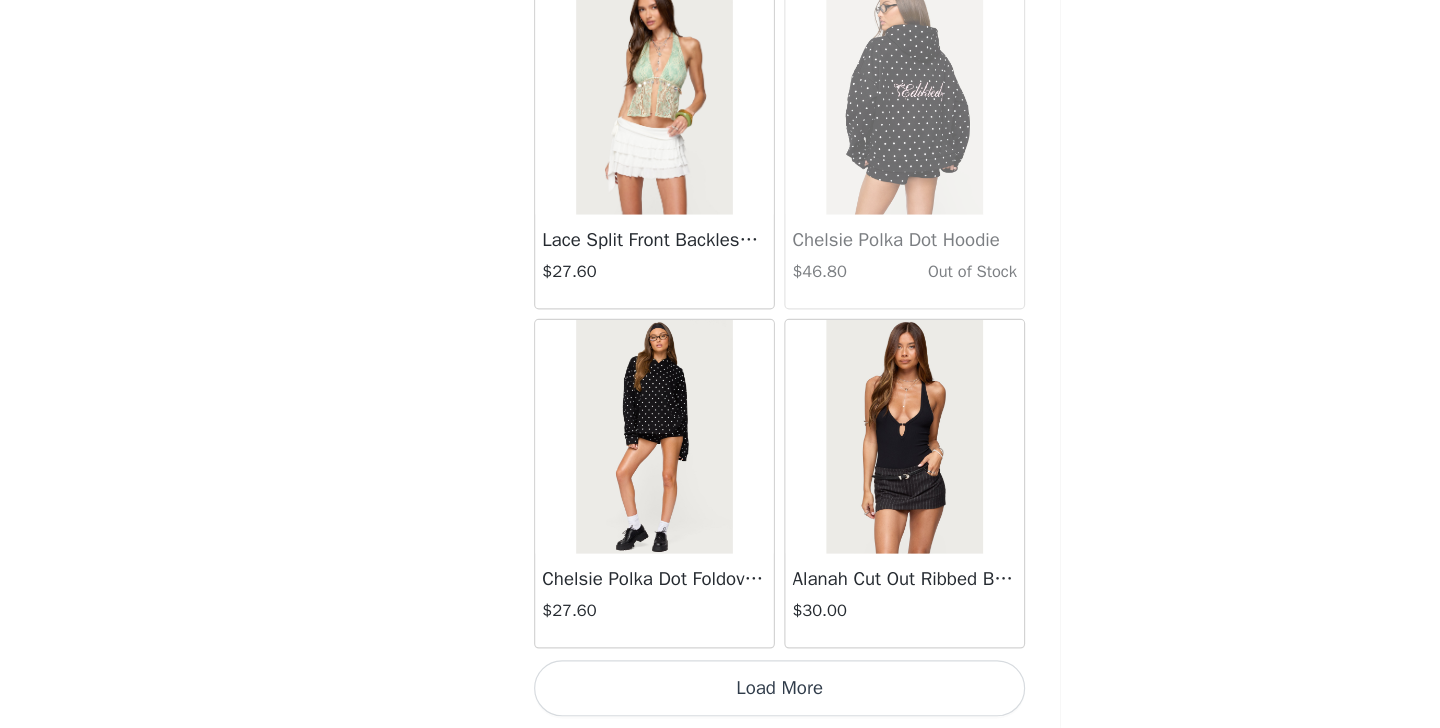 click on "Load More" at bounding box center (720, 694) 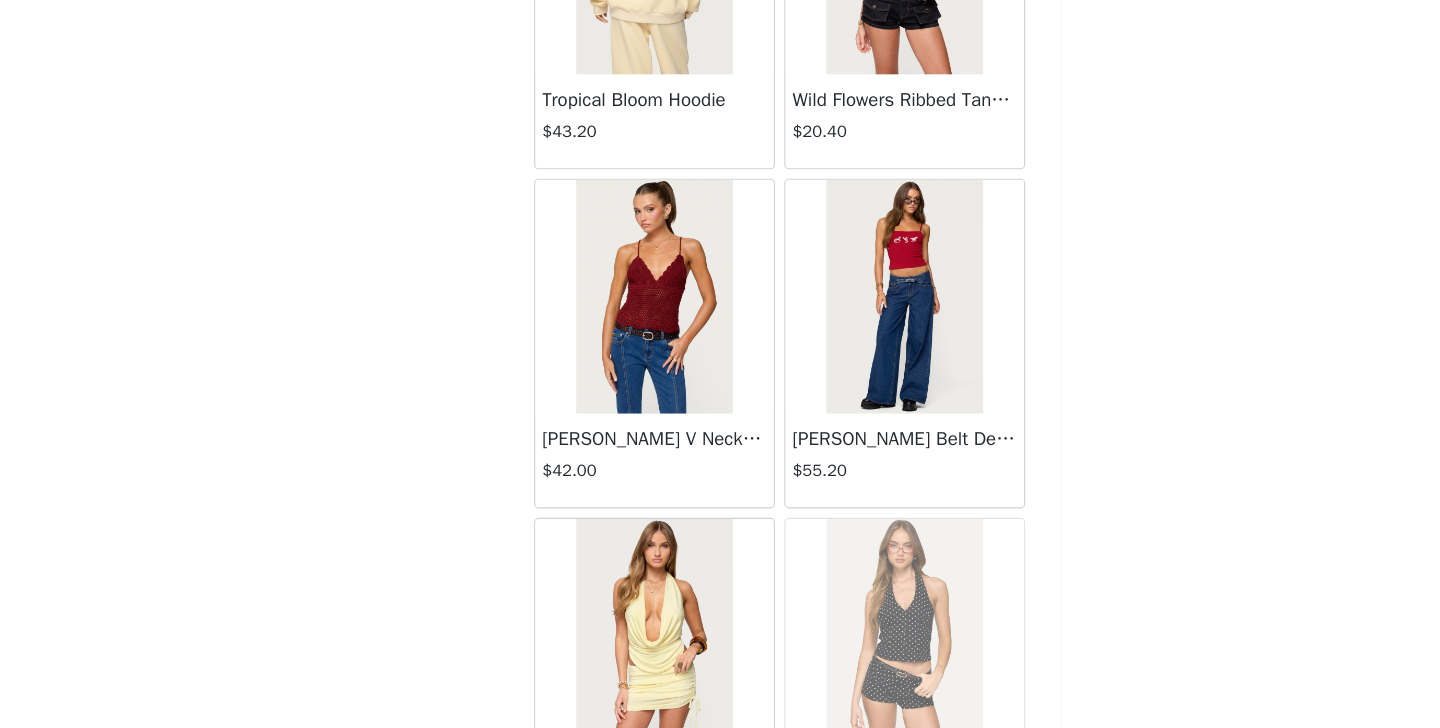 scroll, scrollTop: 42932, scrollLeft: 0, axis: vertical 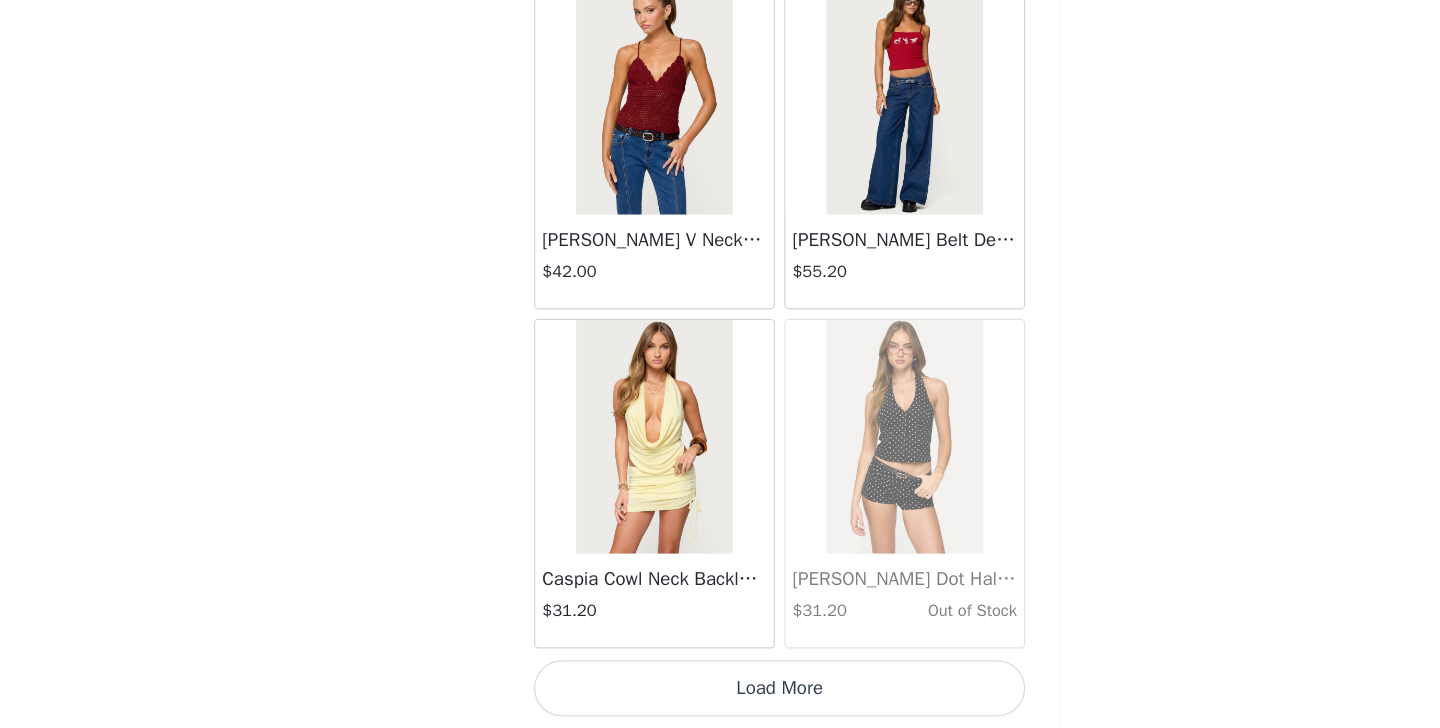 click on "Load More" at bounding box center (720, 694) 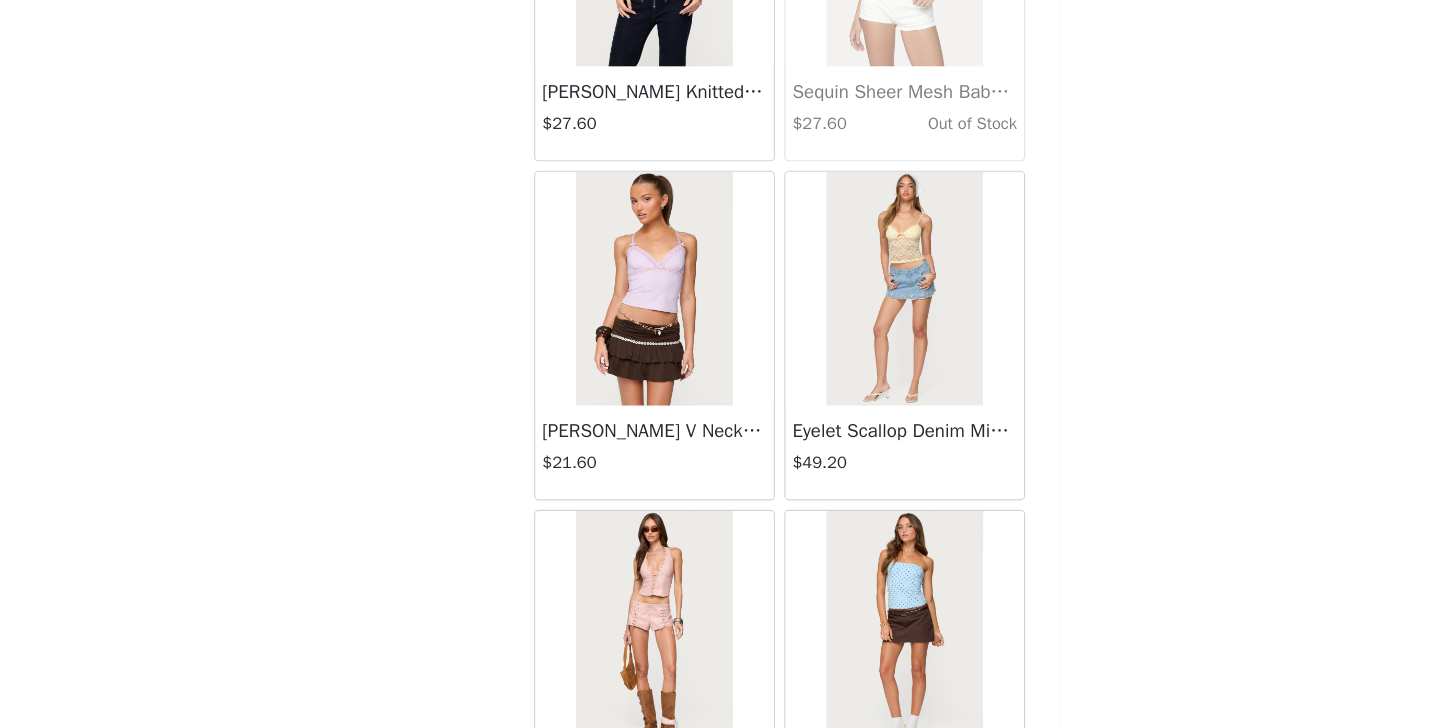 scroll, scrollTop: 45832, scrollLeft: 0, axis: vertical 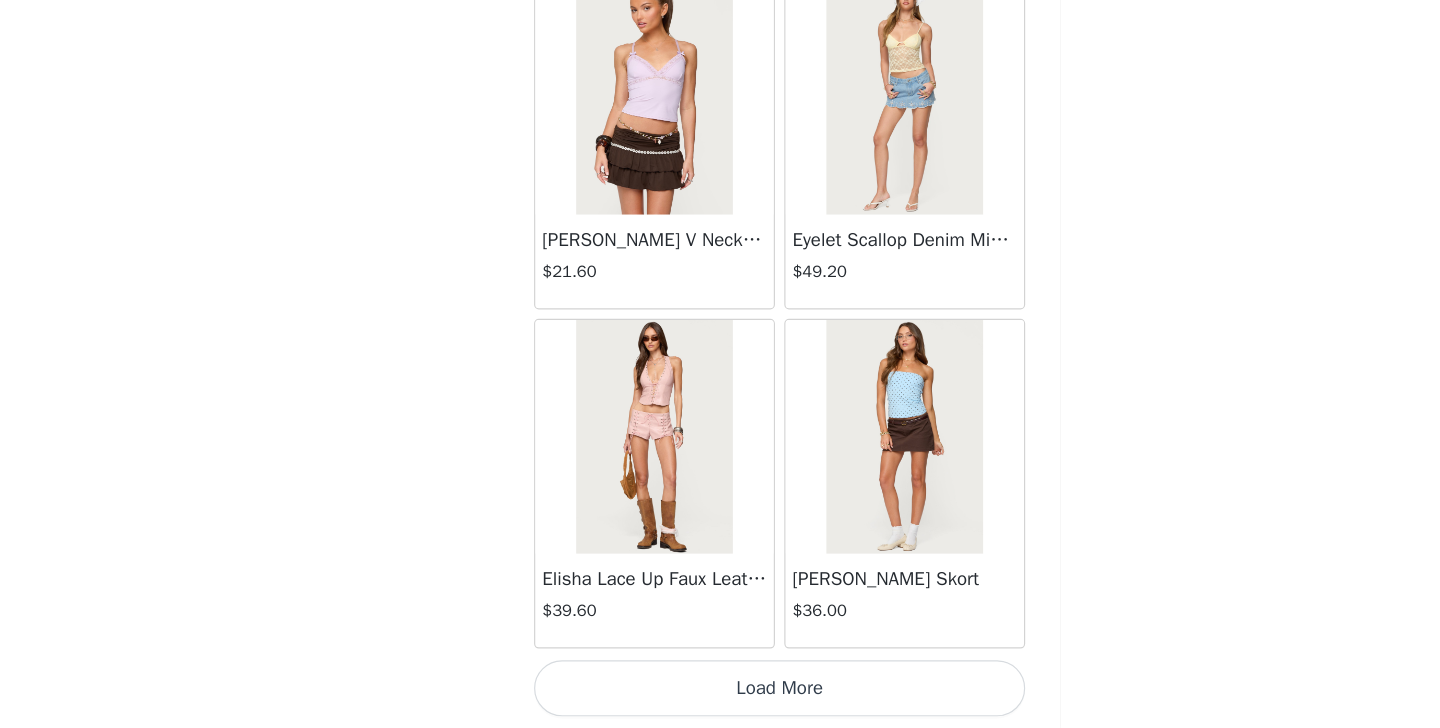 click on "Load More" at bounding box center [720, 694] 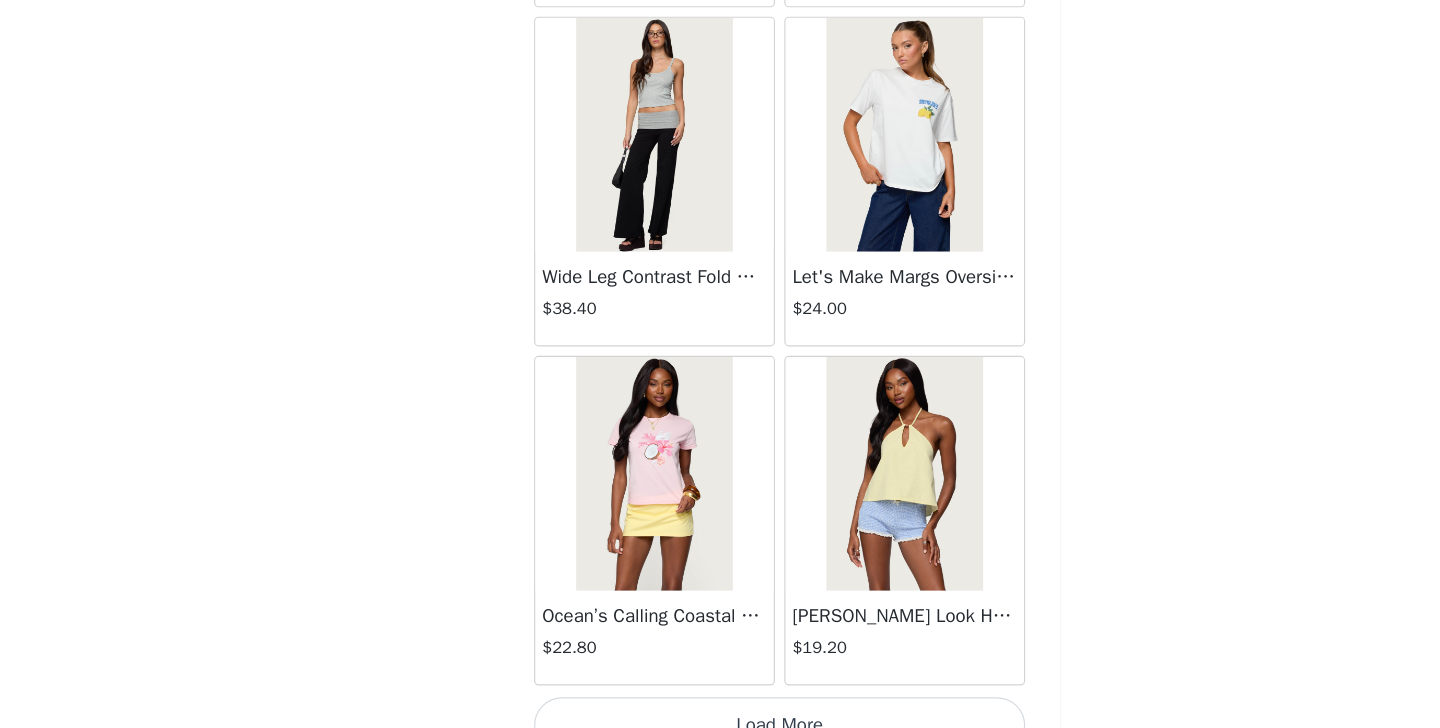 scroll, scrollTop: 48732, scrollLeft: 0, axis: vertical 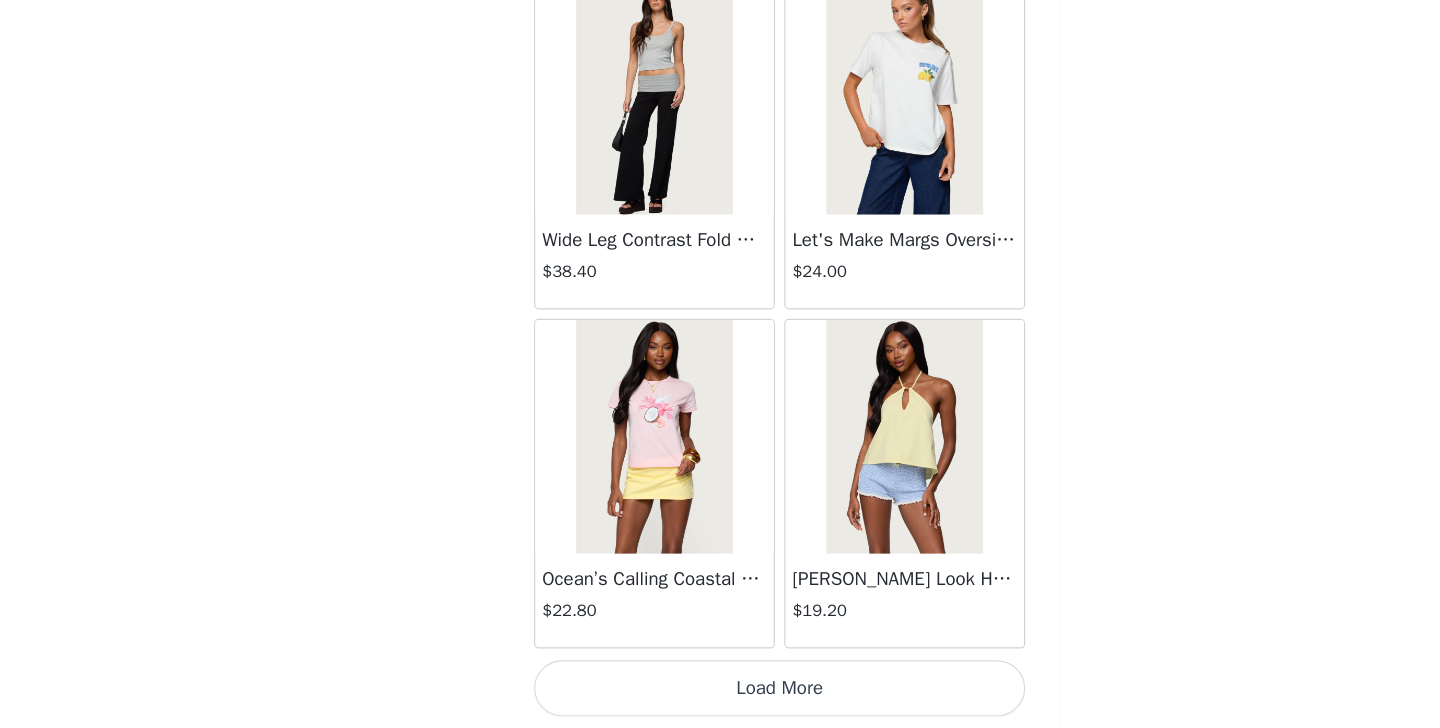 click on "Load More" at bounding box center [720, 694] 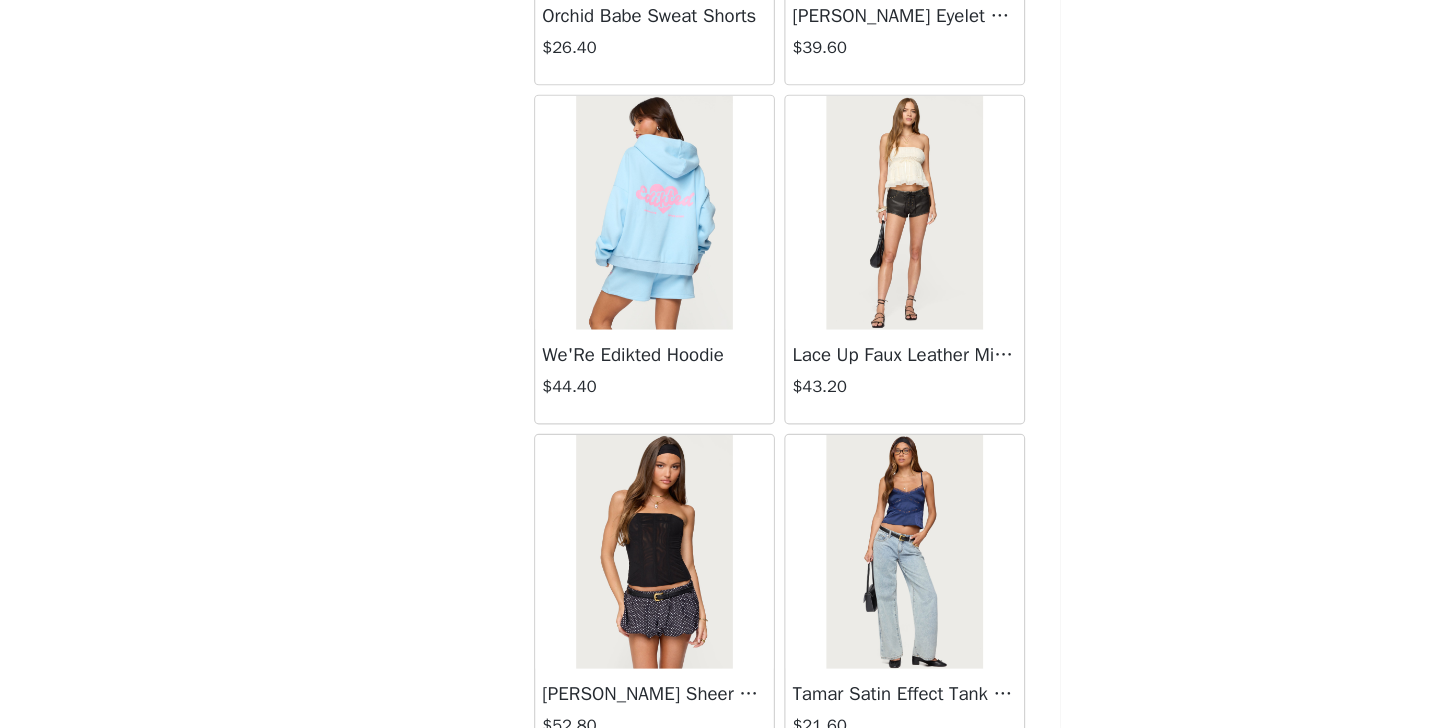 scroll, scrollTop: 51632, scrollLeft: 0, axis: vertical 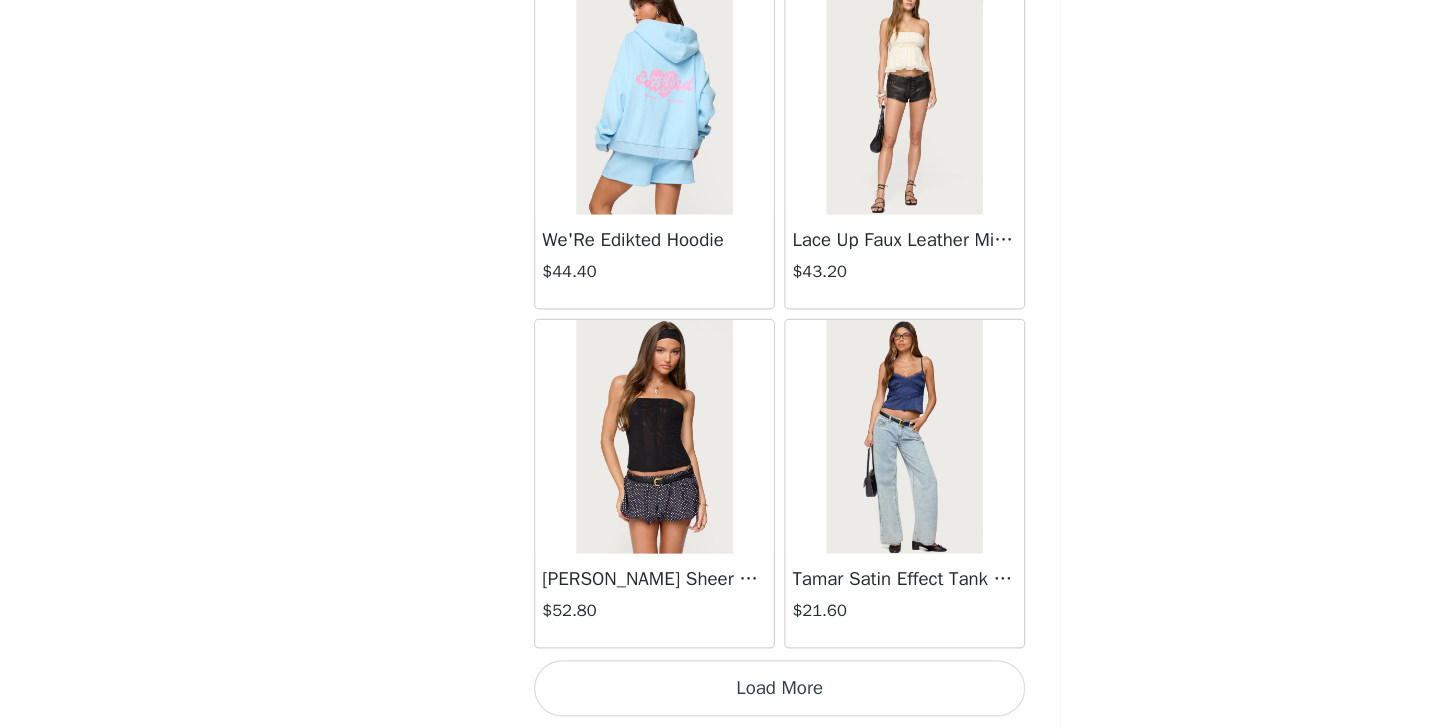 click on "Load More" at bounding box center (720, 694) 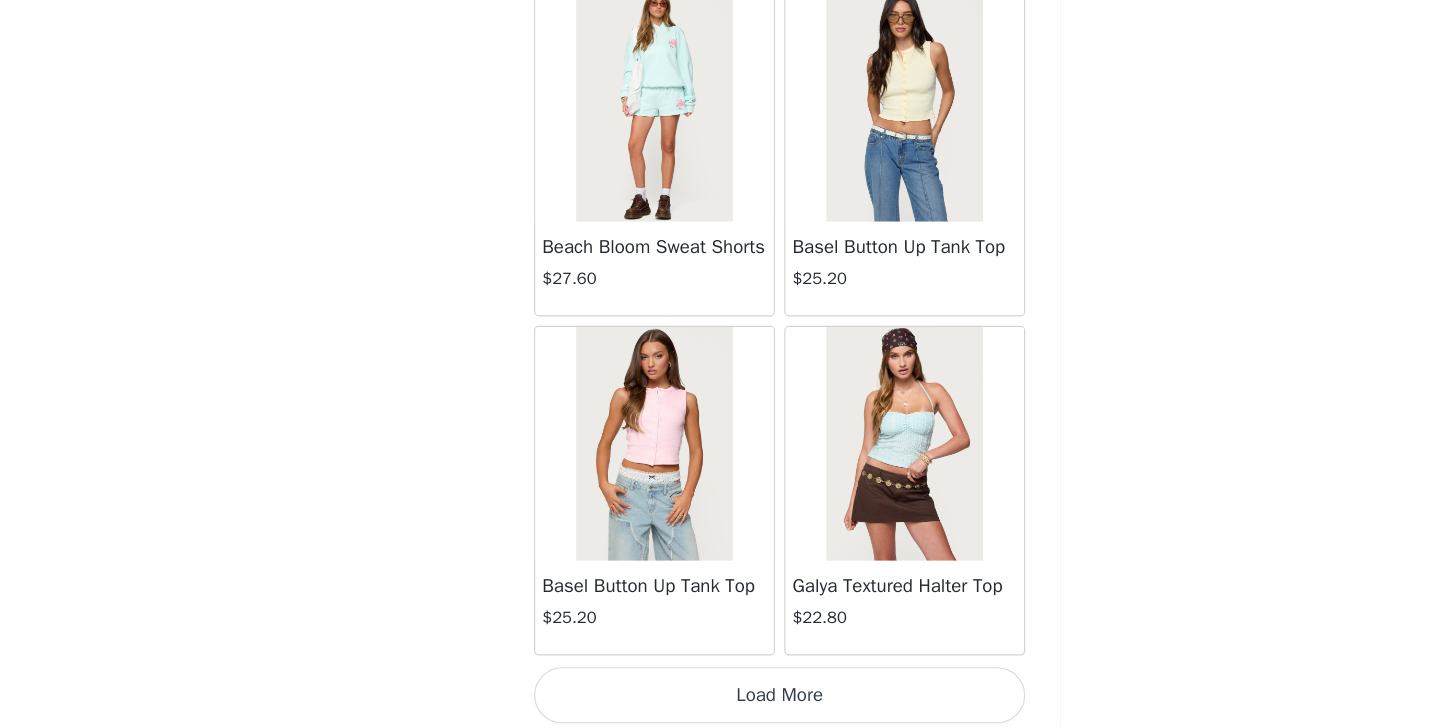 scroll, scrollTop: 54532, scrollLeft: 0, axis: vertical 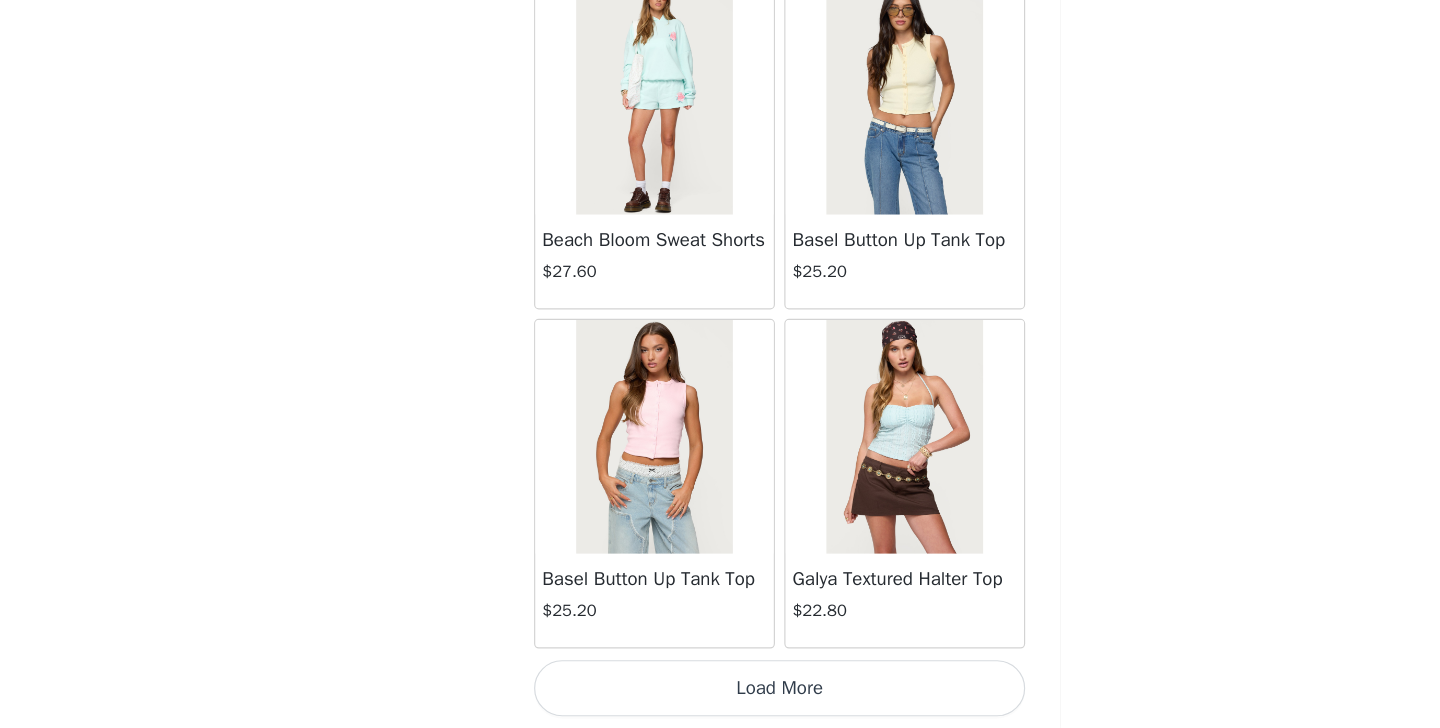 click on "Load More" at bounding box center (720, 694) 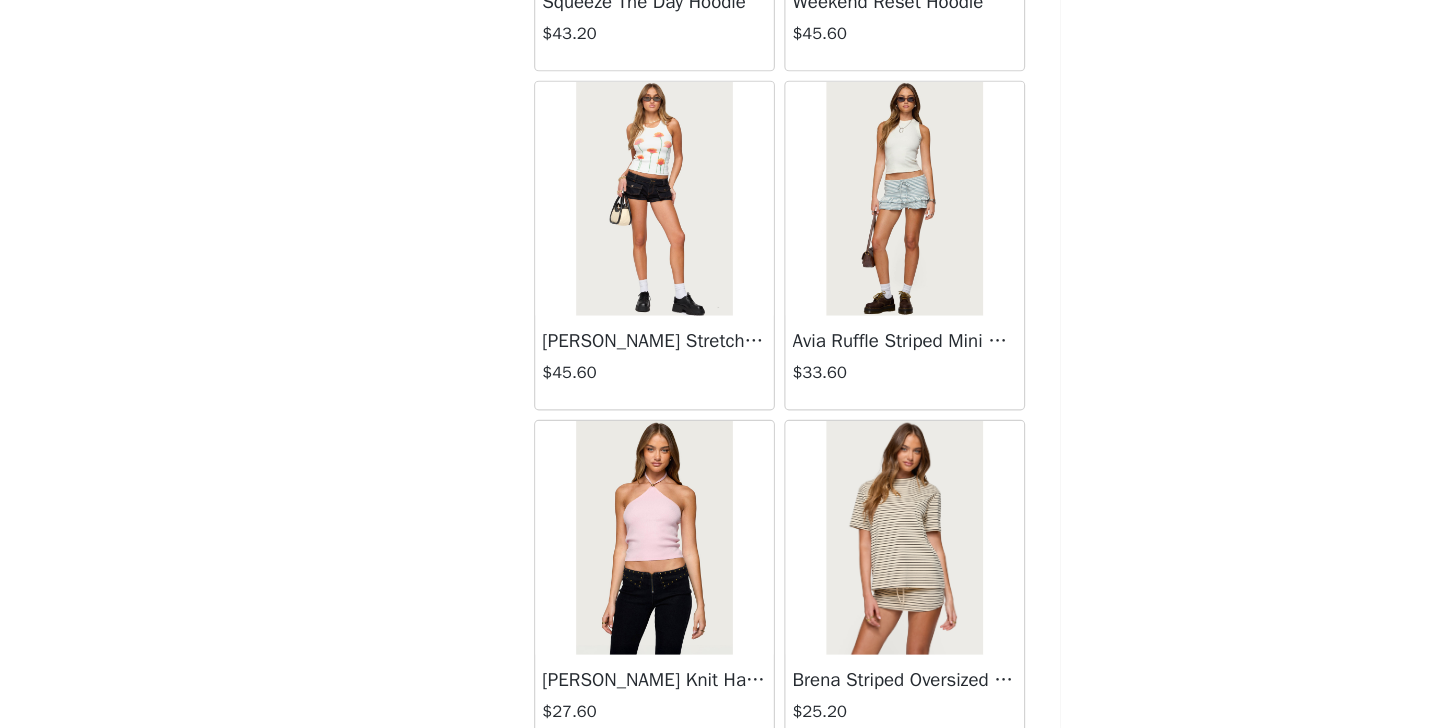 scroll, scrollTop: 57352, scrollLeft: 0, axis: vertical 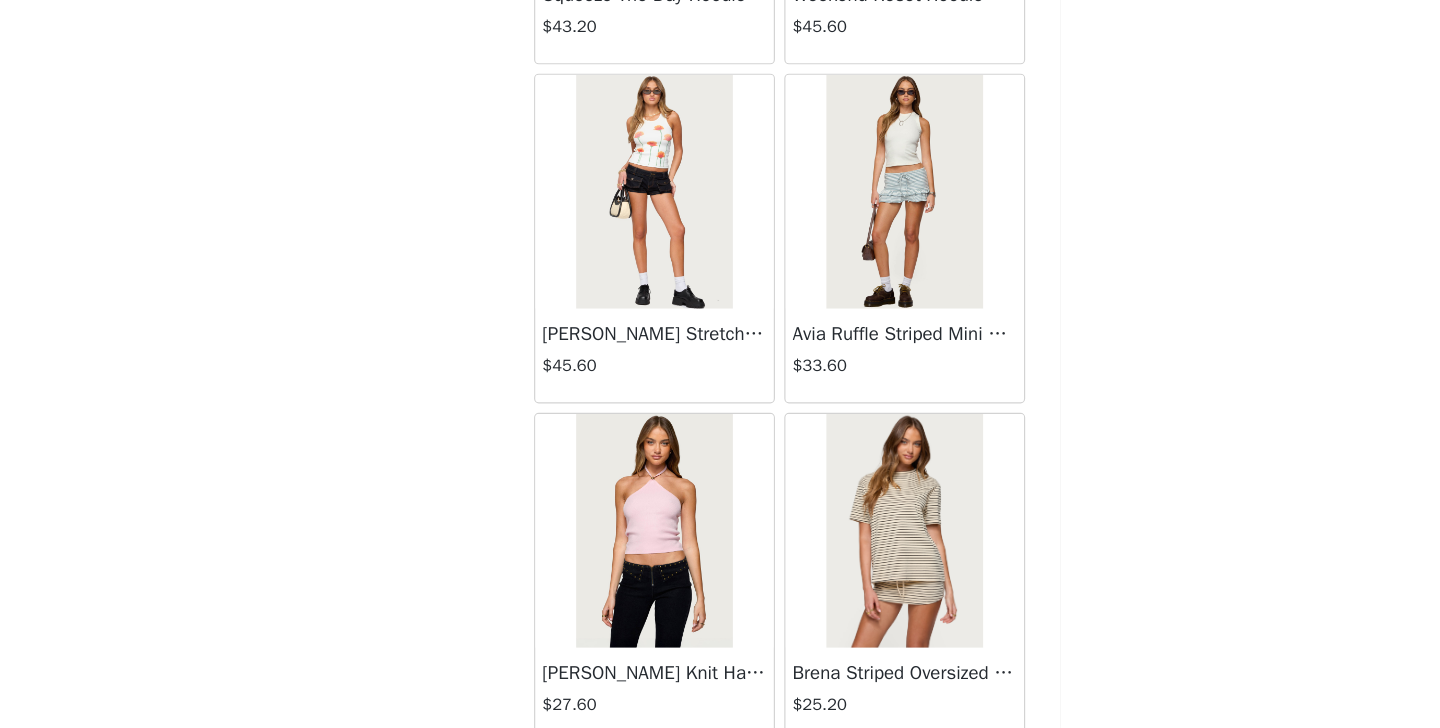 click at bounding box center [826, 269] 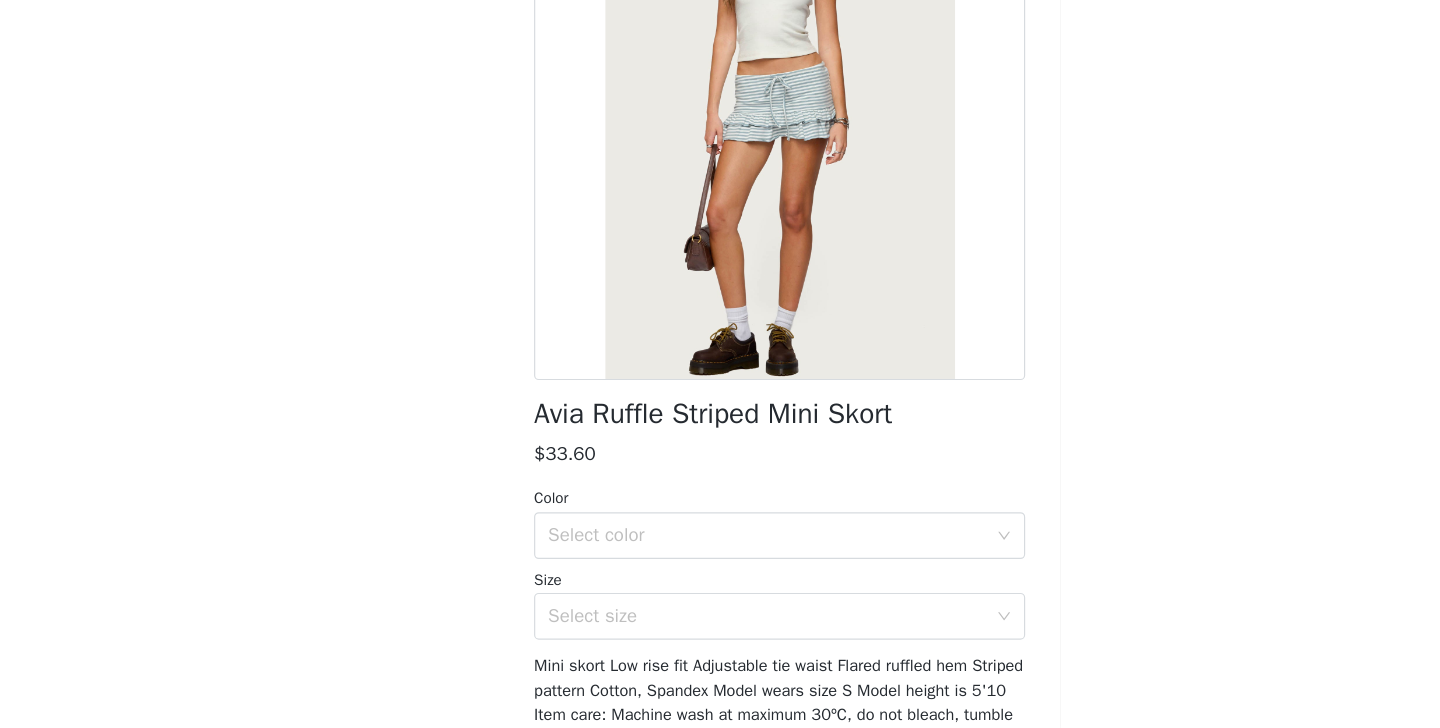 scroll, scrollTop: 202, scrollLeft: 0, axis: vertical 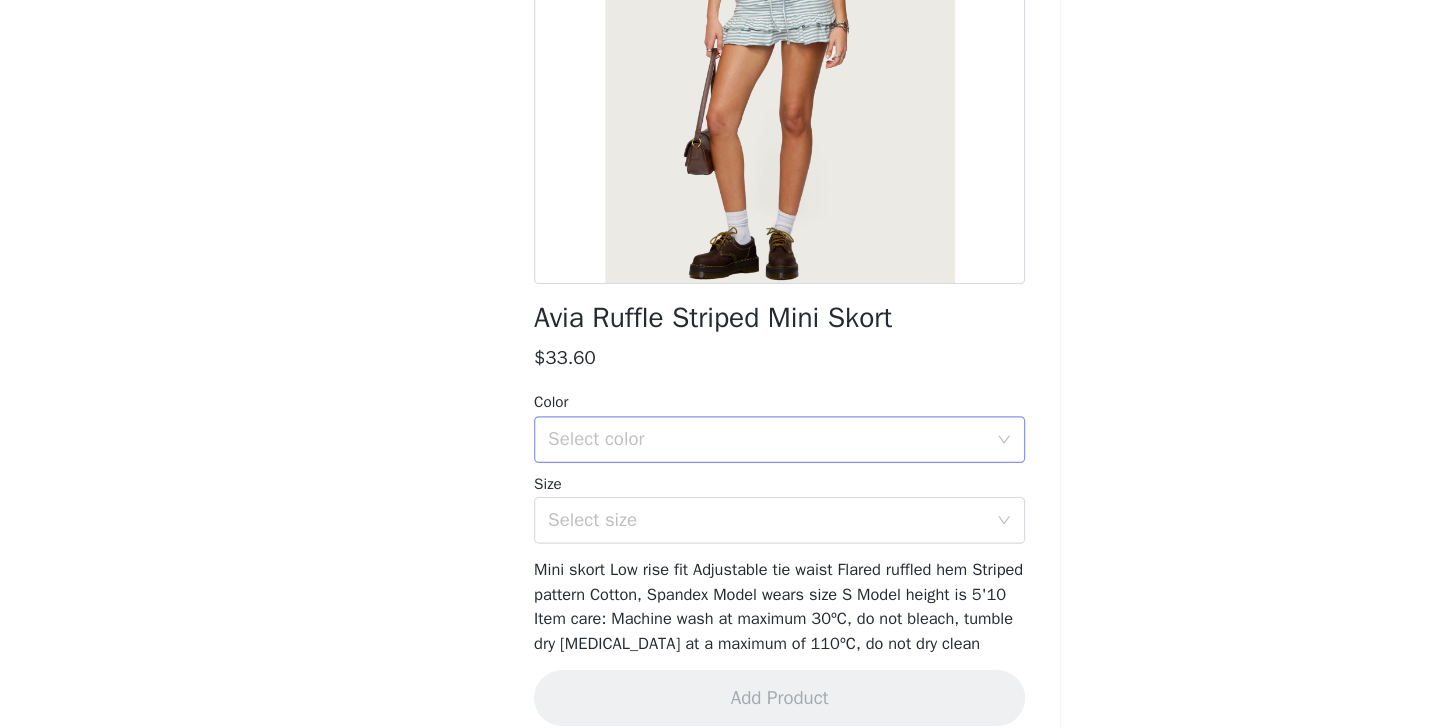click on "Select color" at bounding box center (709, 481) 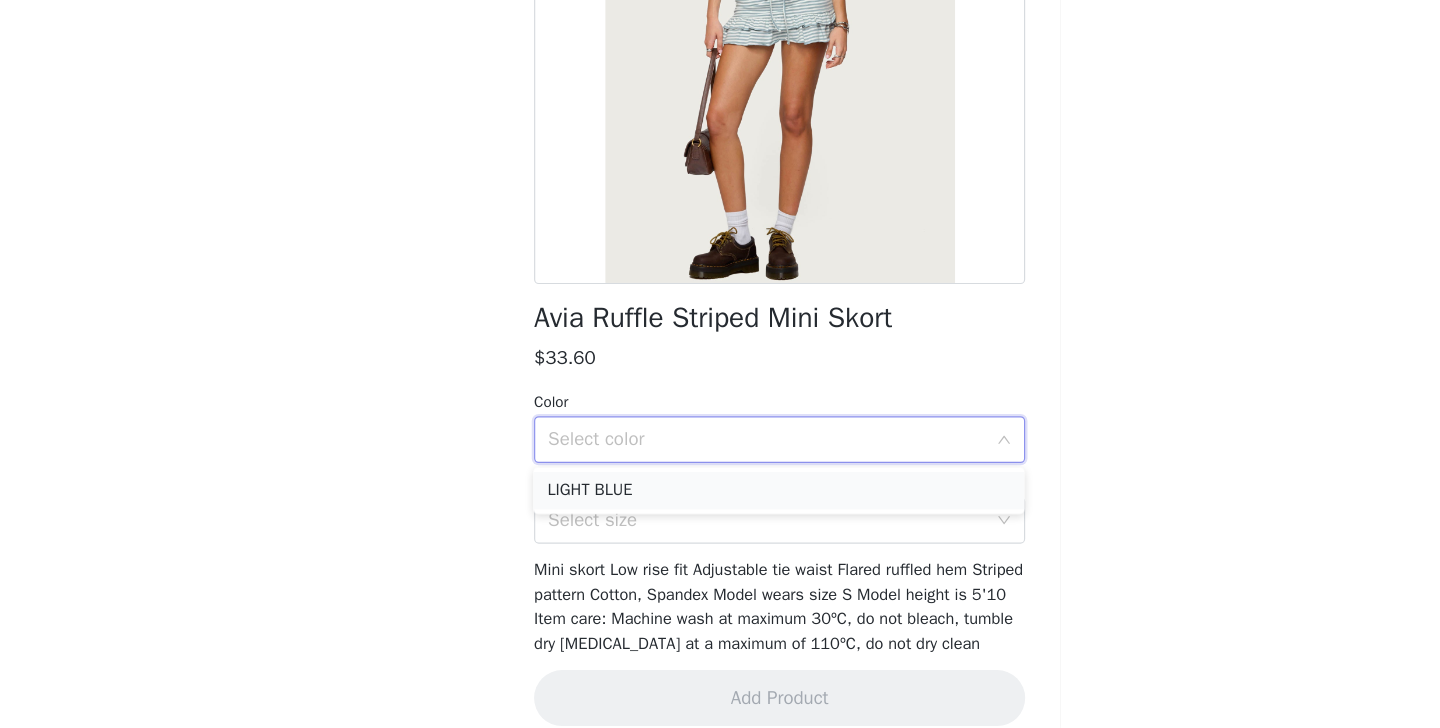 click on "LIGHT BLUE" at bounding box center [720, 525] 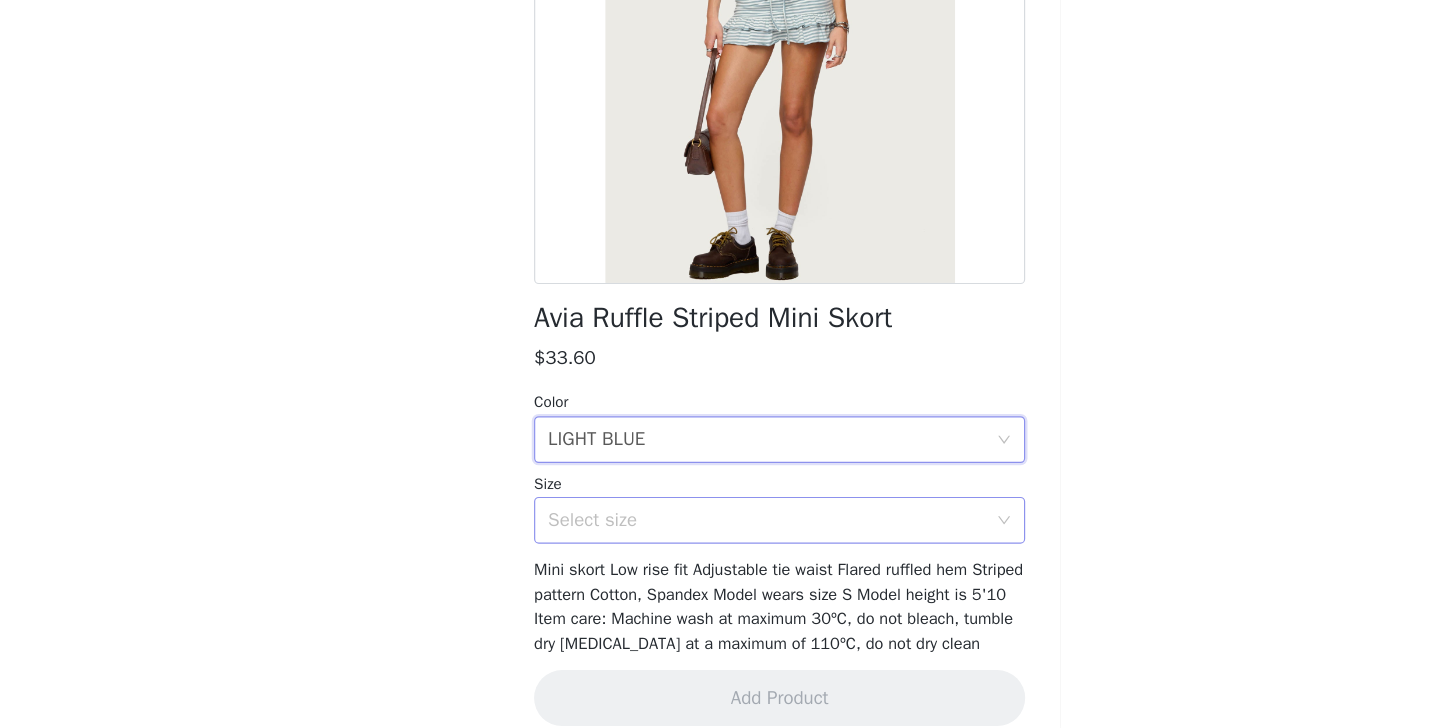 click on "Select size" at bounding box center [709, 550] 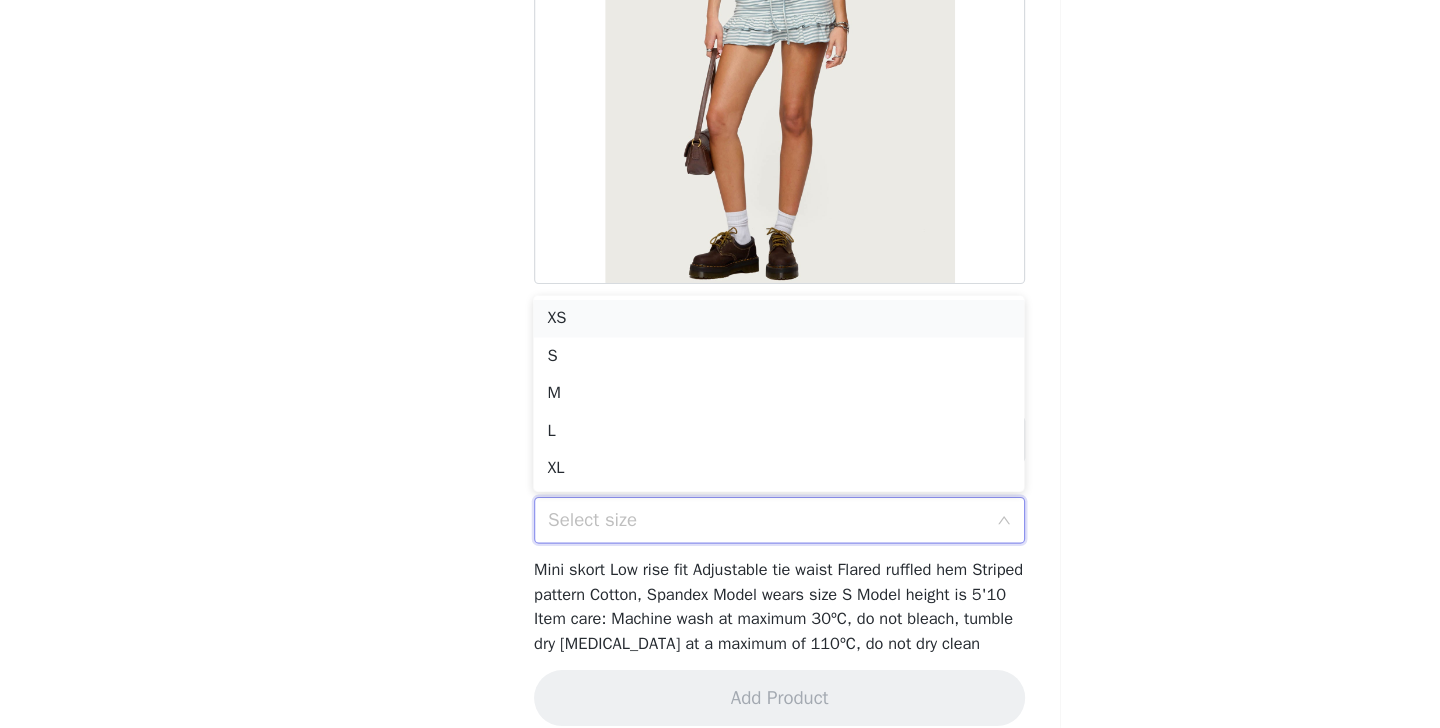 click on "XS" at bounding box center (720, 378) 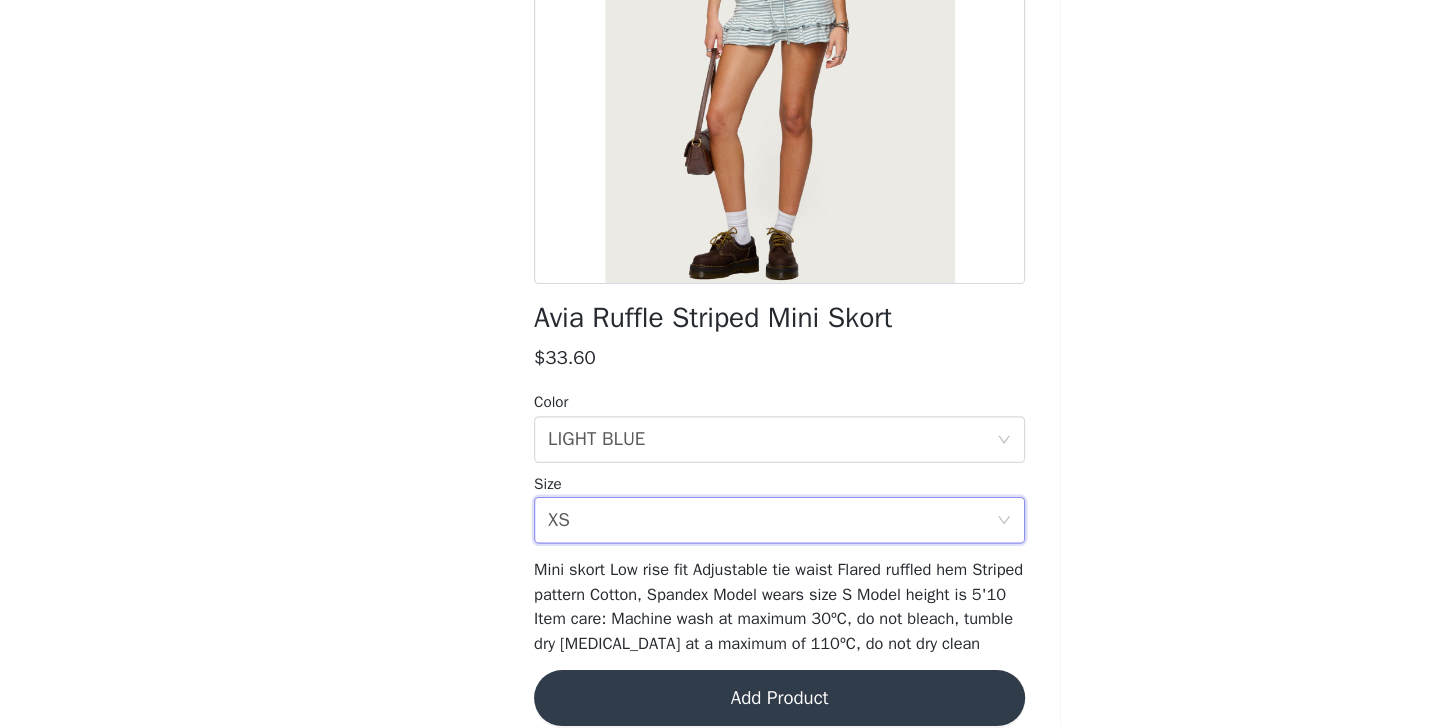 scroll, scrollTop: 245, scrollLeft: 0, axis: vertical 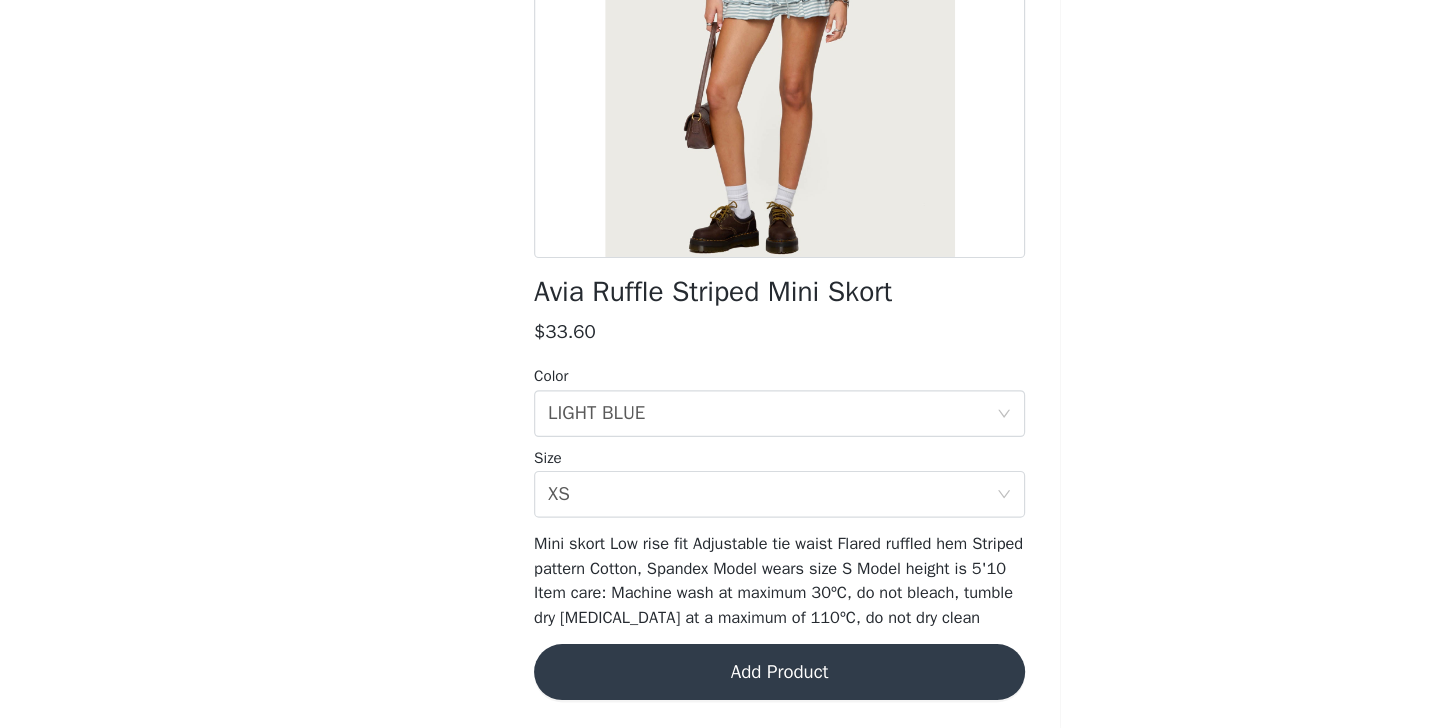 click on "Add Product" at bounding box center [720, 680] 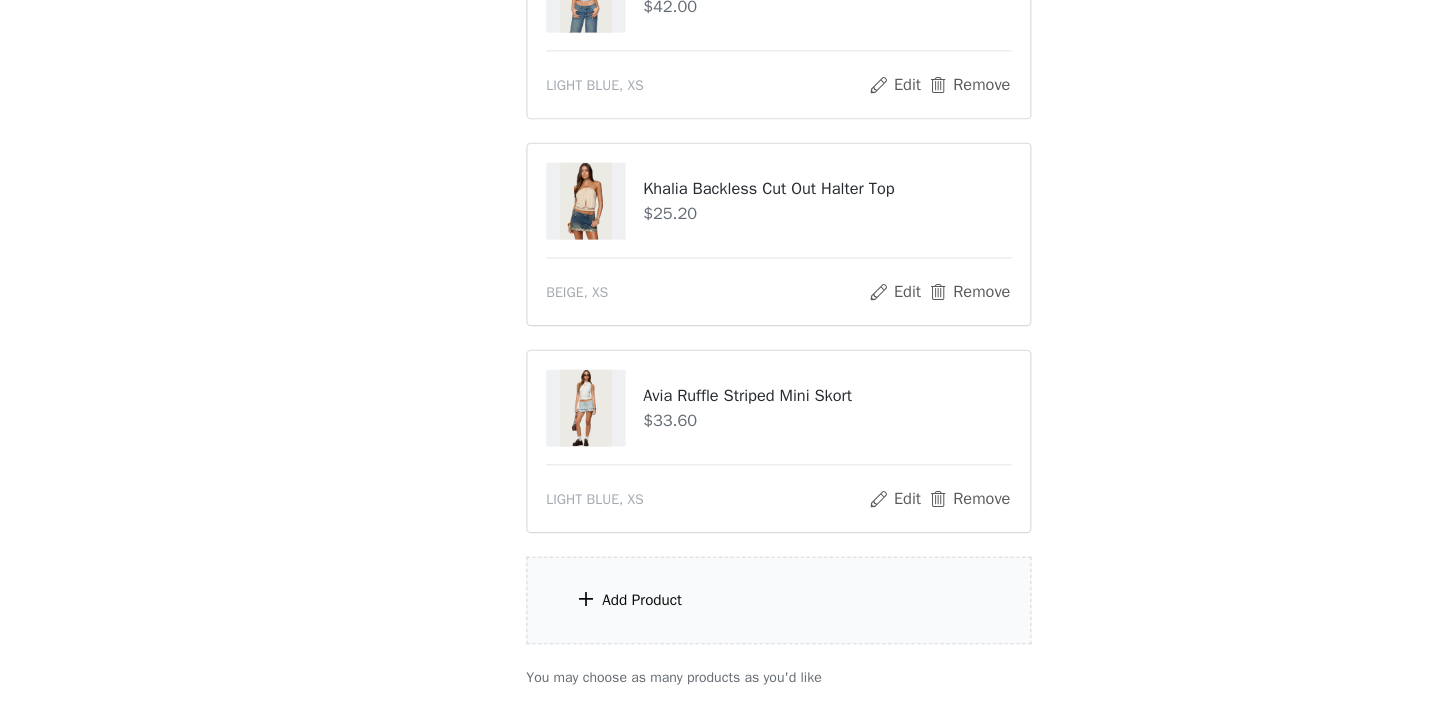 scroll, scrollTop: 226, scrollLeft: 0, axis: vertical 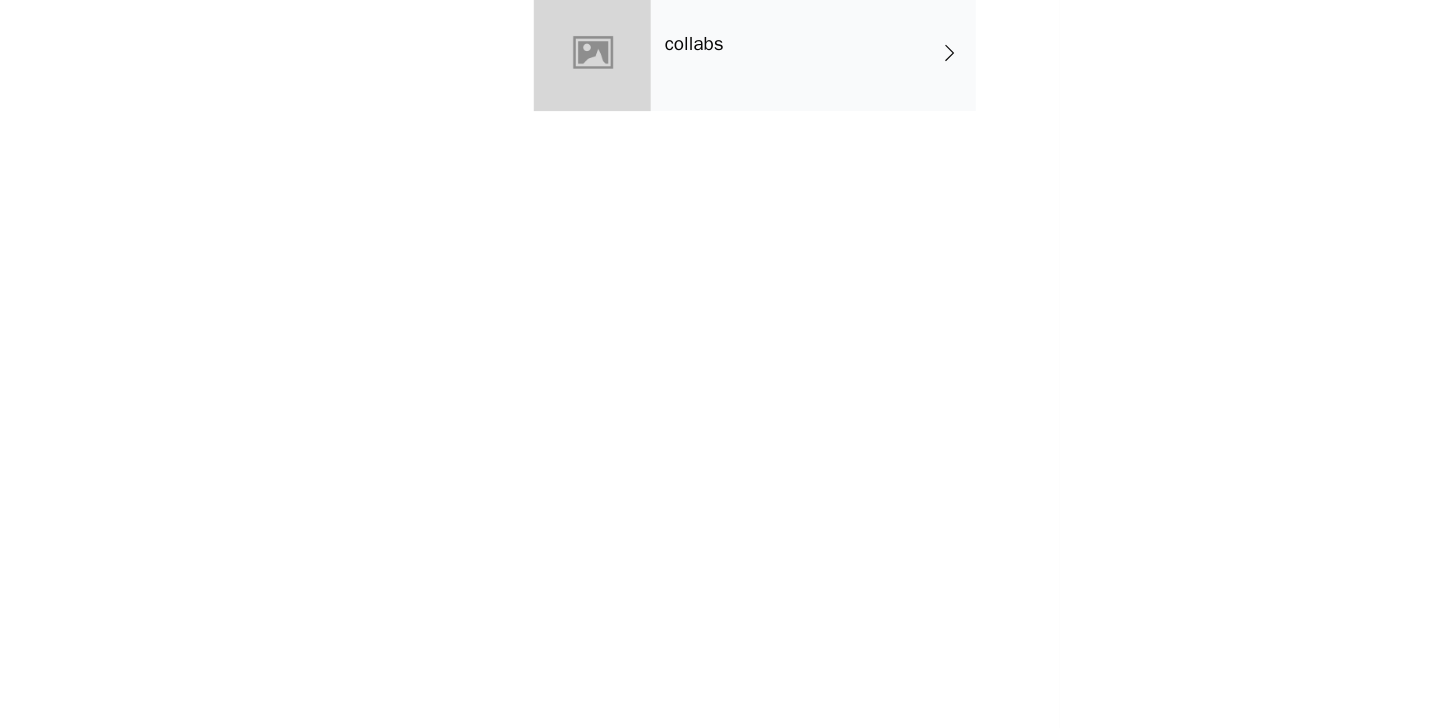 click on "collabs" at bounding box center (749, 150) 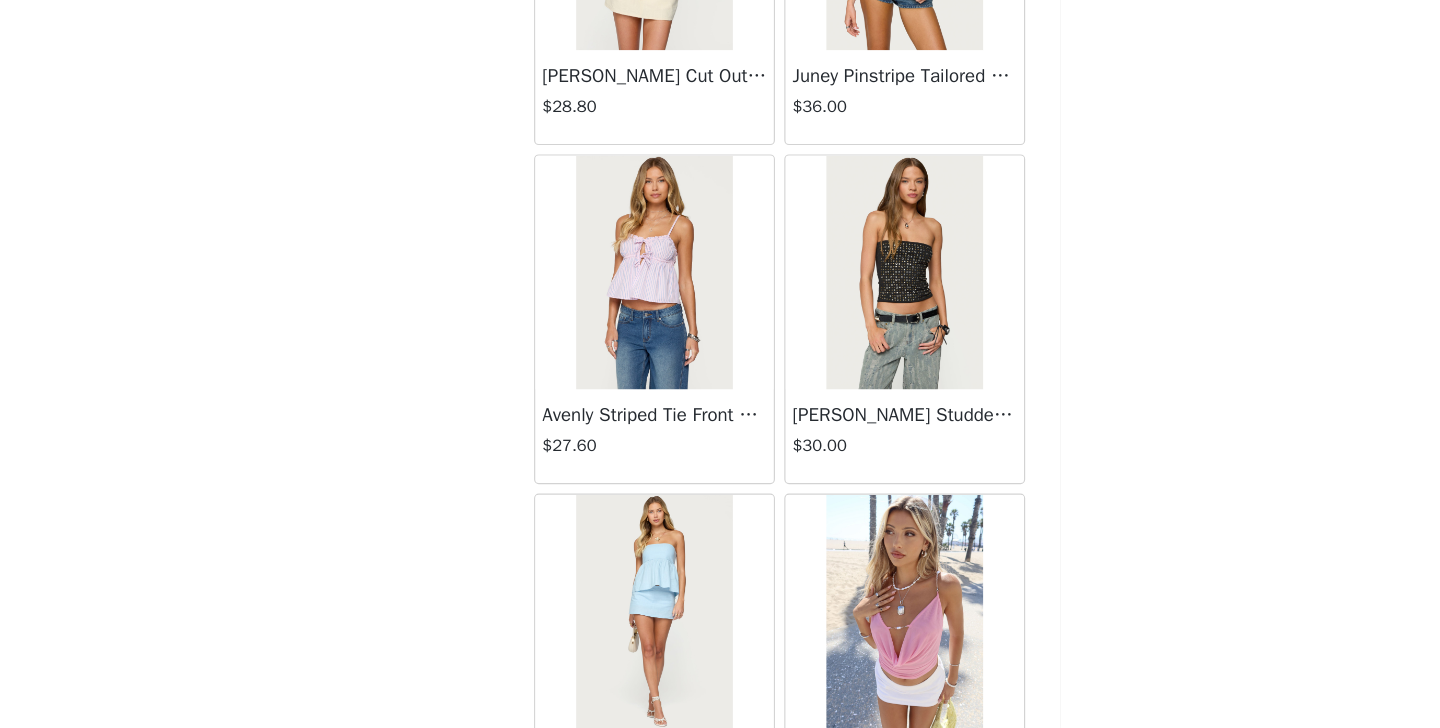 scroll, scrollTop: 2332, scrollLeft: 0, axis: vertical 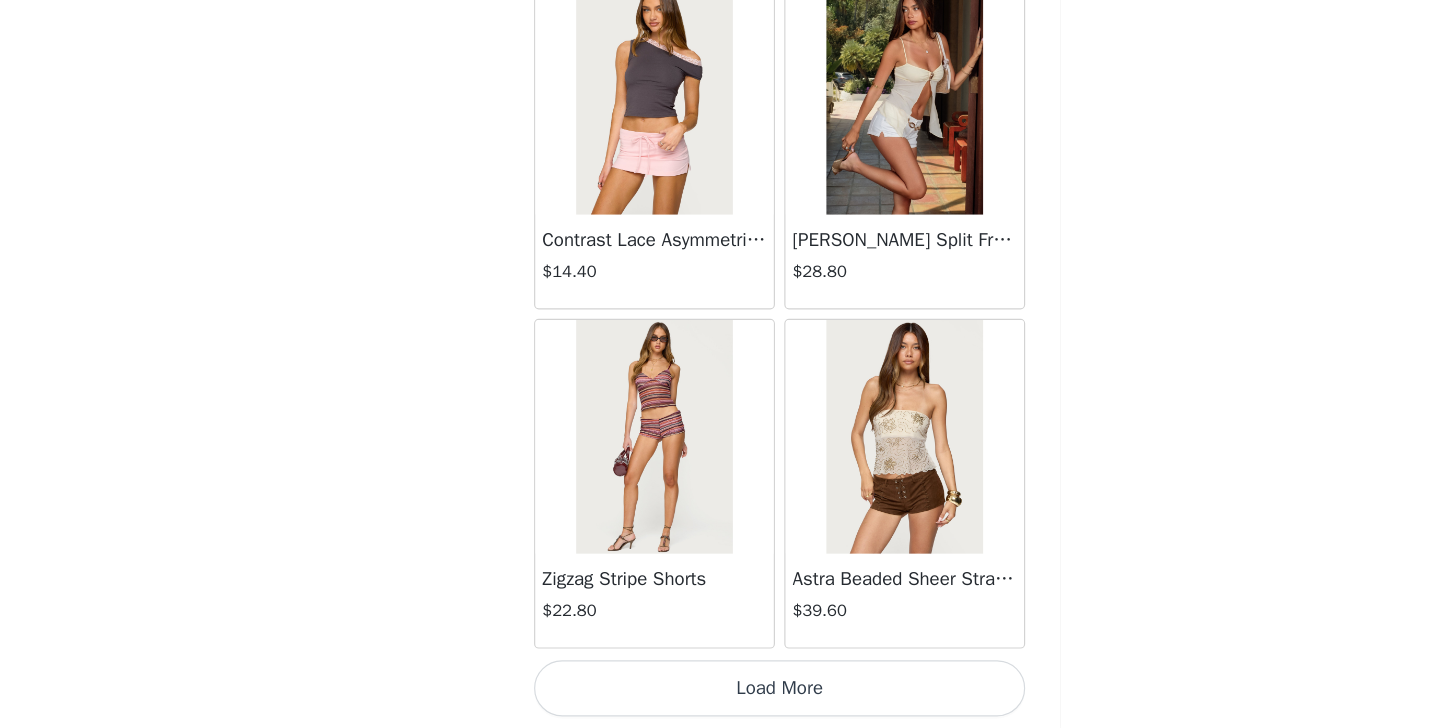 click on "Load More" at bounding box center (720, 694) 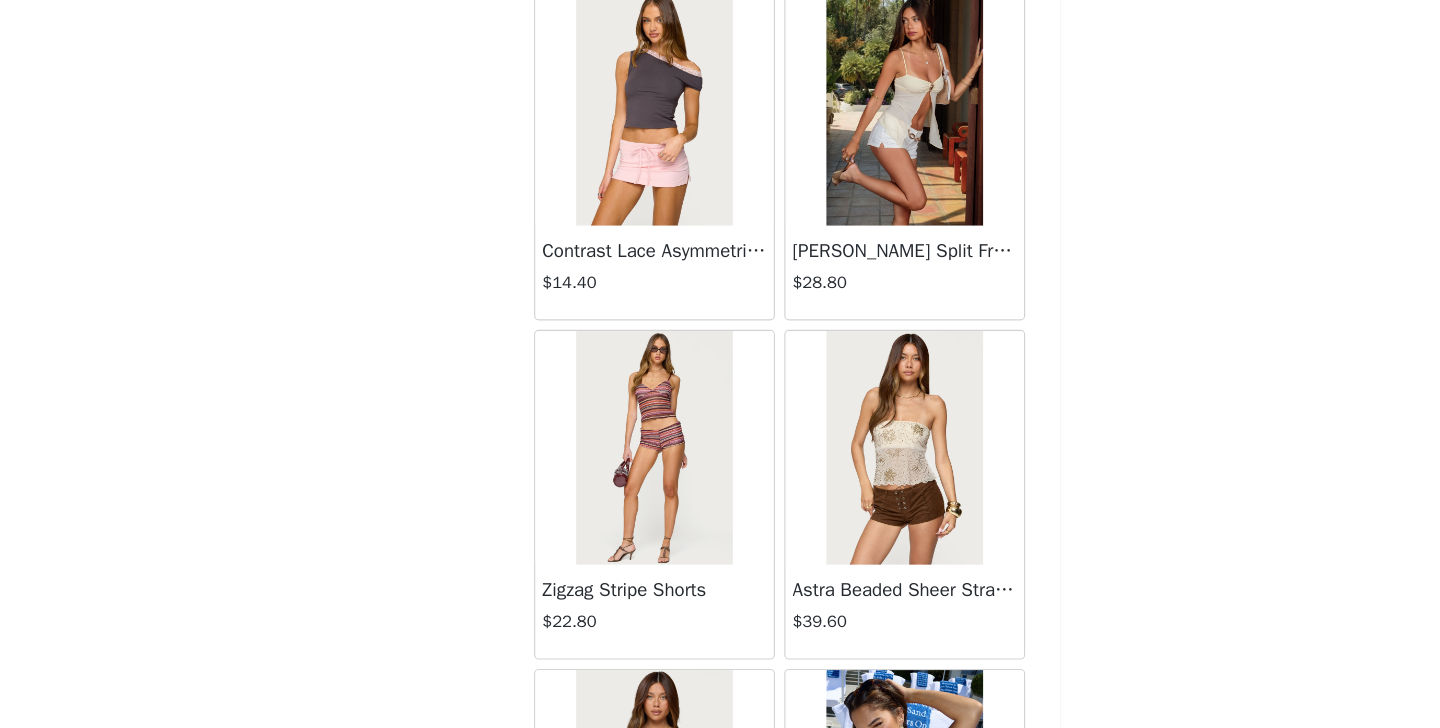 scroll, scrollTop: 2332, scrollLeft: 0, axis: vertical 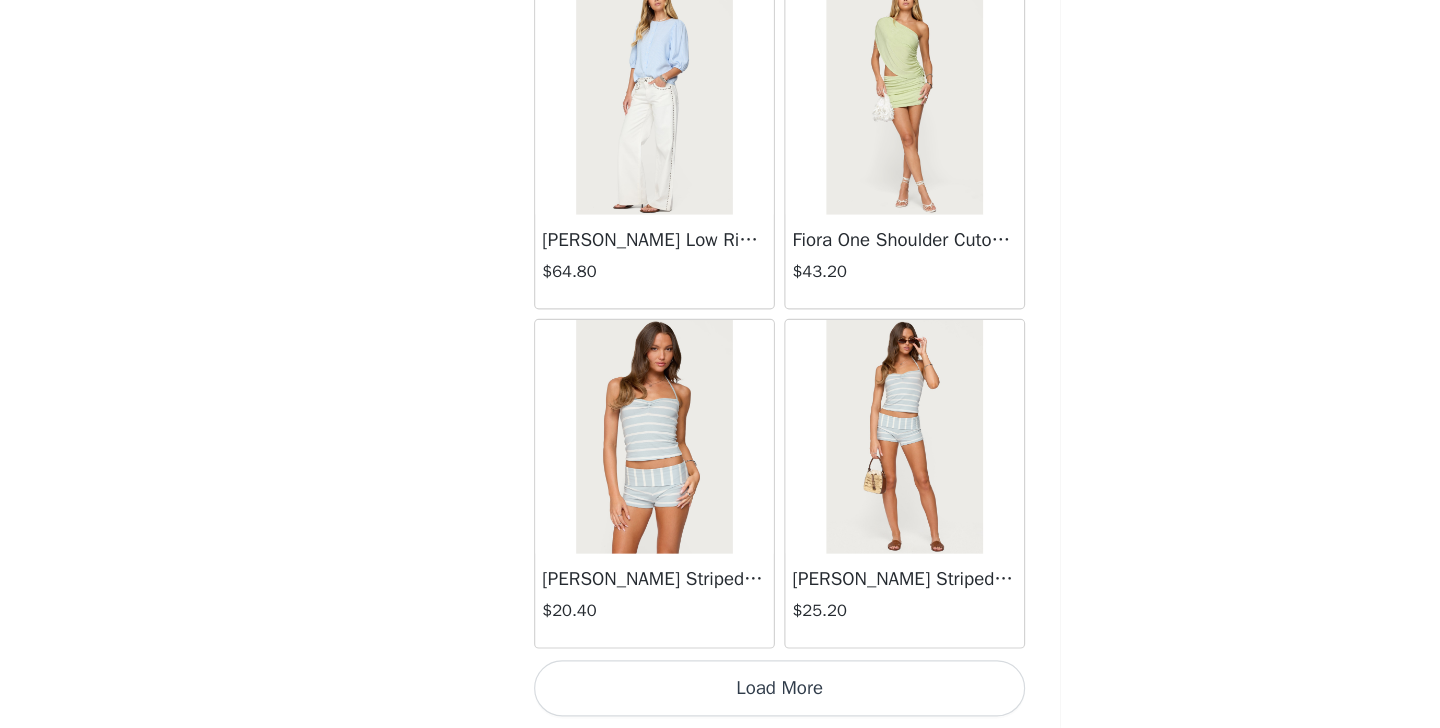 click on "Load More" at bounding box center (720, 694) 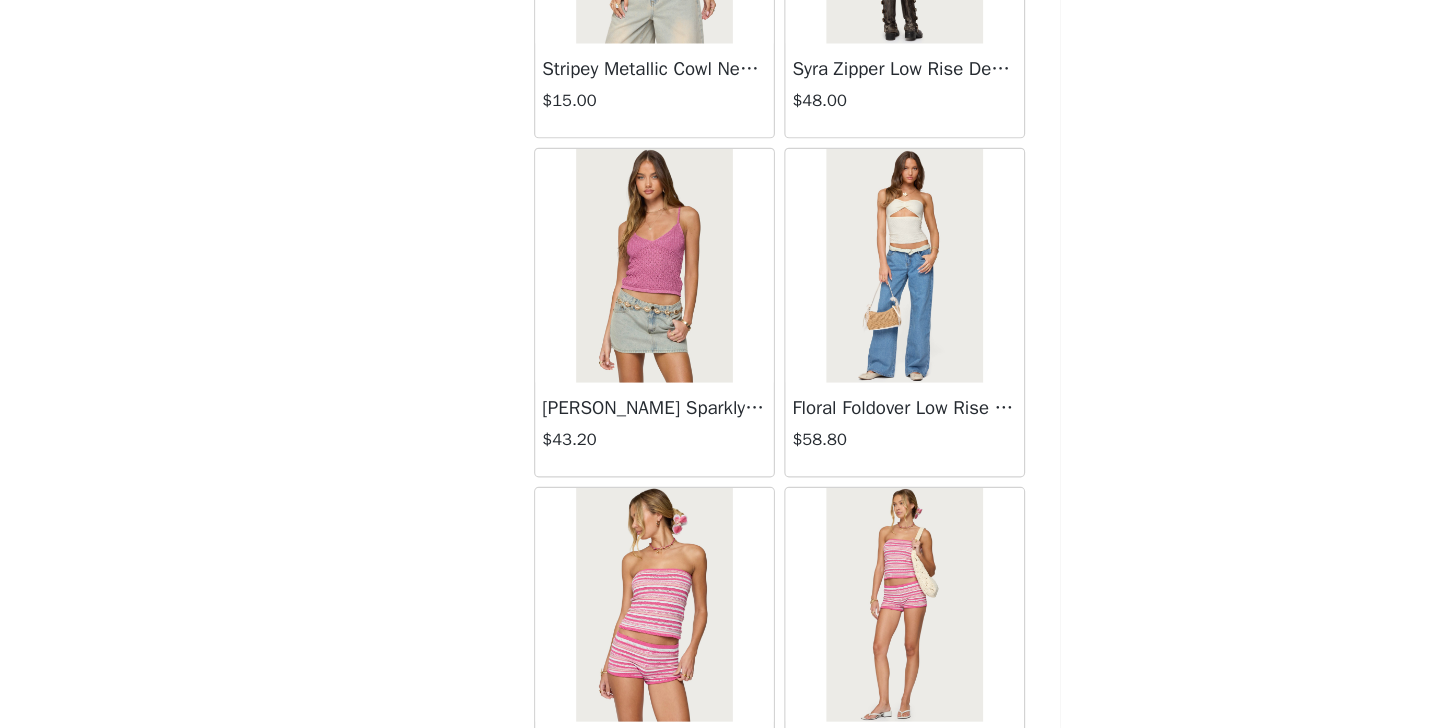 scroll, scrollTop: 8132, scrollLeft: 0, axis: vertical 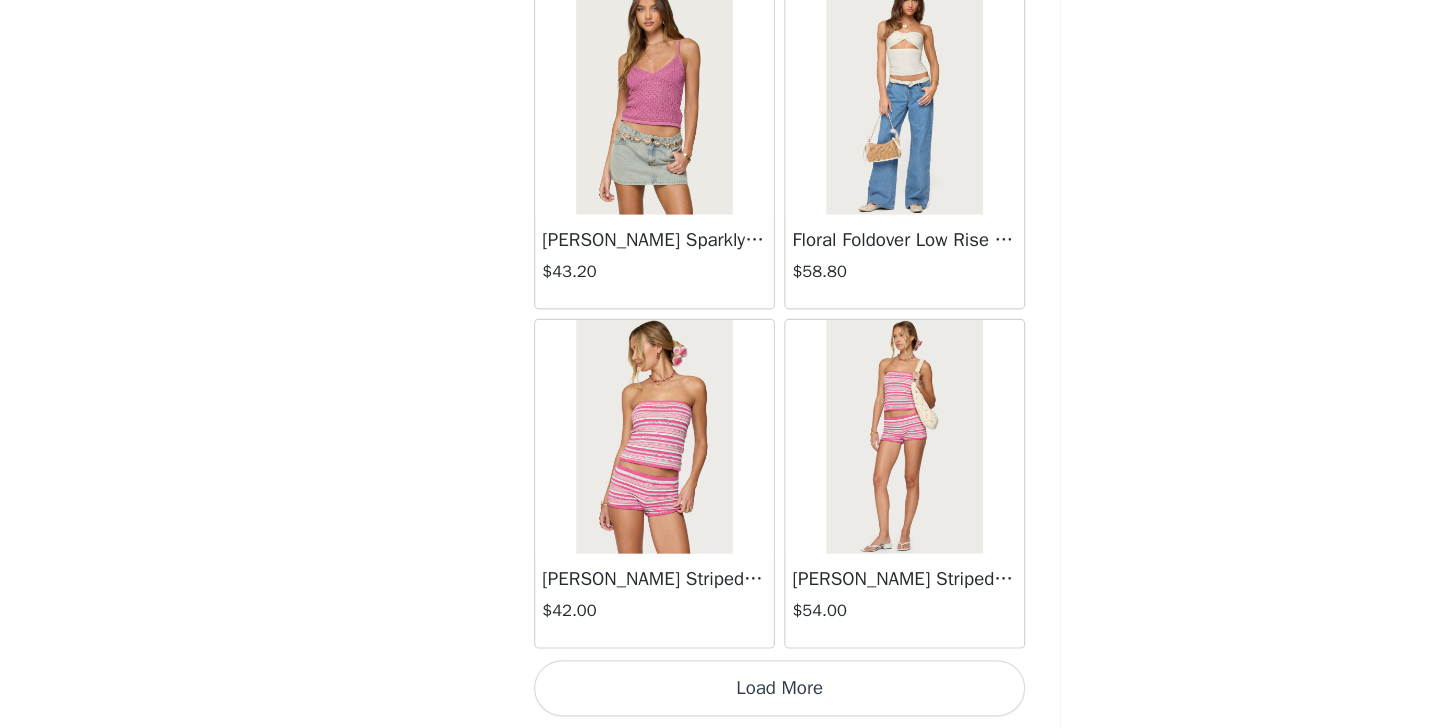 click on "Load More" at bounding box center [720, 694] 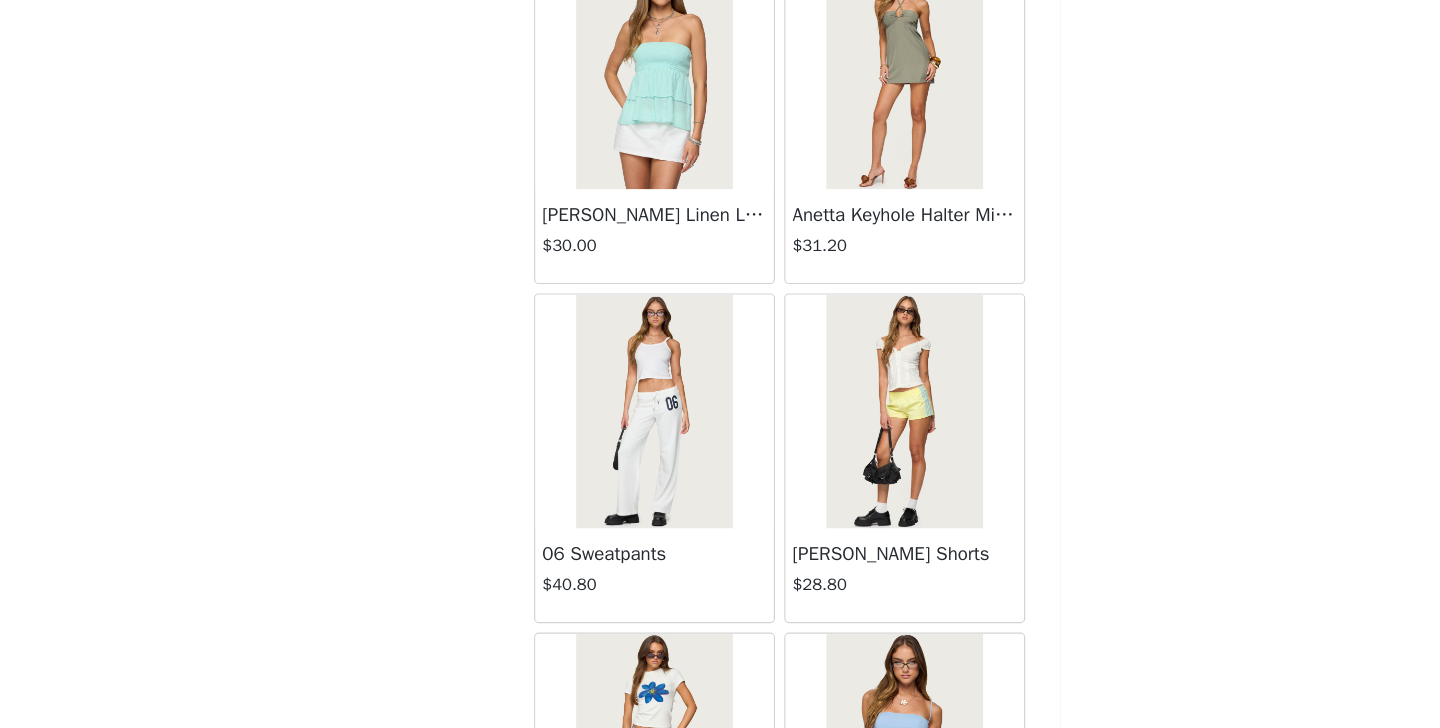 scroll, scrollTop: 11032, scrollLeft: 0, axis: vertical 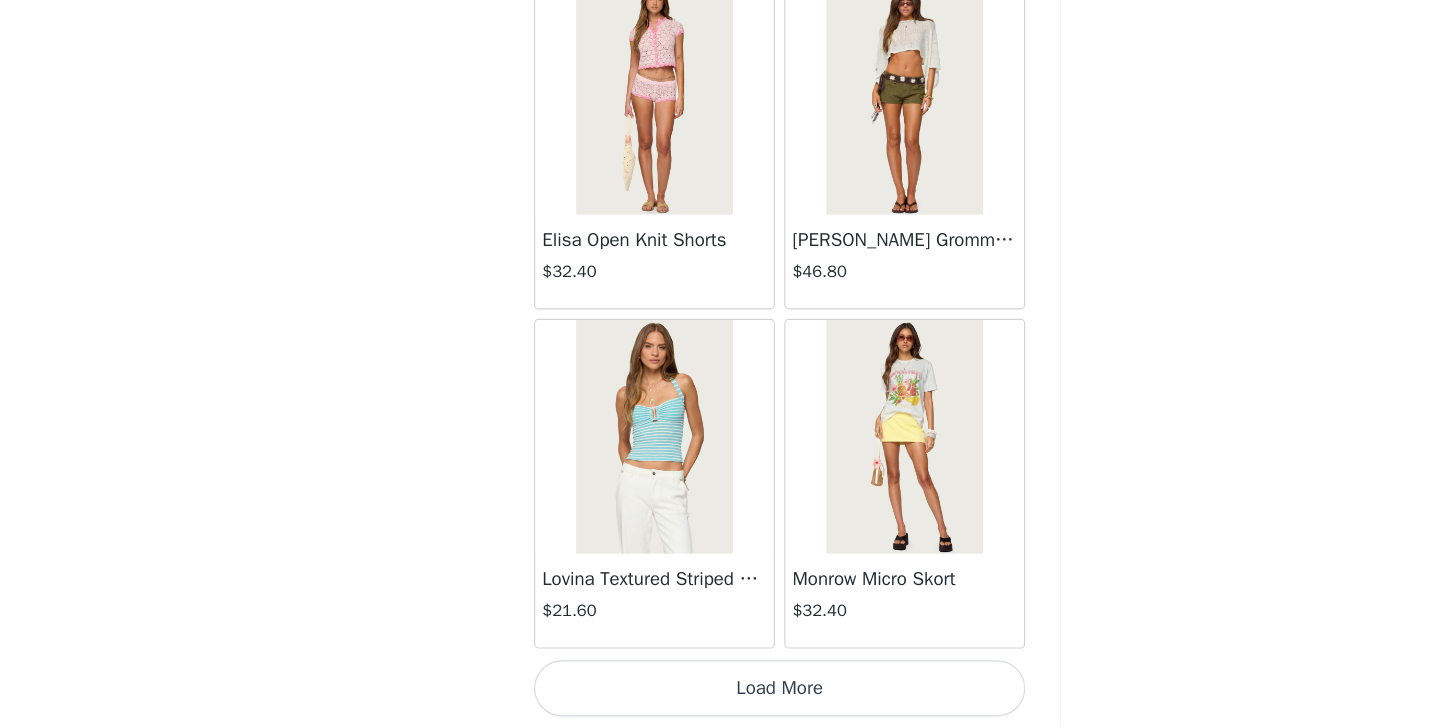 click on "Load More" at bounding box center [720, 694] 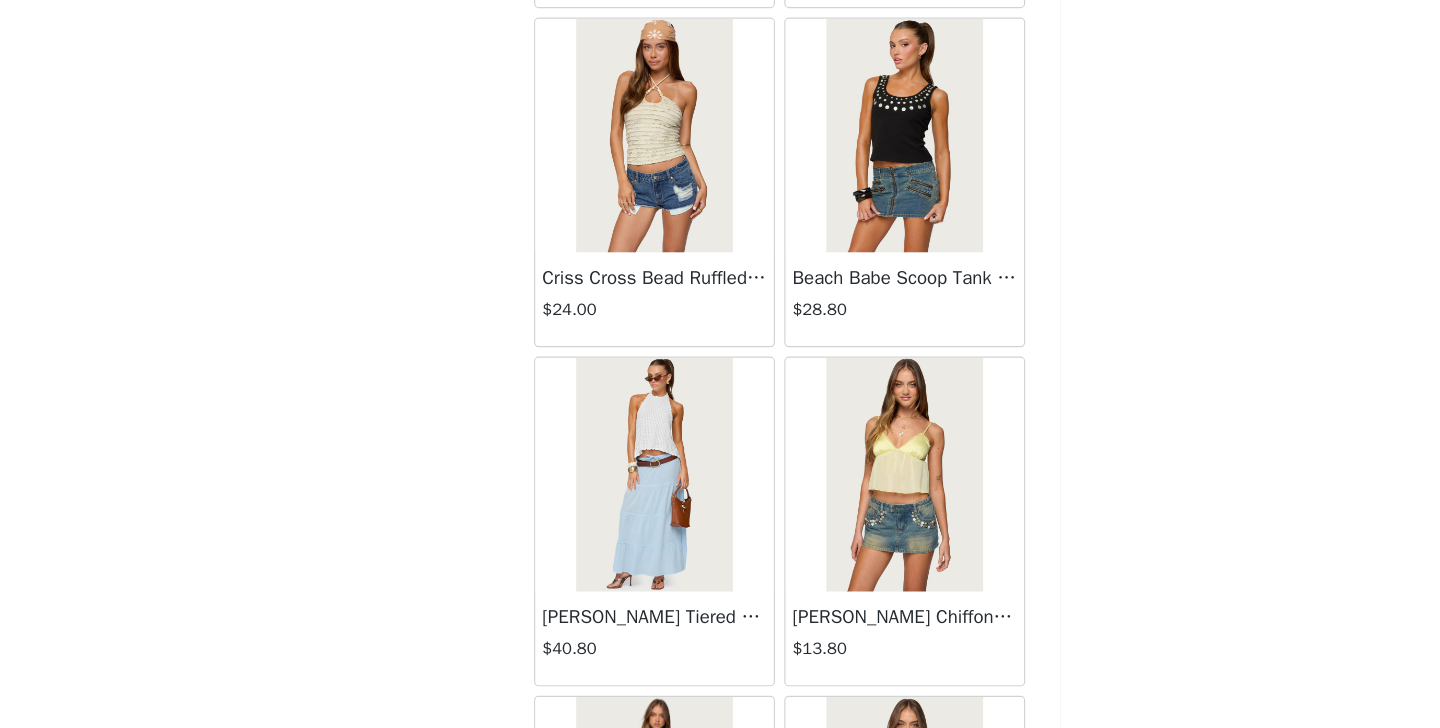 scroll, scrollTop: 13932, scrollLeft: 0, axis: vertical 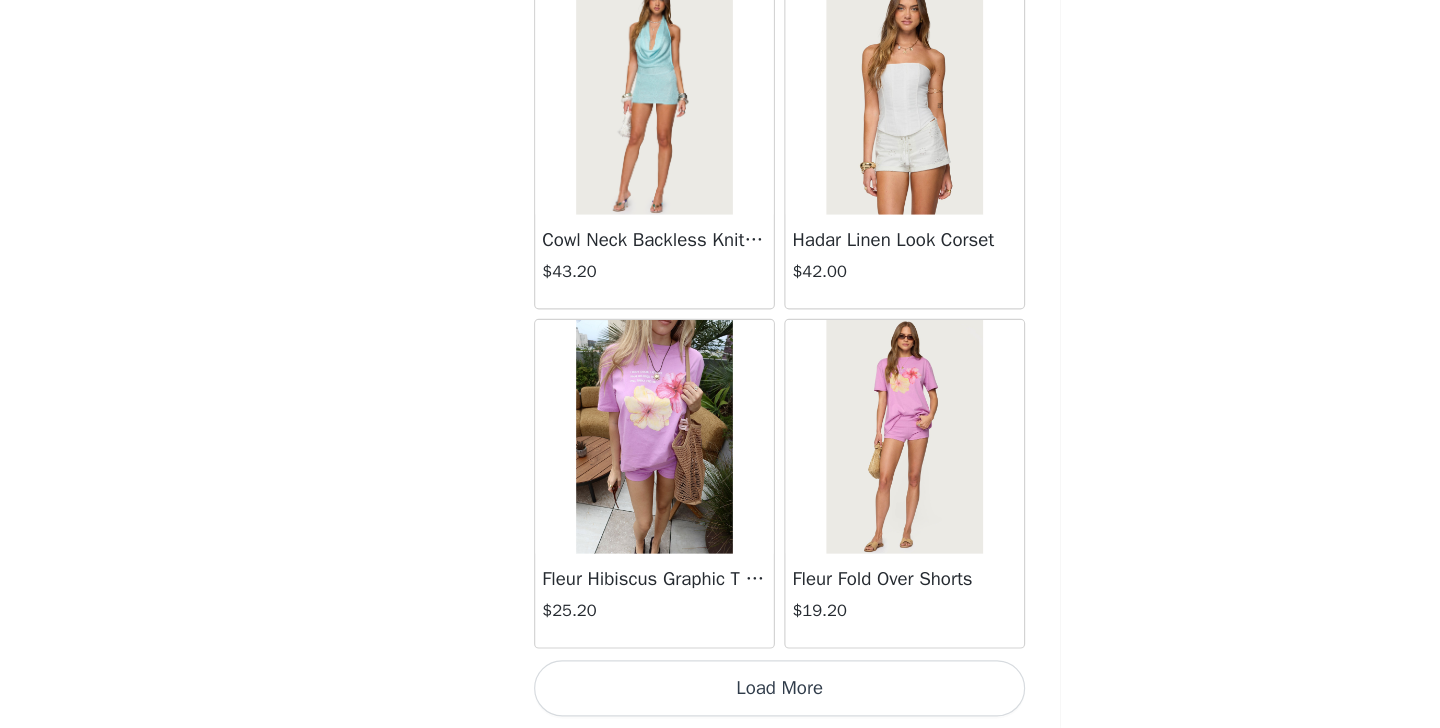 click on "Load More" at bounding box center (720, 694) 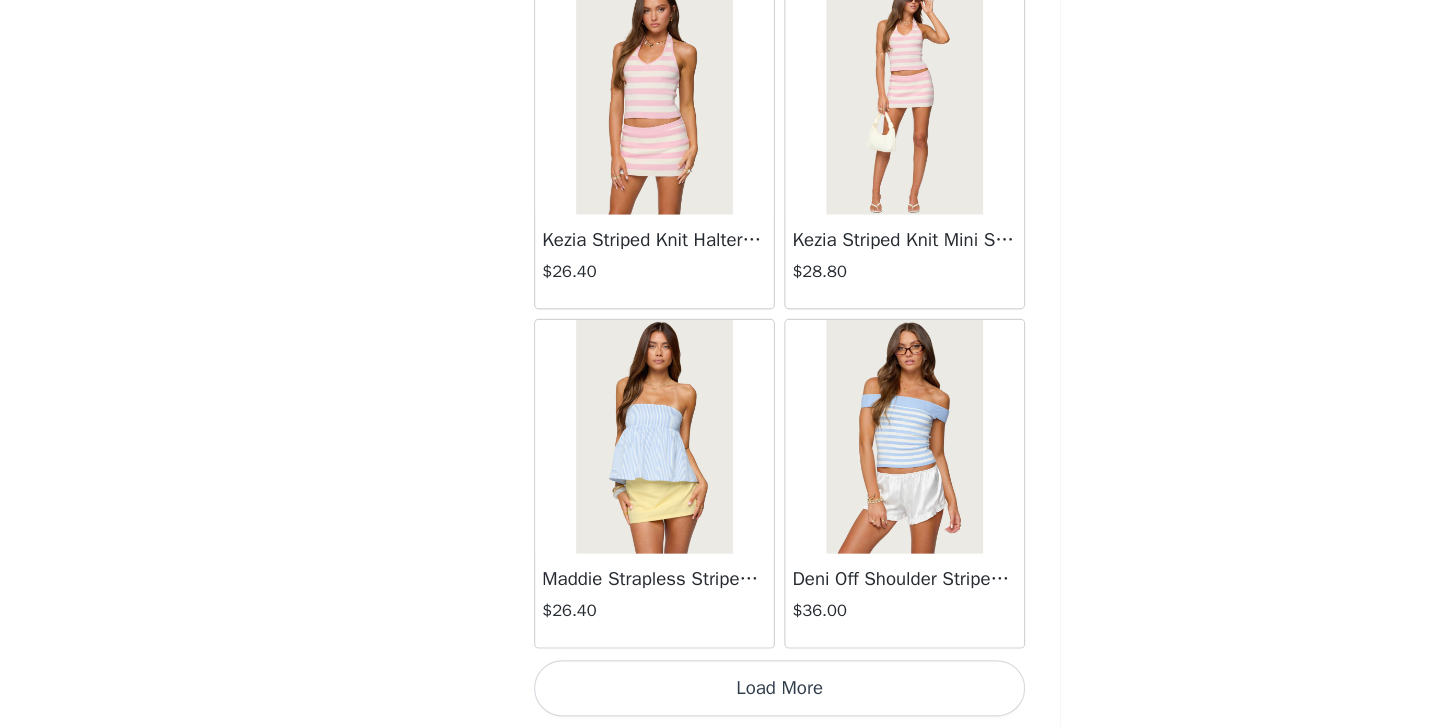 click on "Load More" at bounding box center (720, 694) 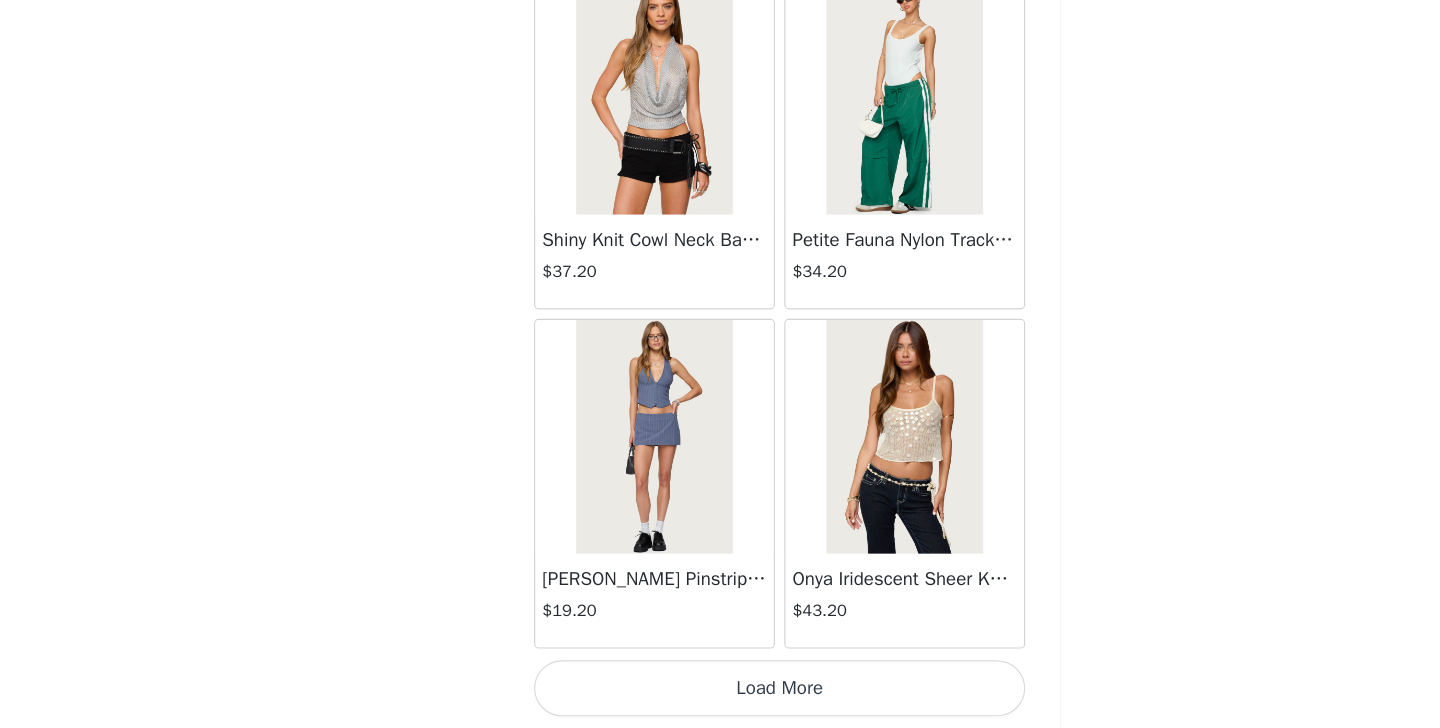 click on "Load More" at bounding box center [720, 694] 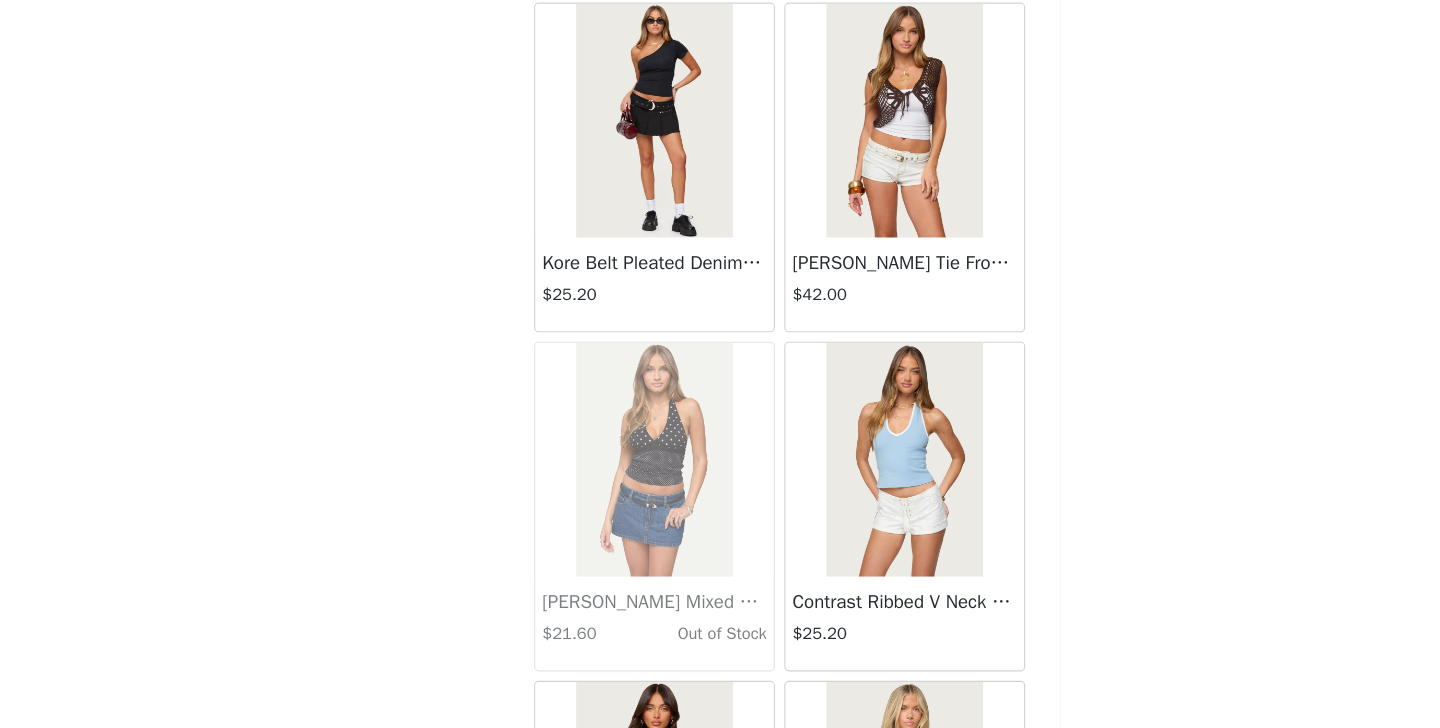 scroll, scrollTop: 22632, scrollLeft: 0, axis: vertical 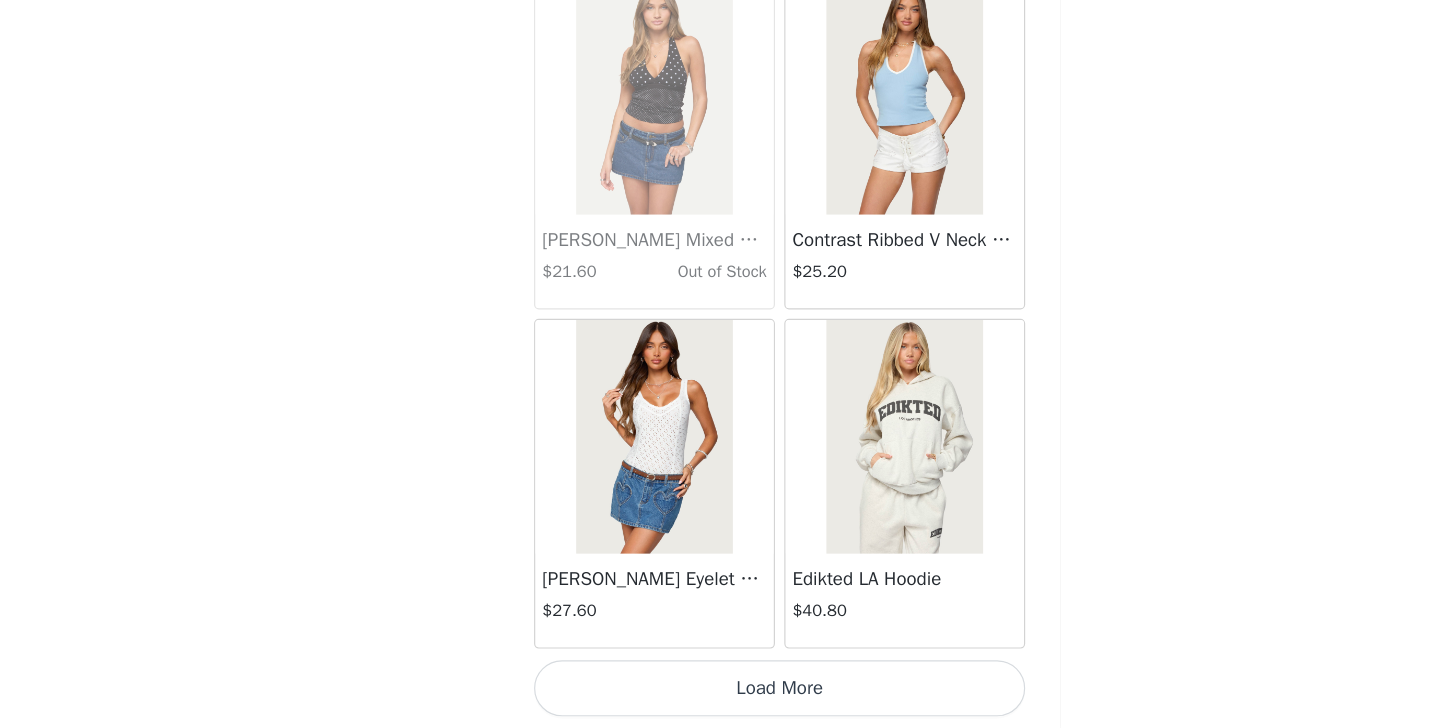 click on "Load More" at bounding box center (720, 694) 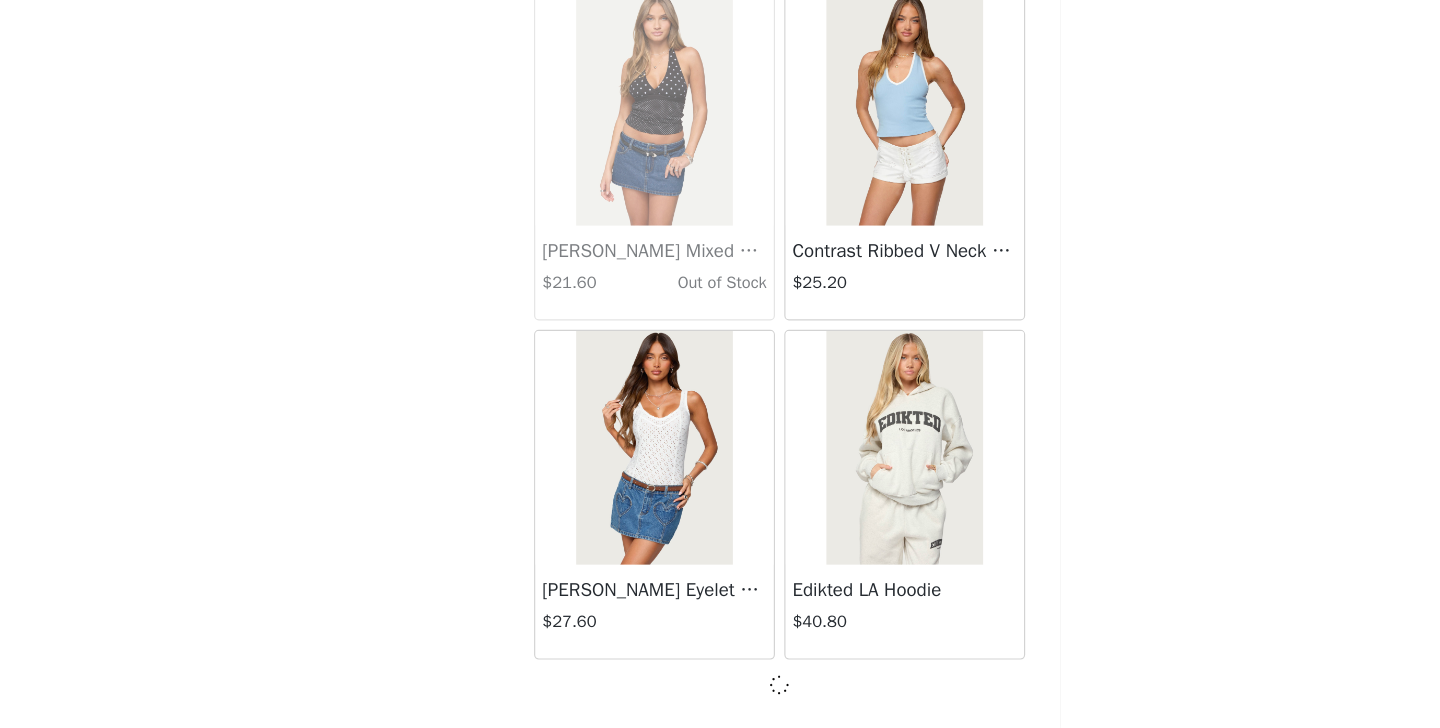 scroll, scrollTop: 22623, scrollLeft: 0, axis: vertical 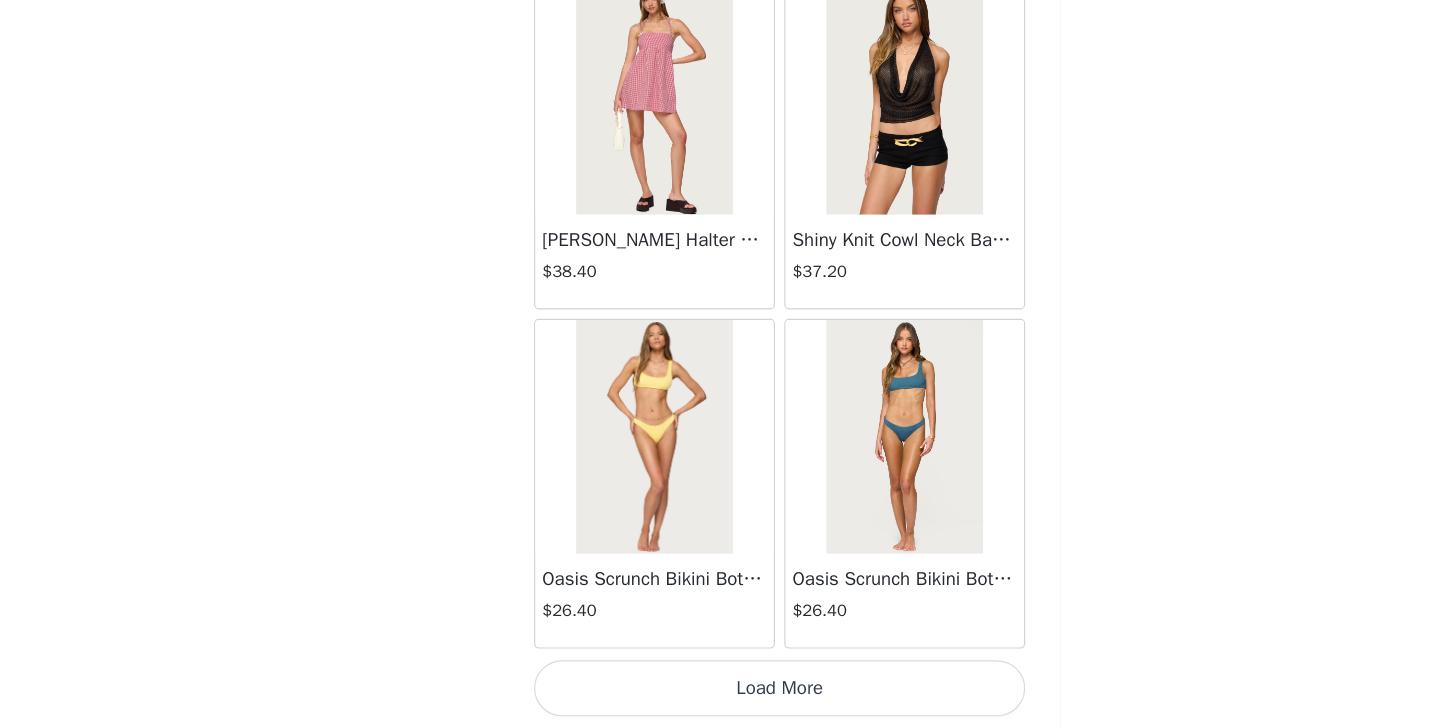 click on "Load More" at bounding box center [720, 694] 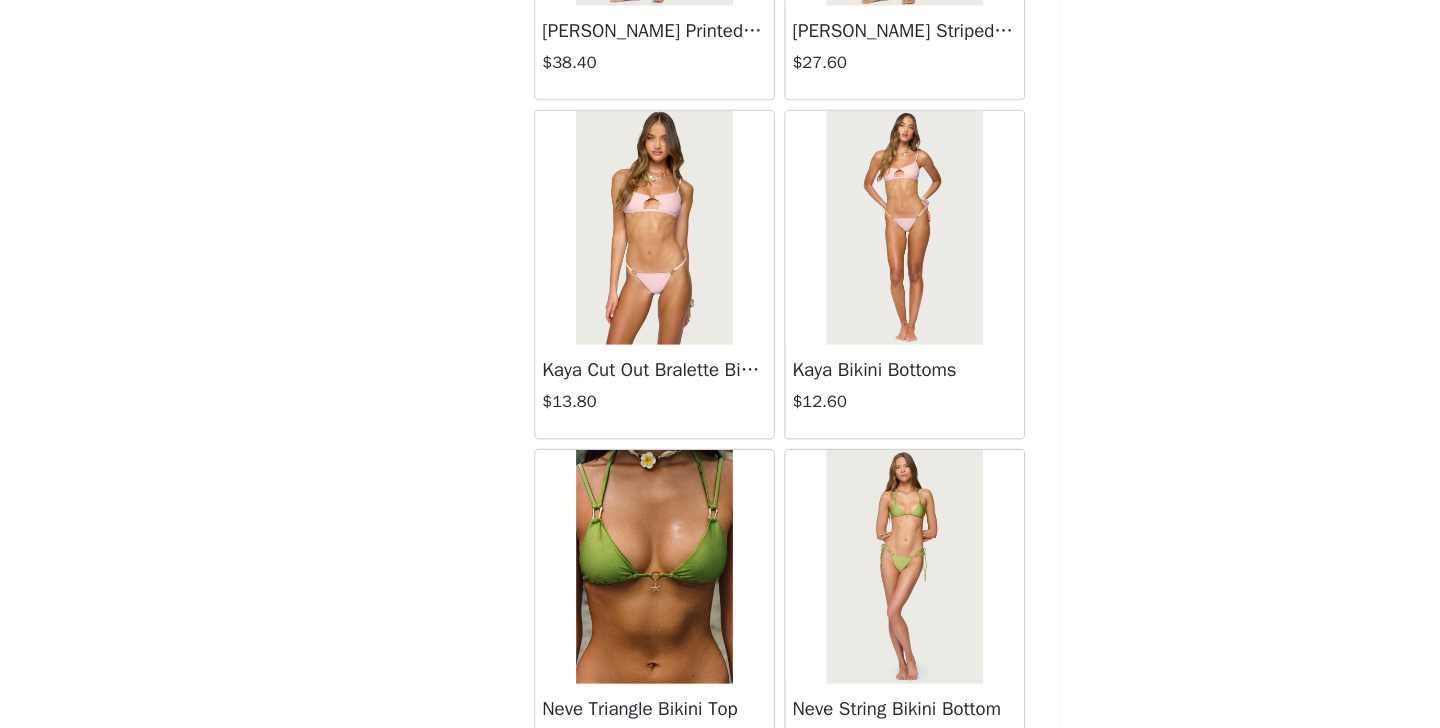 scroll, scrollTop: 28432, scrollLeft: 0, axis: vertical 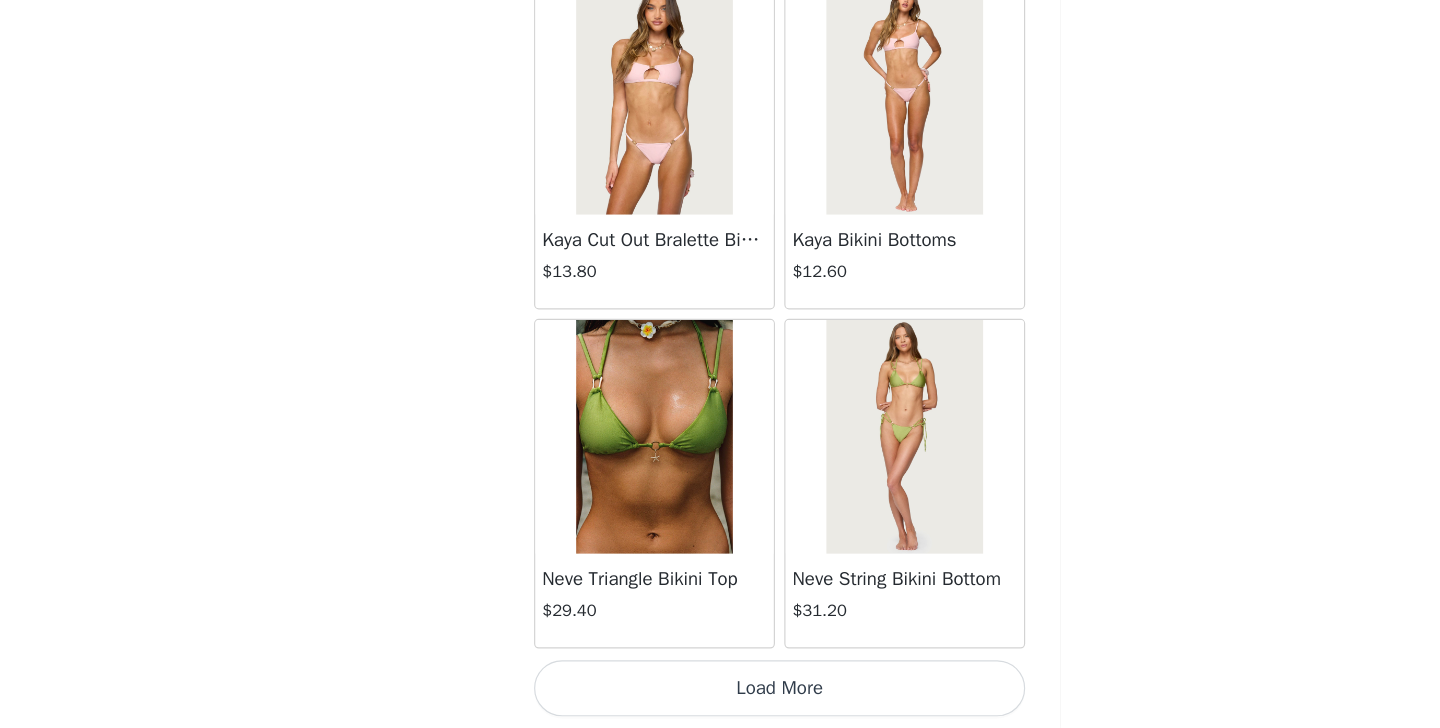 click on "Lovina Grommet Pleated Mini Skort   $16.80       Metallic & Sequin Textured Tank Top   $27.60       Nelley Backless Beaded Sequin Chiffon Top   $36.00       Daley Asymmetric One Shoulder Crochet Top   $21.60       Monty Plaid Micro Shorts   $30.00       Arlie Floral Texured Sheer Halter Top   $27.60       Maree Bead V Neck Top   $22.80       Maree Bead Cut Out Mini Skirt   $20.40       Delcy Cut Out Halter Top   $28.80       Juney Pinstripe Tailored Button Up Shirt   $36.00       Avenly Striped Tie Front Babydoll Top   $27.60       Blanco Studded Grommet Tube Top   $30.00       Avalai Linen Look Mini Skort   $38.40       Beaded Deep Cowl Neck Backless Top   $37.20       Frayed Pleated Denim Mini Skort   $16.00       Klay Linen Look Pleated Mini Skort   $14.40       Contrast Lace Asymmetric Off Shoulder Top   $14.40       Reeve Split Front Sheer Mesh Top   $28.80       Zigzag Stripe Shorts   $22.80       Astra Beaded Sheer Strapless Top   $39.60       Beaded Floral Embroidered Tank Top   $38.40" at bounding box center (720, -13804) 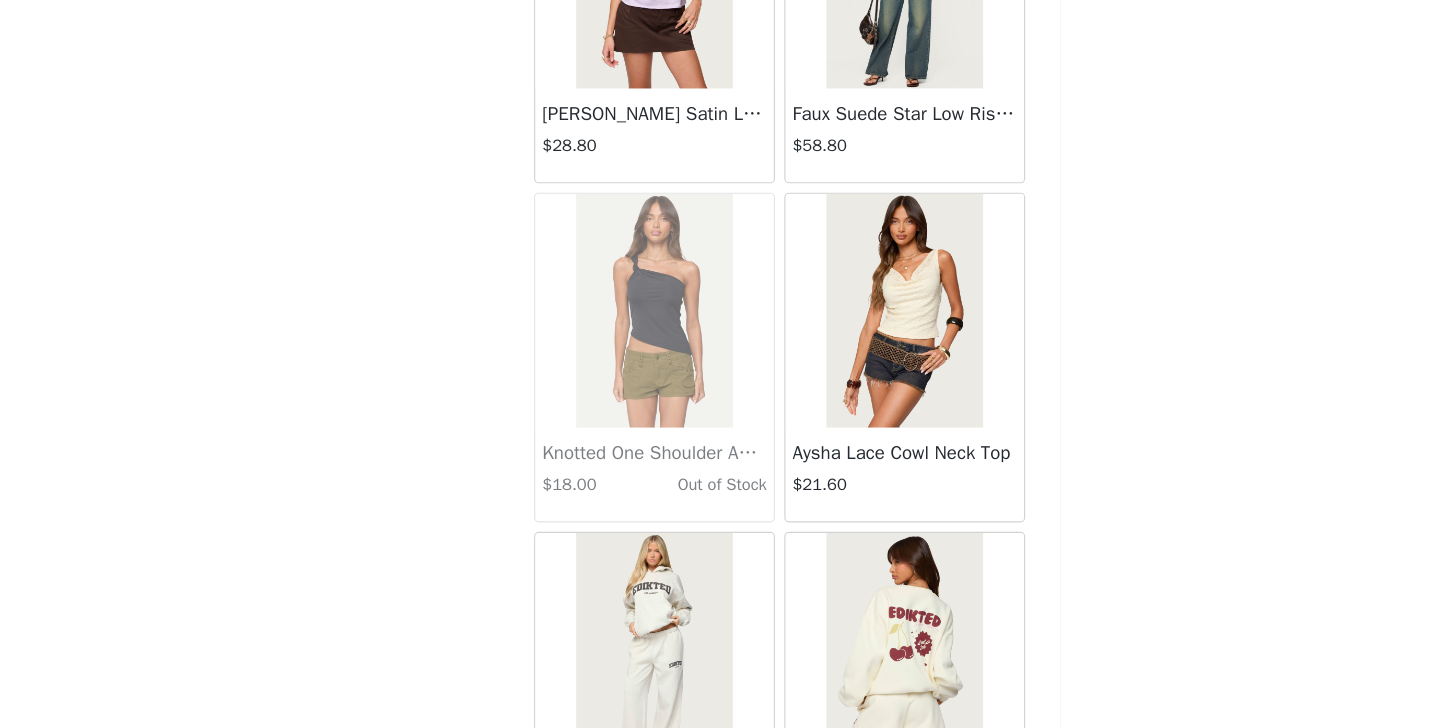 scroll, scrollTop: 31332, scrollLeft: 0, axis: vertical 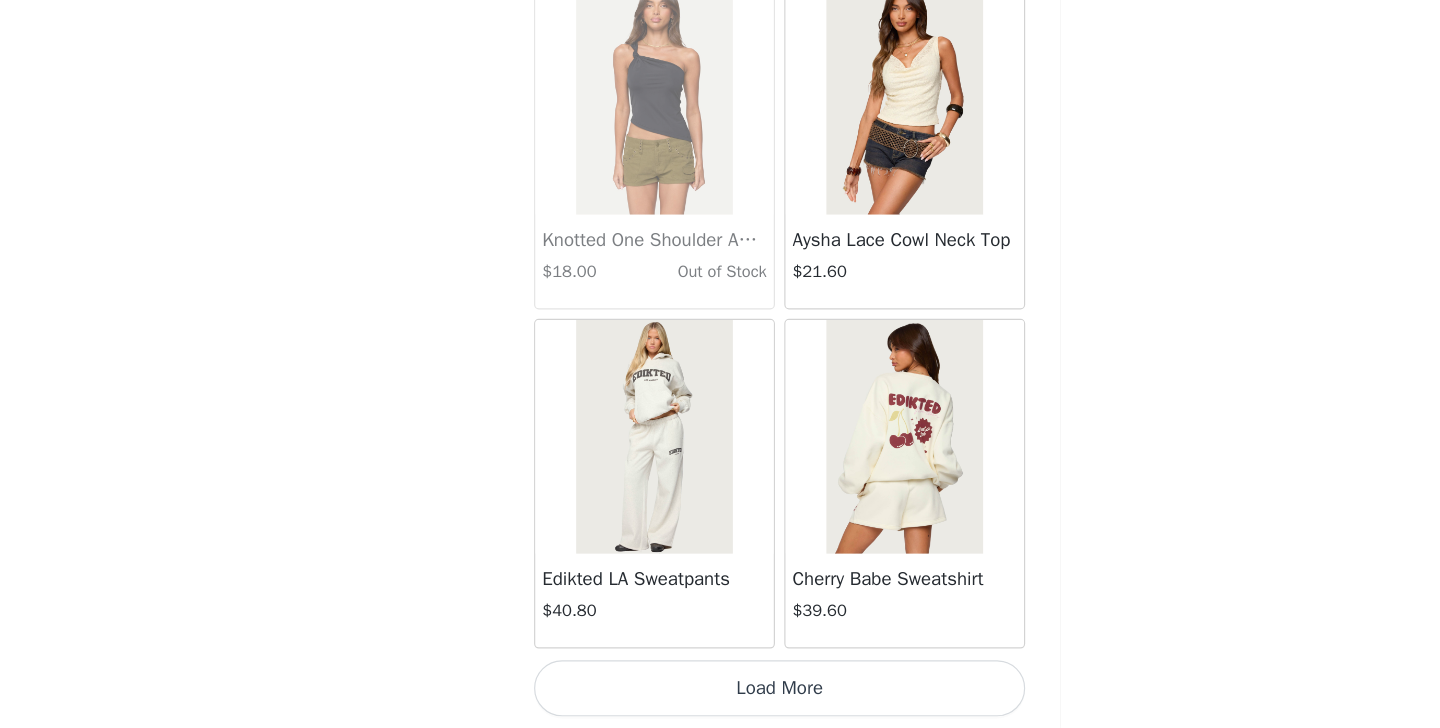 click on "Load More" at bounding box center (720, 694) 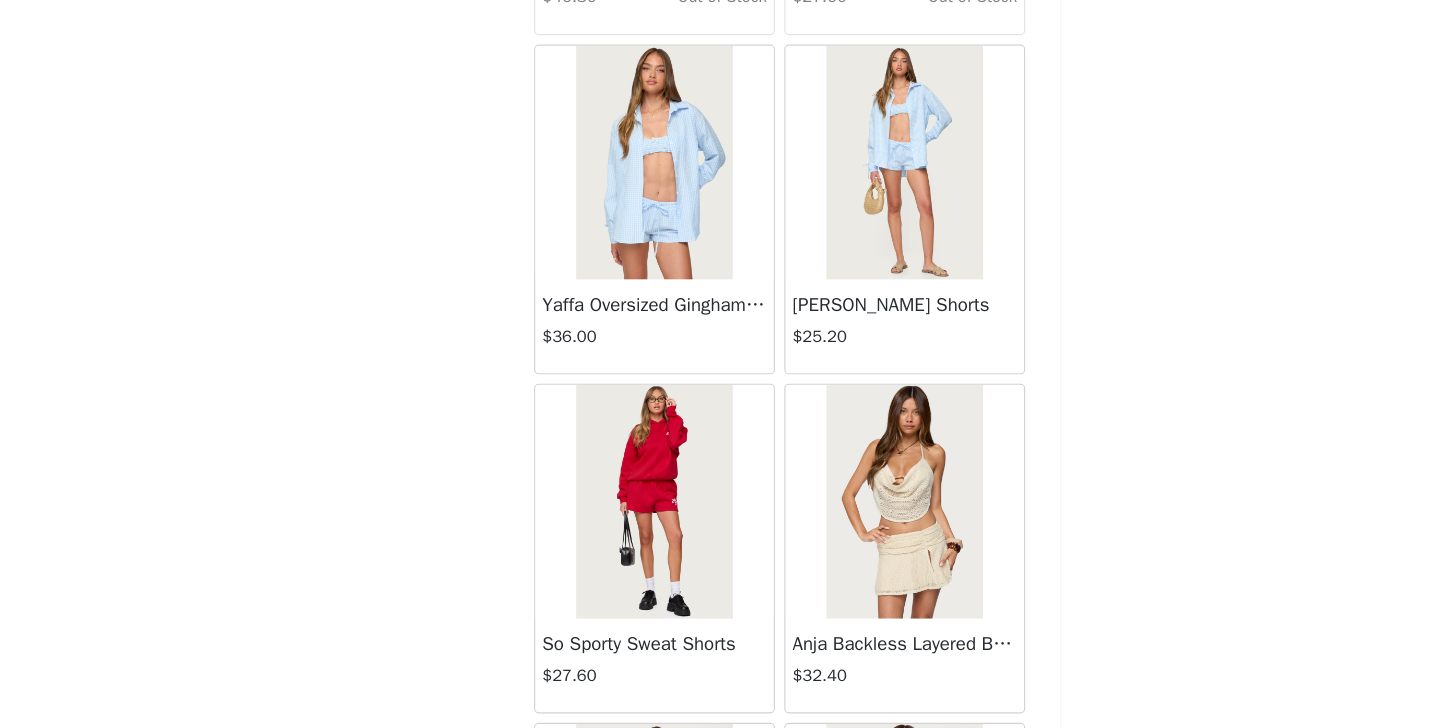 scroll, scrollTop: 34232, scrollLeft: 0, axis: vertical 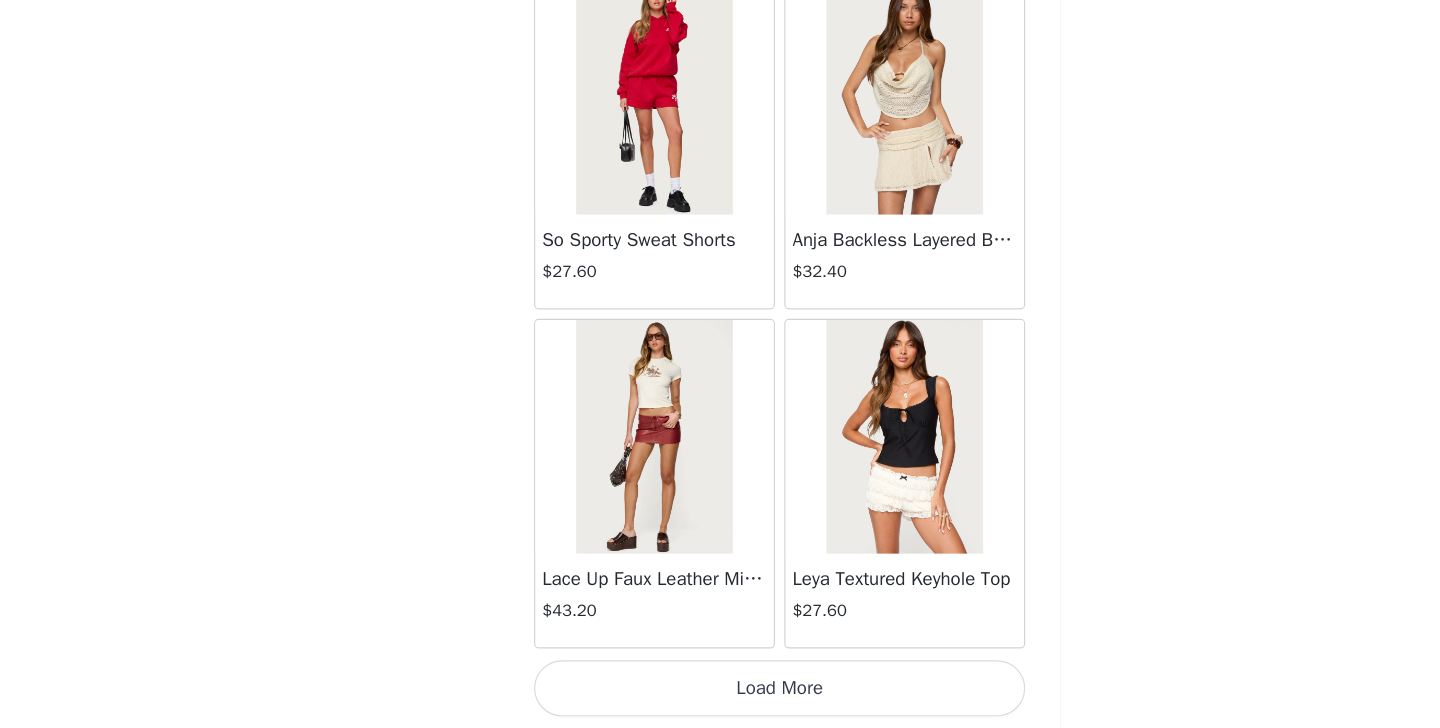click on "Load More" at bounding box center [720, 694] 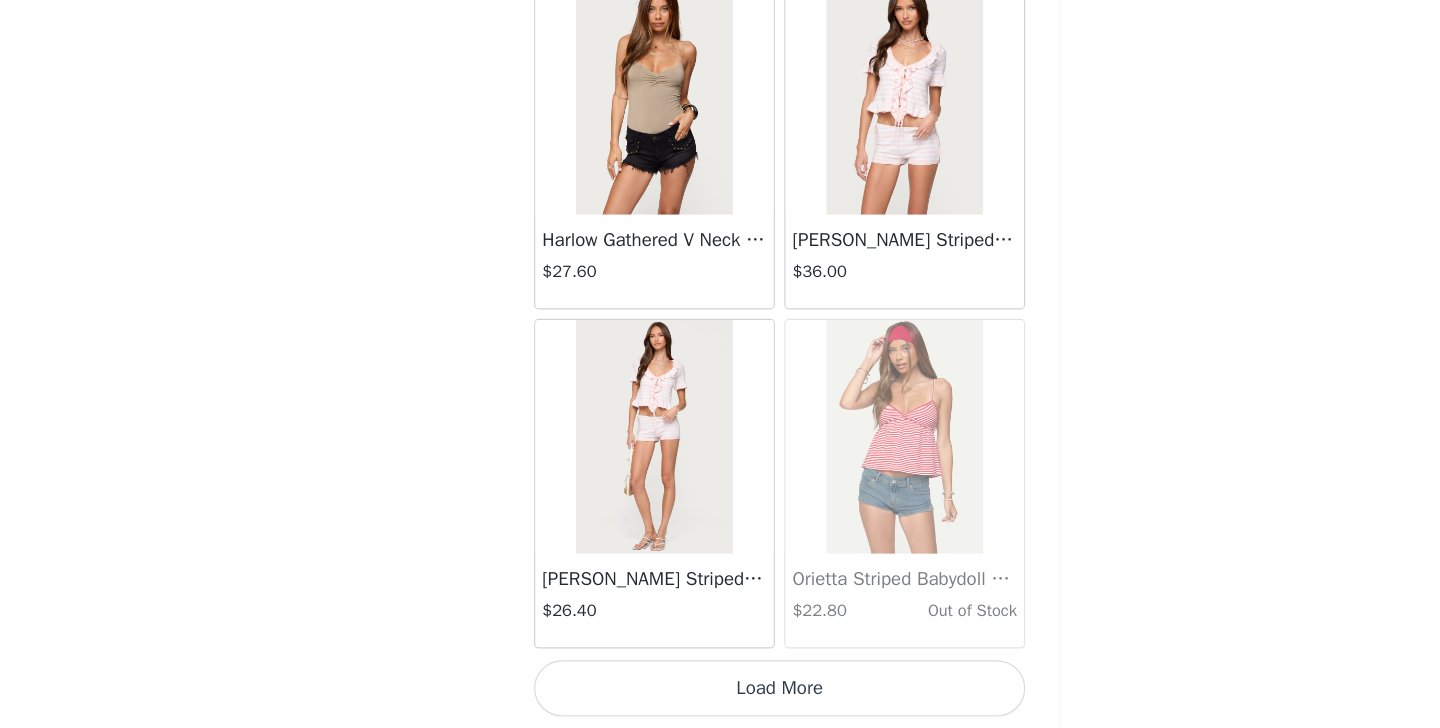 click on "Load More" at bounding box center [720, 694] 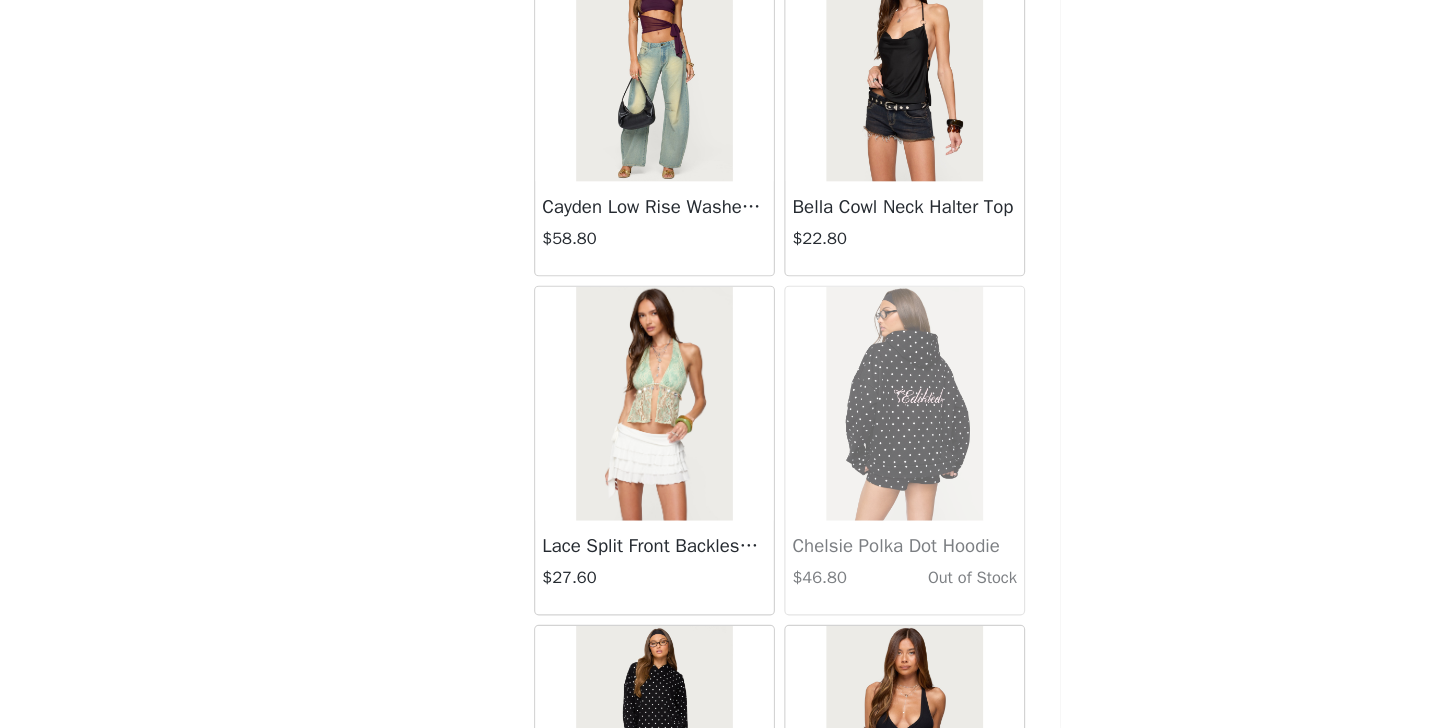 scroll, scrollTop: 40032, scrollLeft: 0, axis: vertical 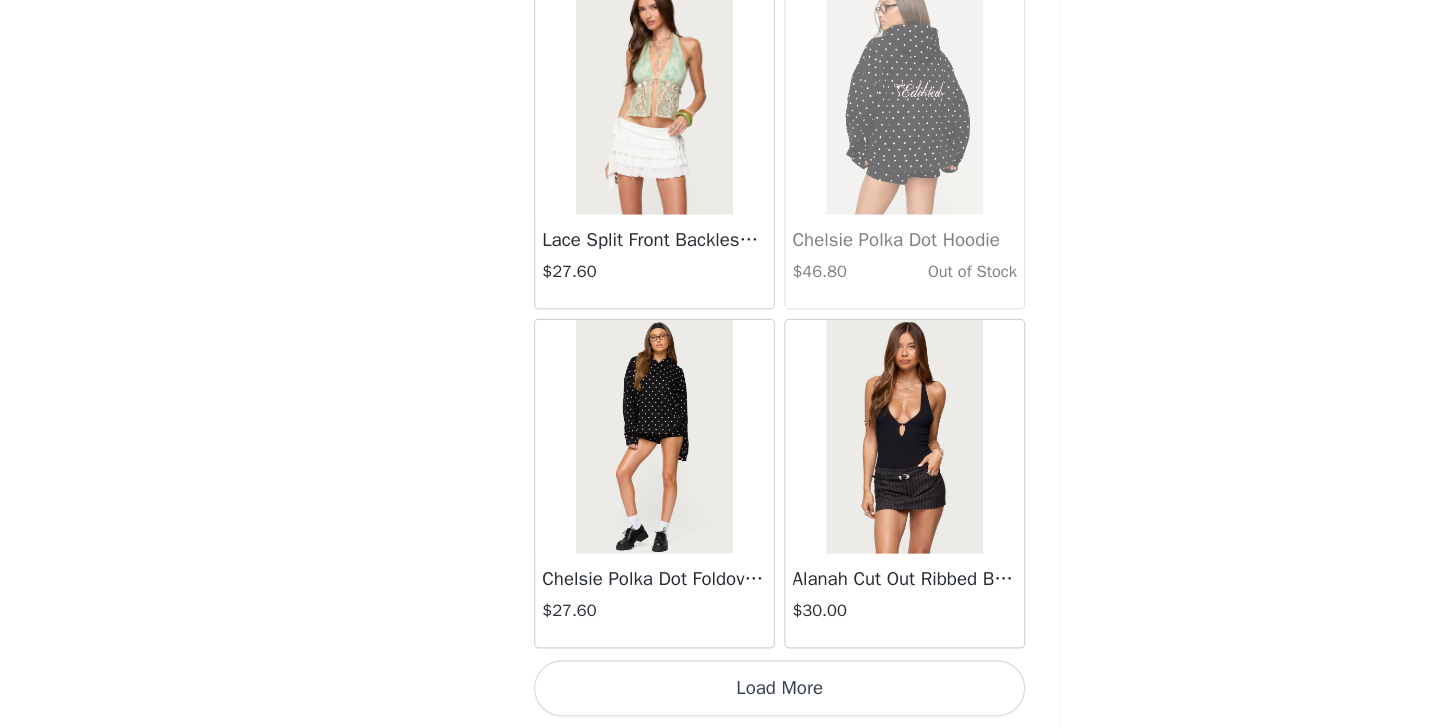 click on "Load More" at bounding box center (720, 694) 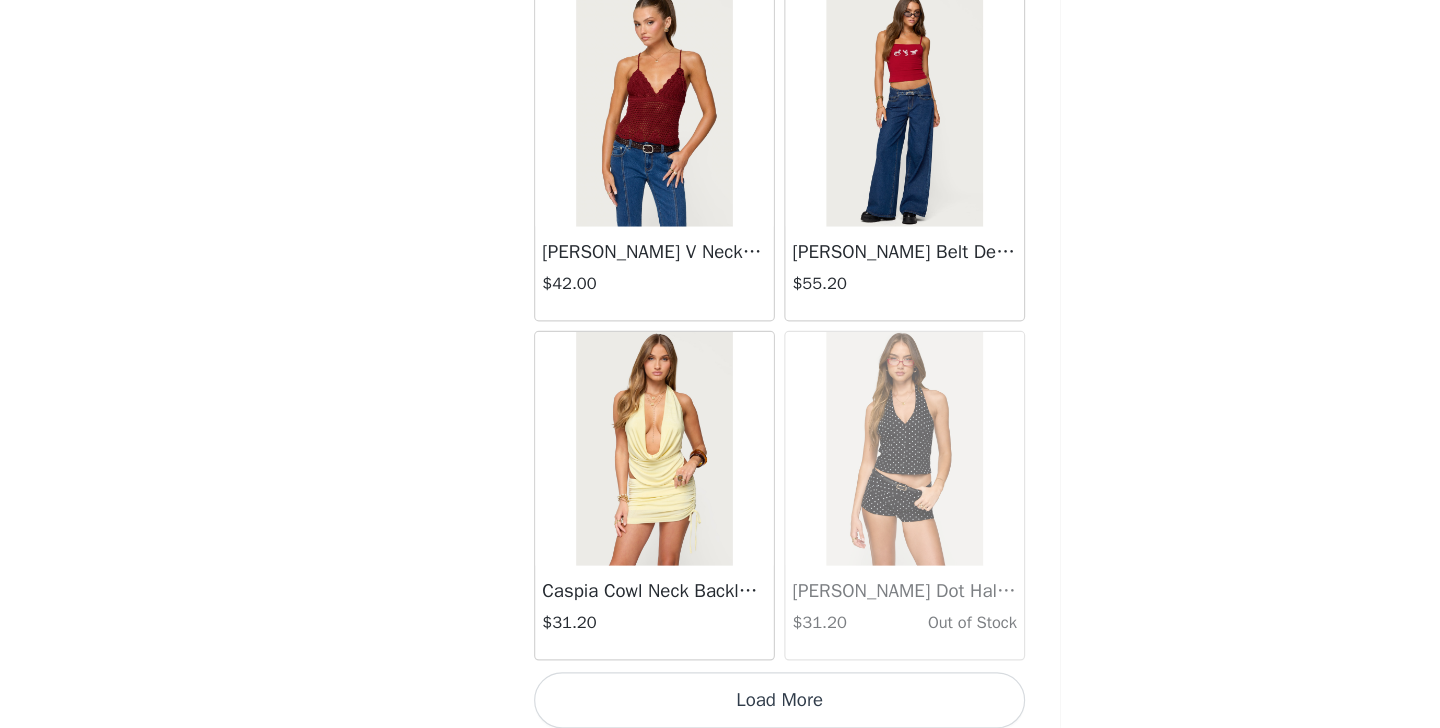scroll, scrollTop: 42932, scrollLeft: 0, axis: vertical 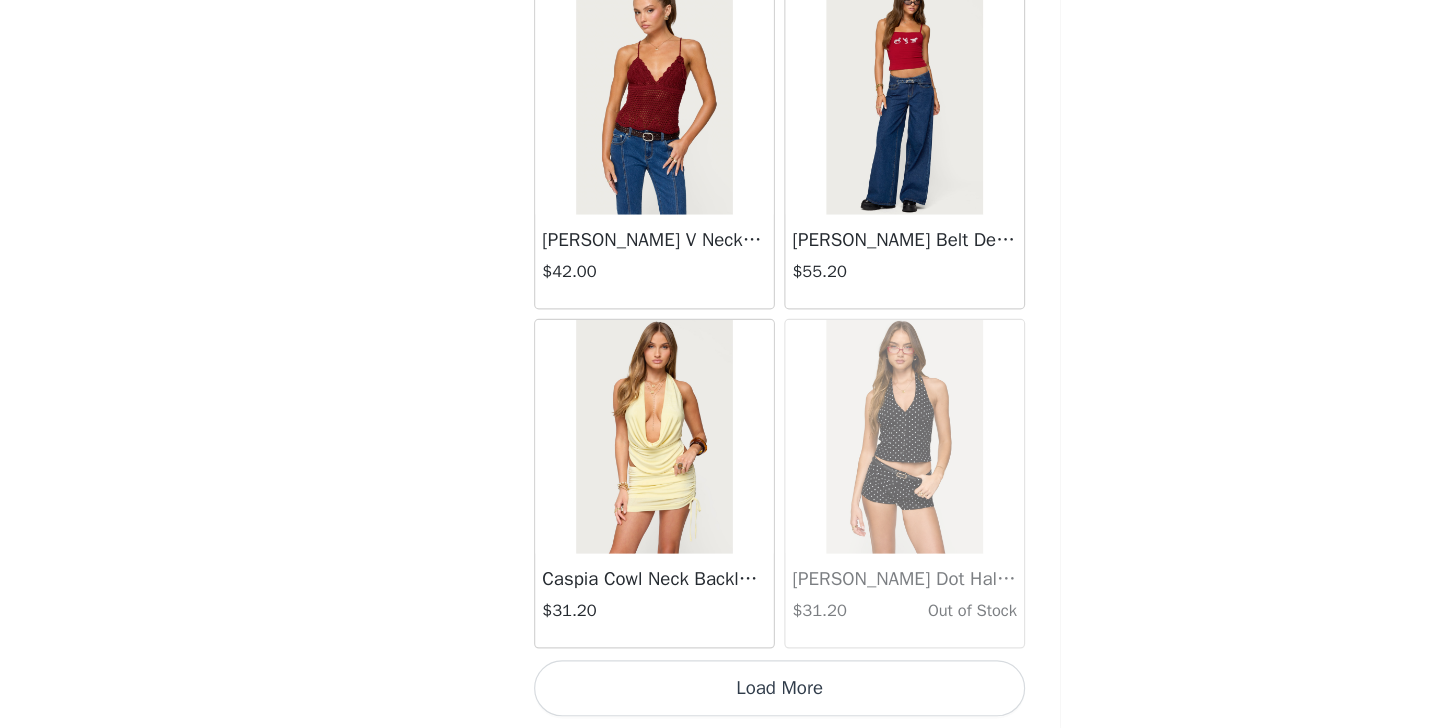 click on "Load More" at bounding box center [720, 694] 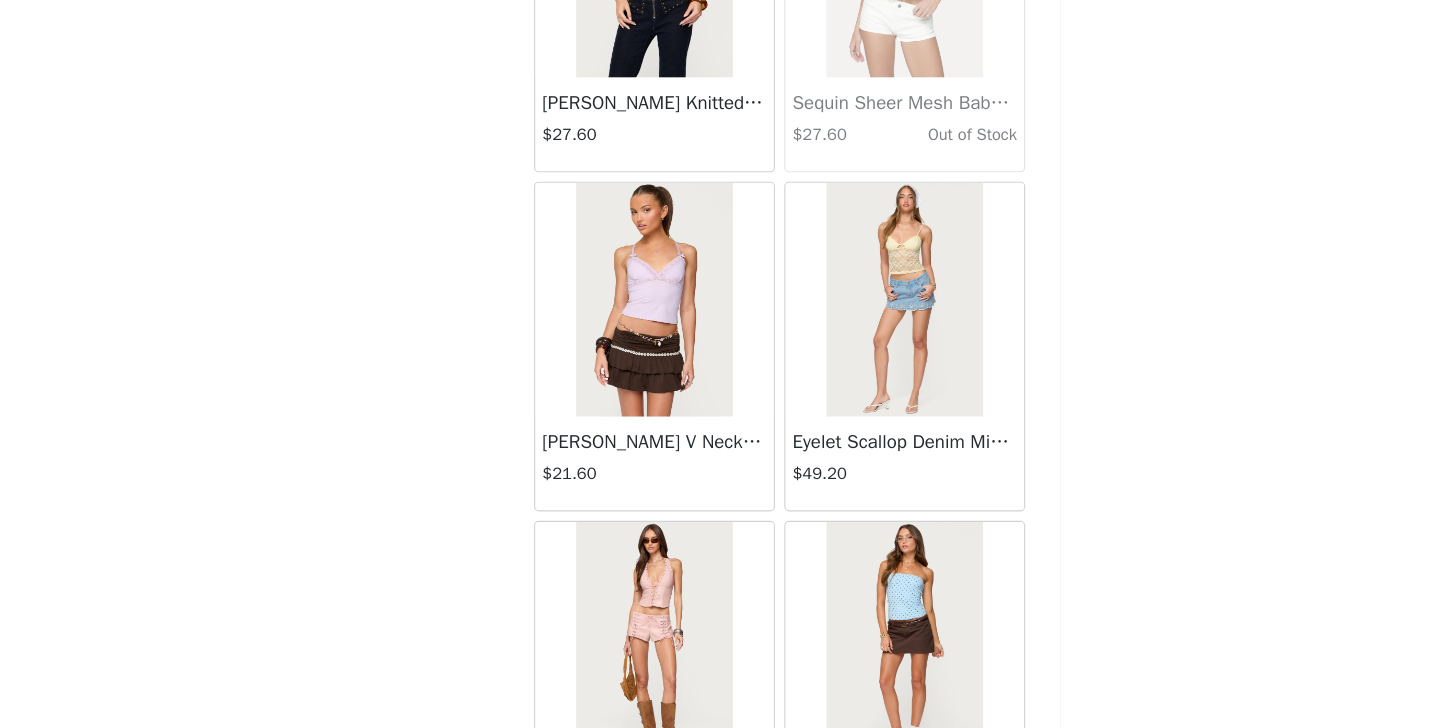 scroll, scrollTop: 45832, scrollLeft: 0, axis: vertical 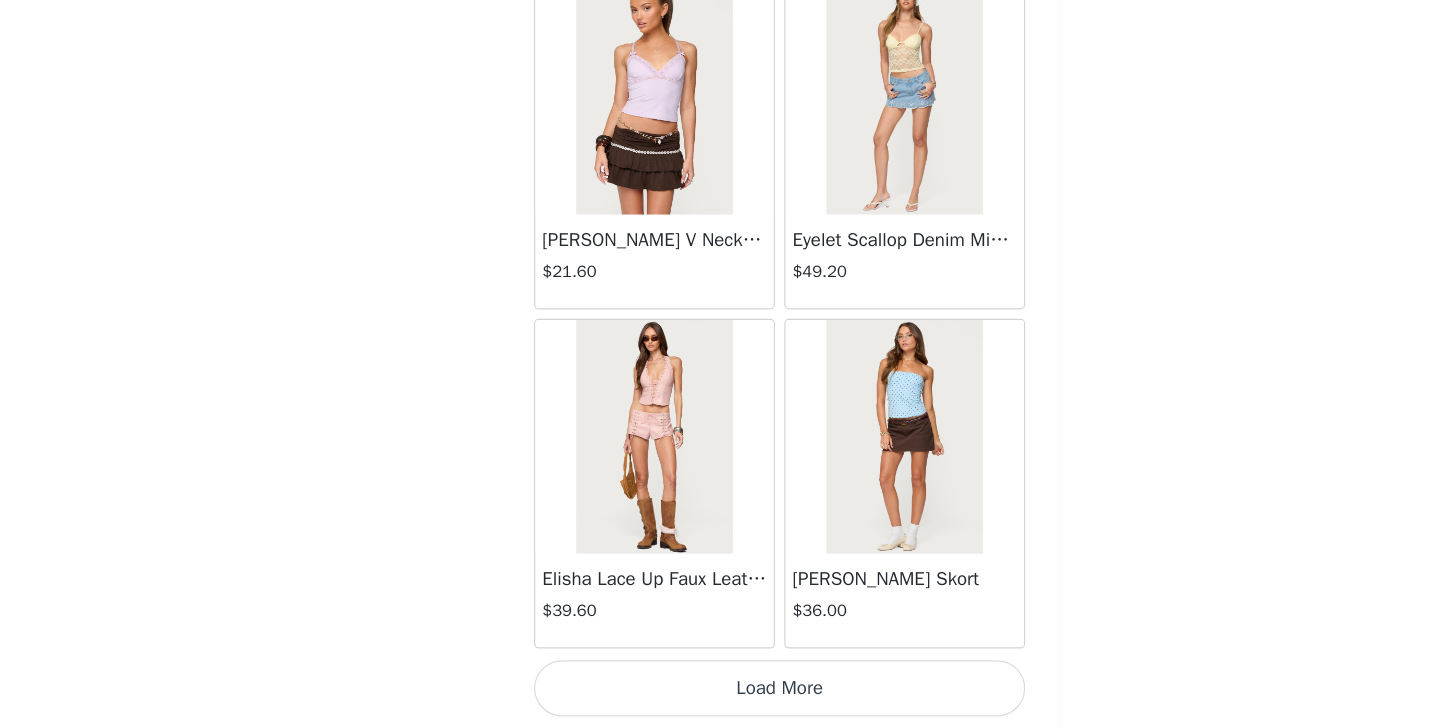 click on "Load More" at bounding box center [720, 694] 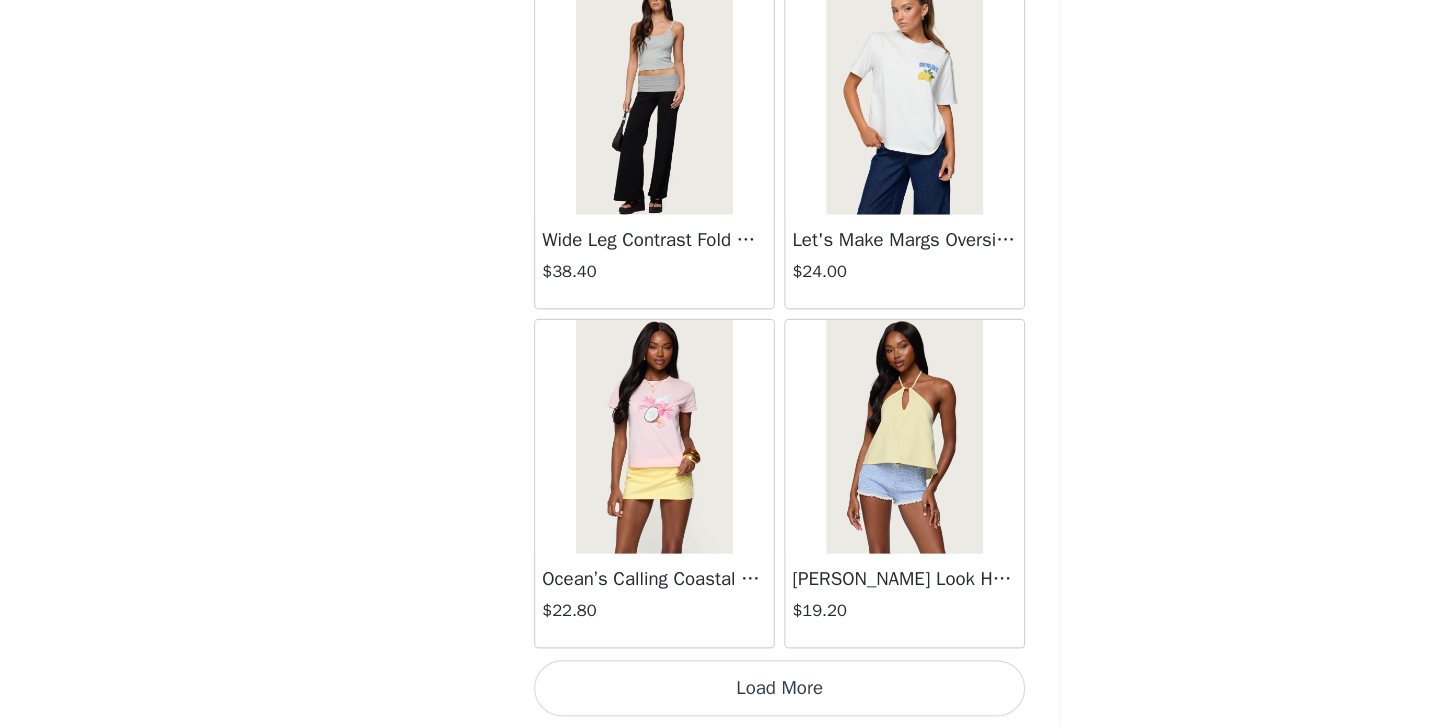 click on "Load More" at bounding box center [720, 694] 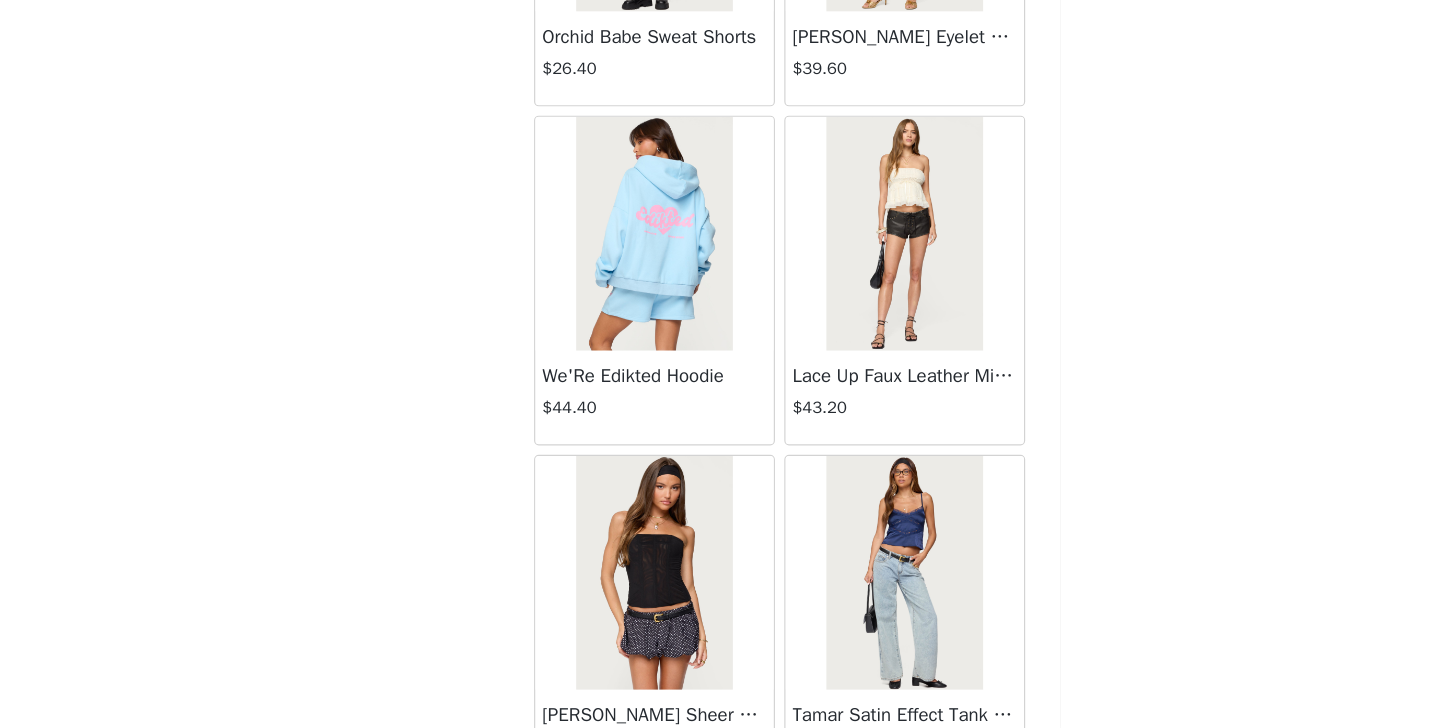 scroll, scrollTop: 51632, scrollLeft: 0, axis: vertical 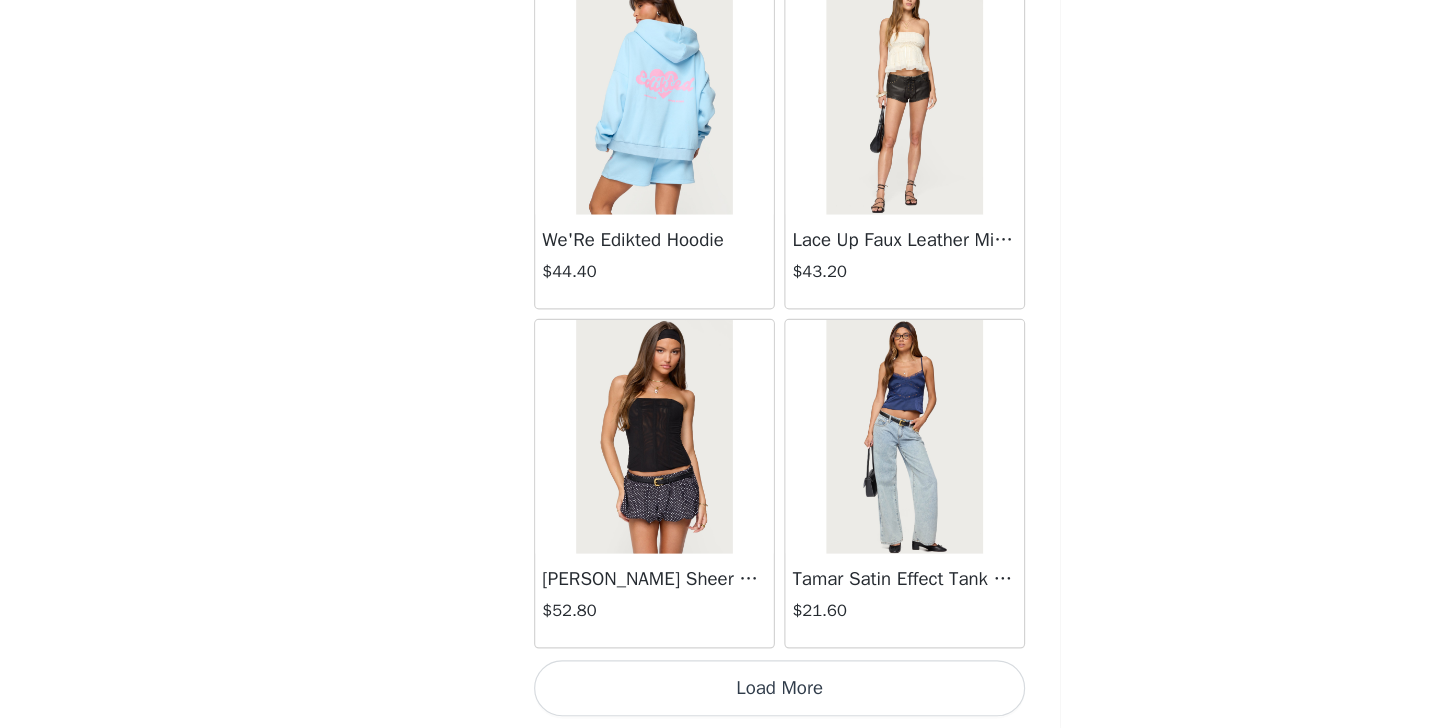 click on "Load More" at bounding box center [720, 694] 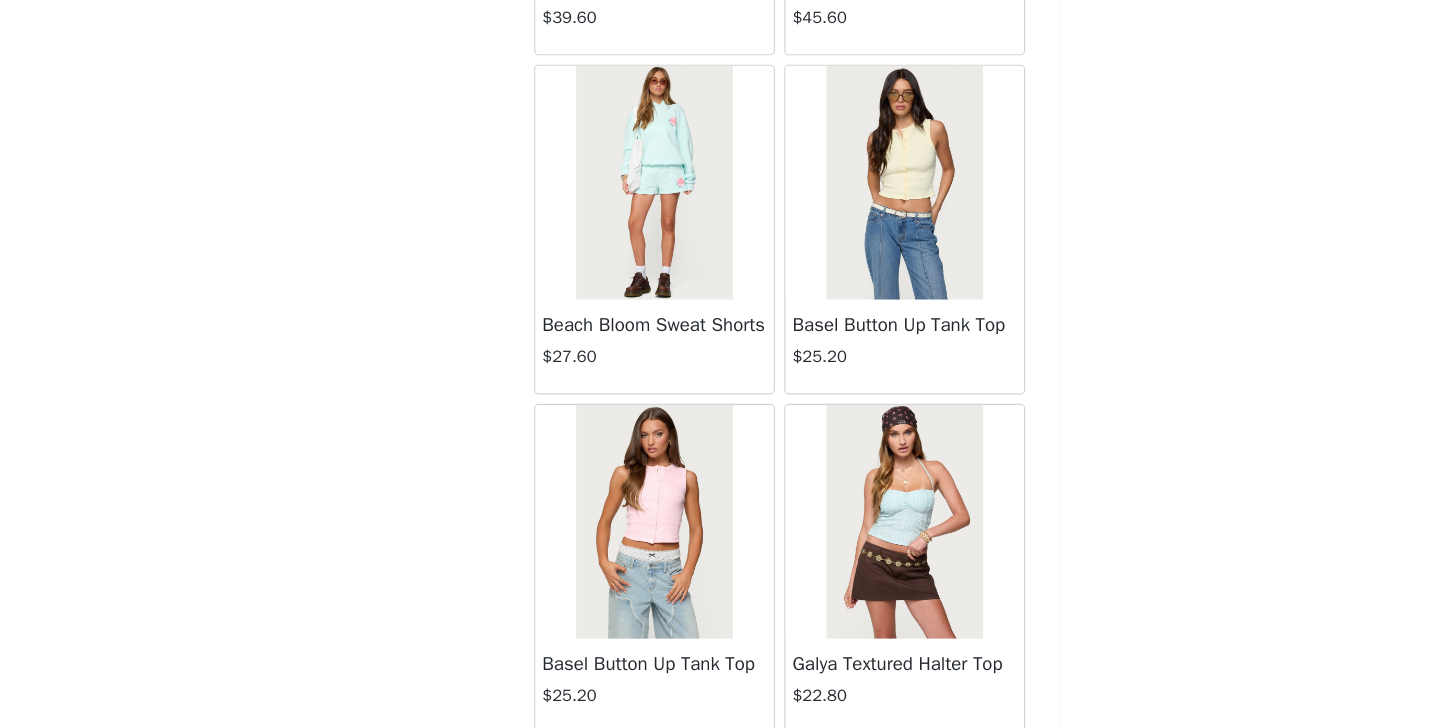 scroll, scrollTop: 54532, scrollLeft: 0, axis: vertical 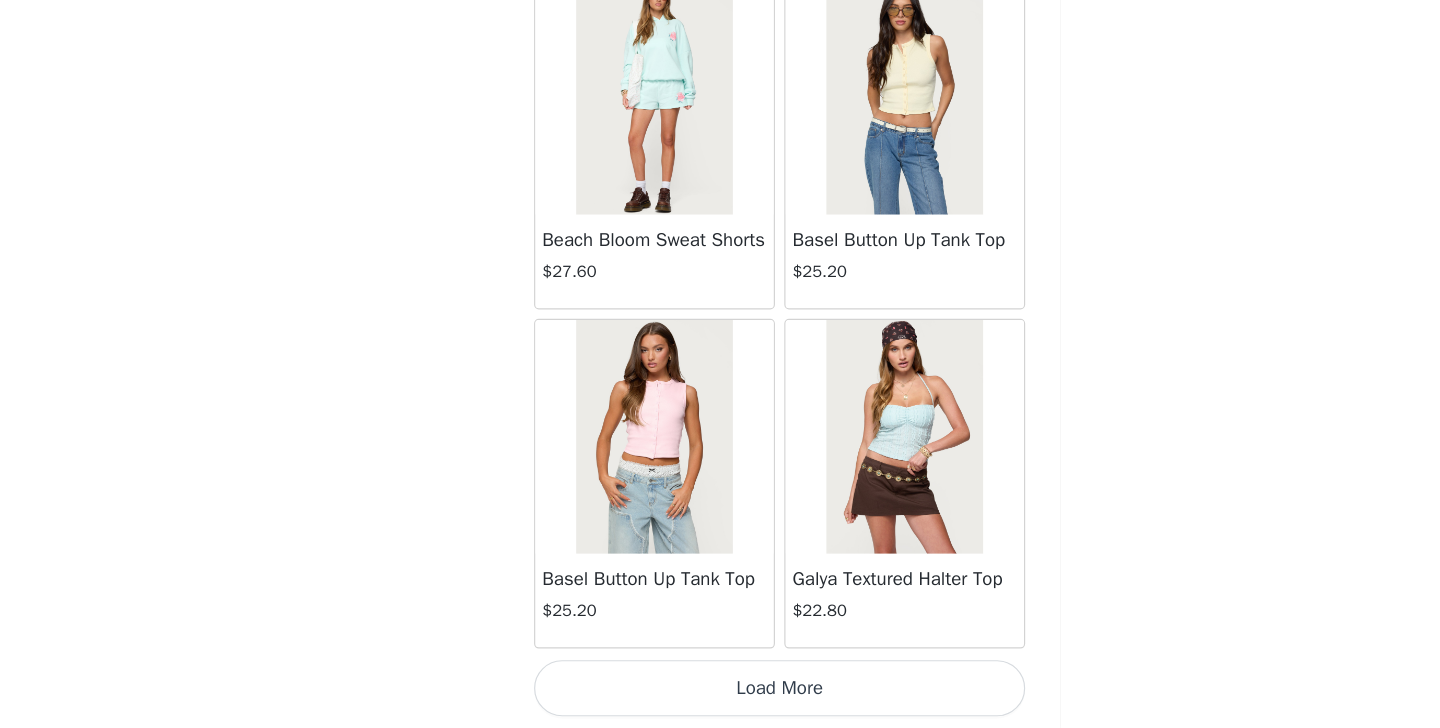 click on "Load More" at bounding box center (720, 694) 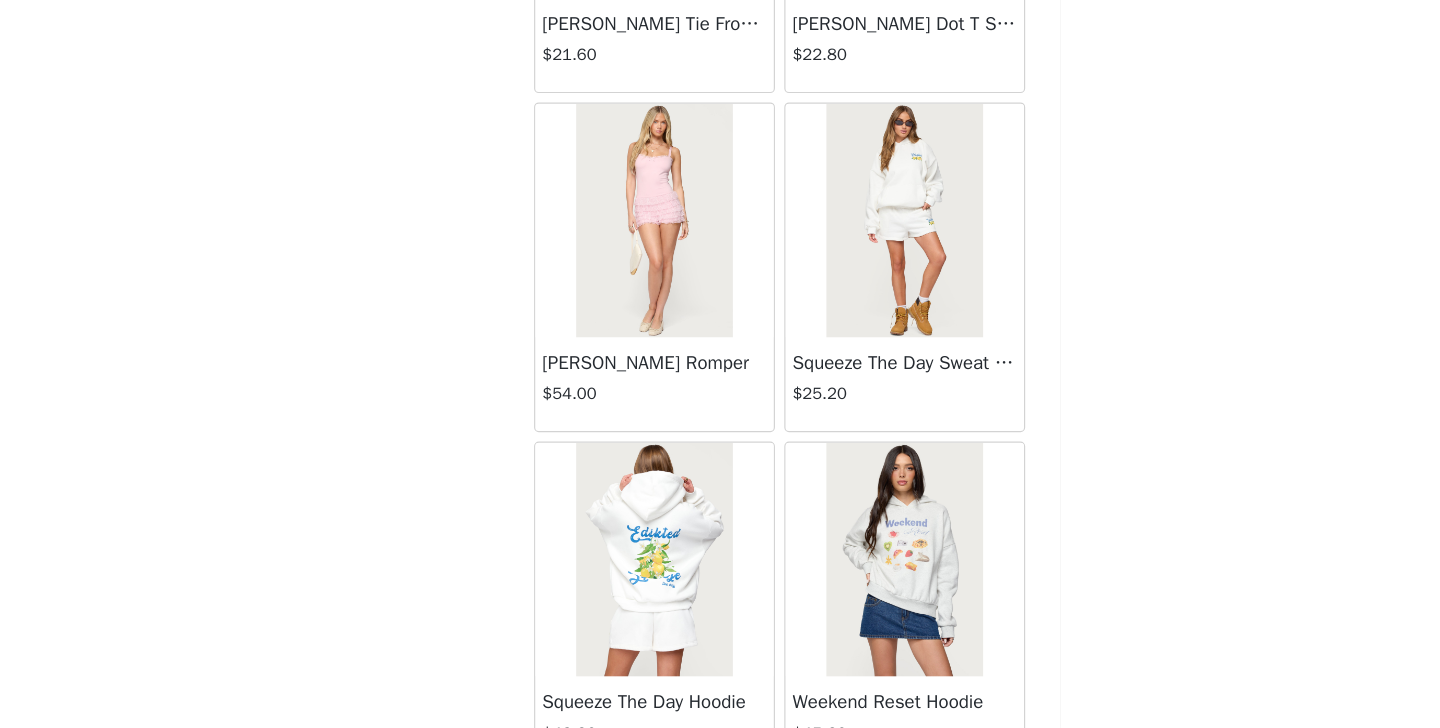 scroll, scrollTop: 57432, scrollLeft: 0, axis: vertical 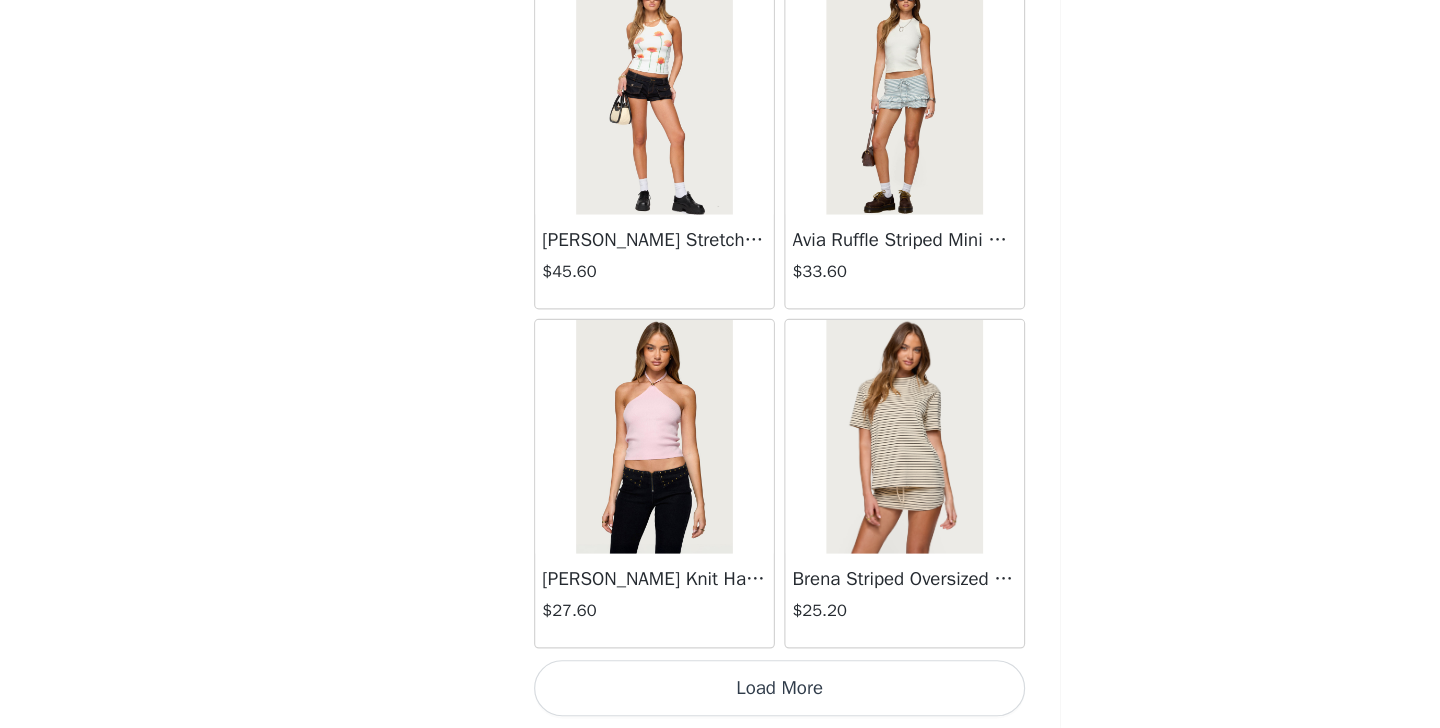 click on "Load More" at bounding box center [720, 694] 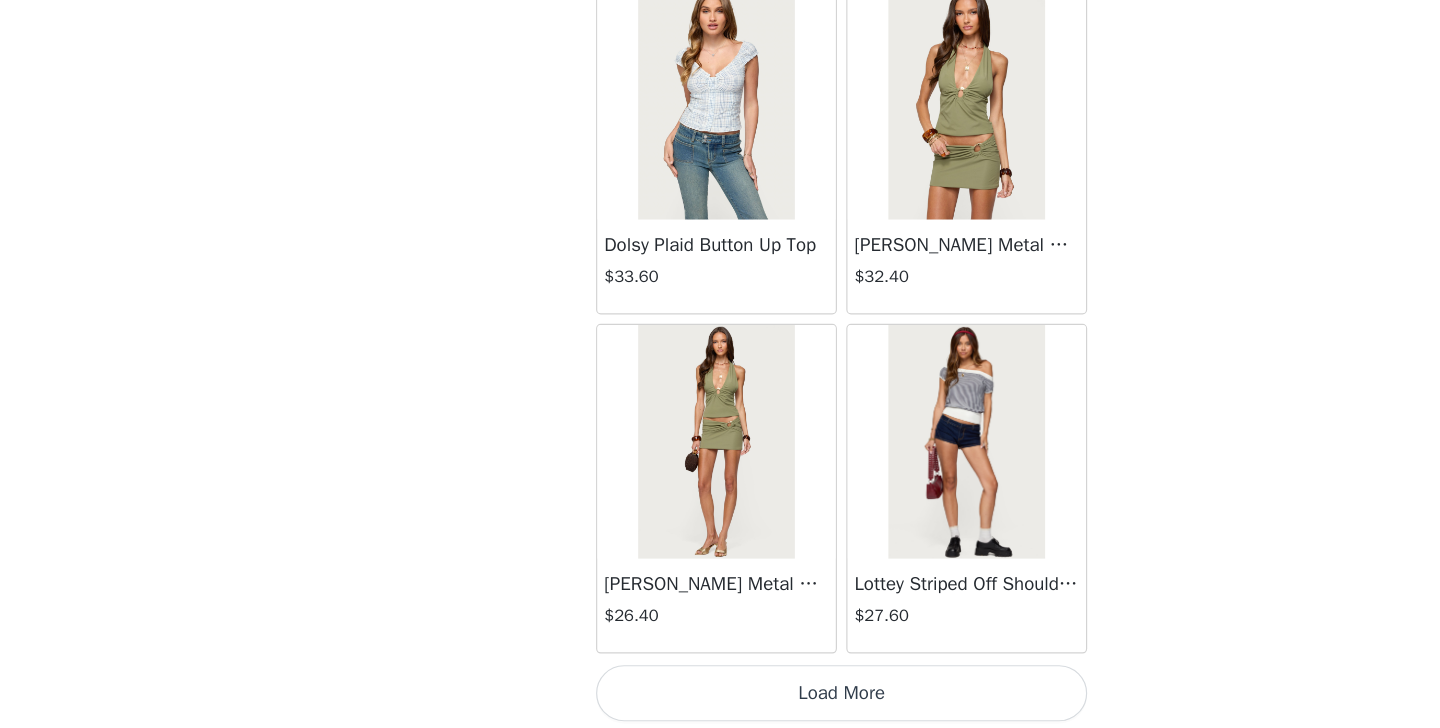 scroll, scrollTop: 60332, scrollLeft: 0, axis: vertical 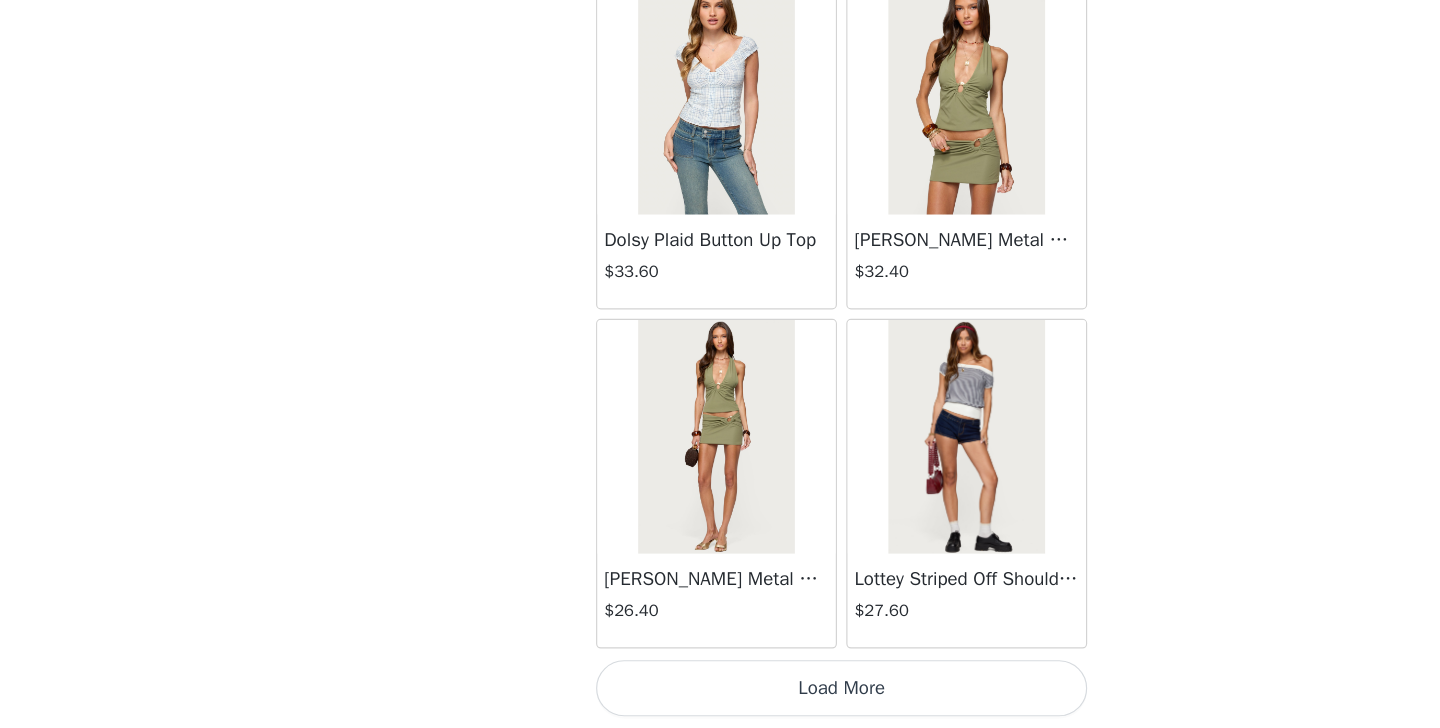 click on "Load More" at bounding box center [720, 694] 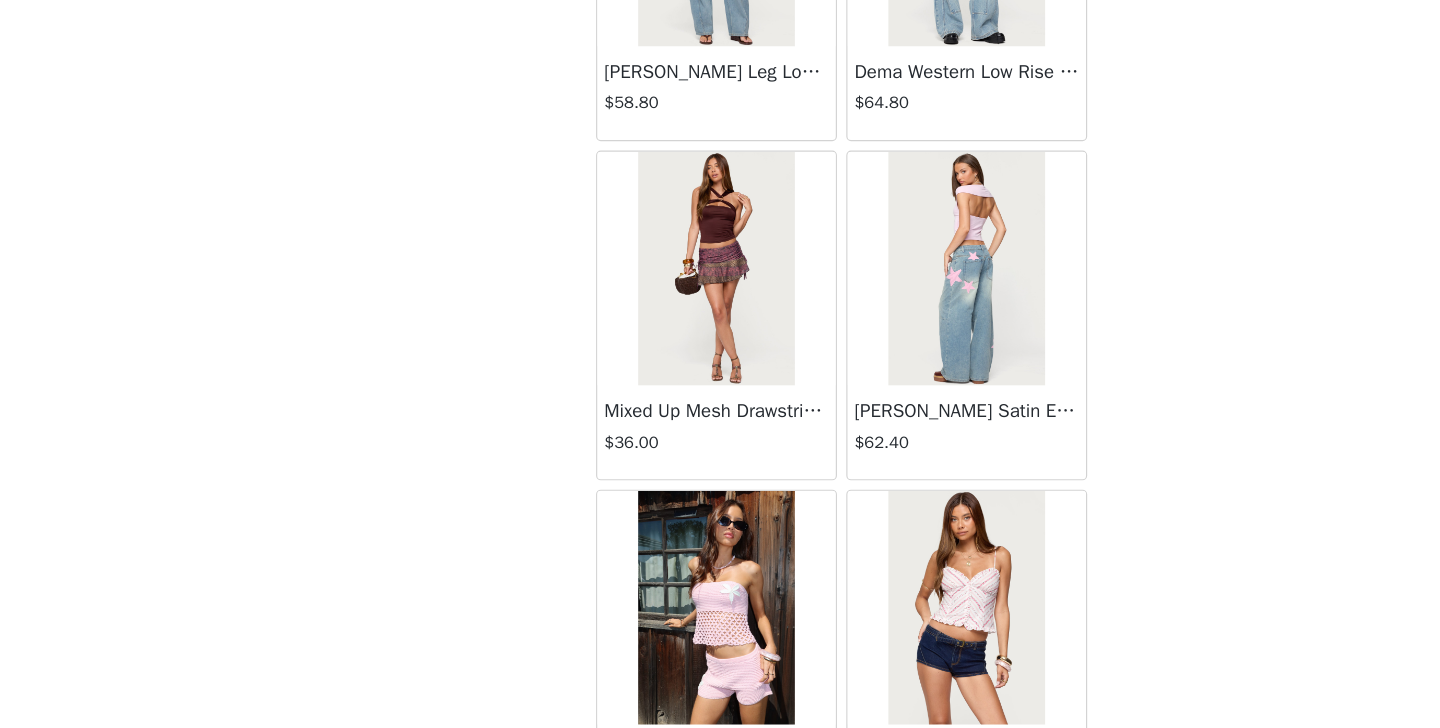 scroll, scrollTop: 63232, scrollLeft: 0, axis: vertical 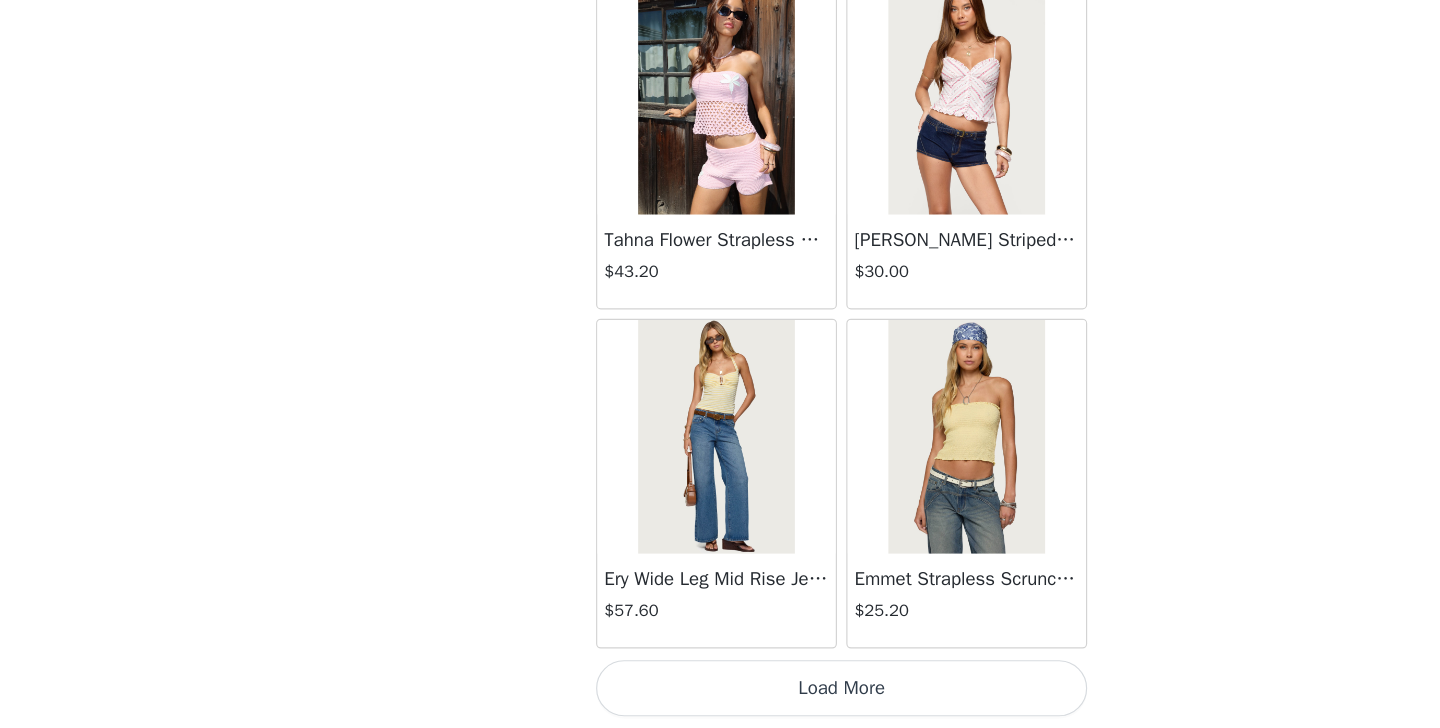 click on "Load More" at bounding box center (720, 694) 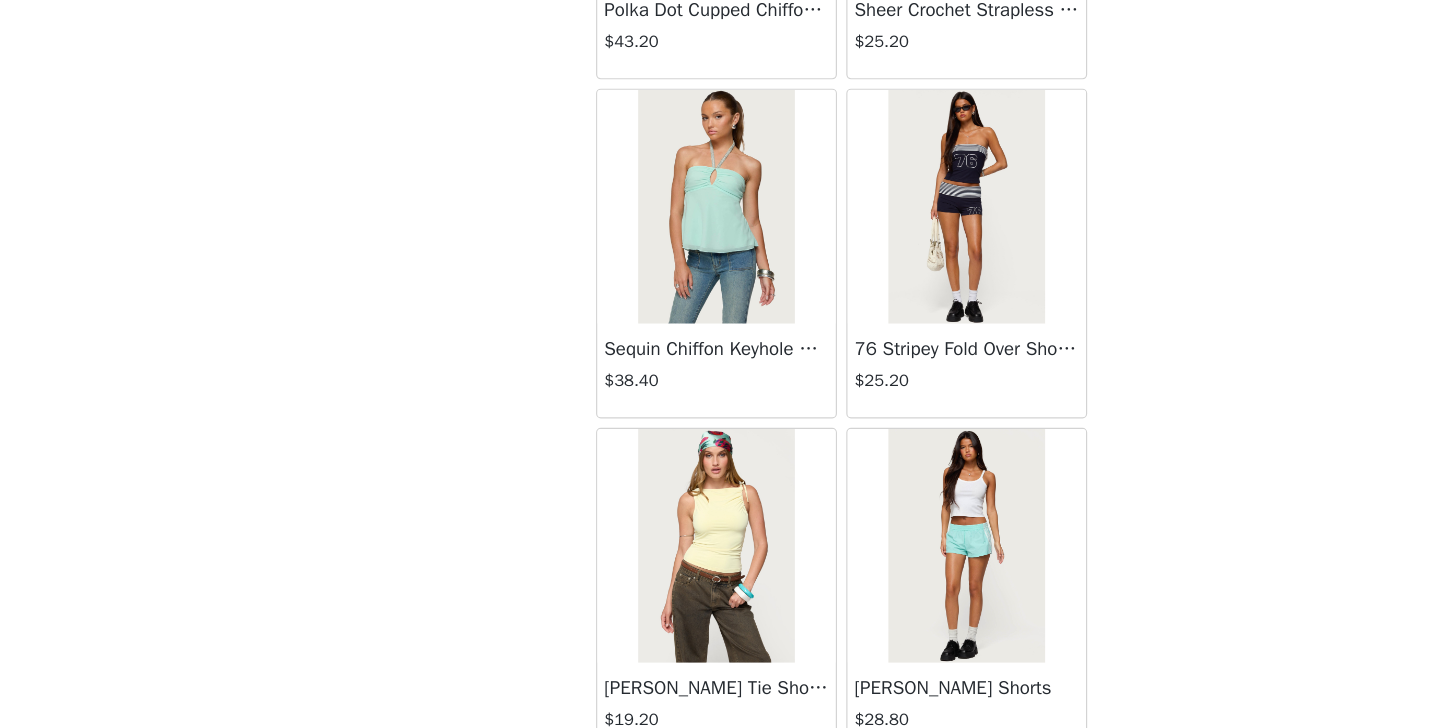 scroll, scrollTop: 66132, scrollLeft: 0, axis: vertical 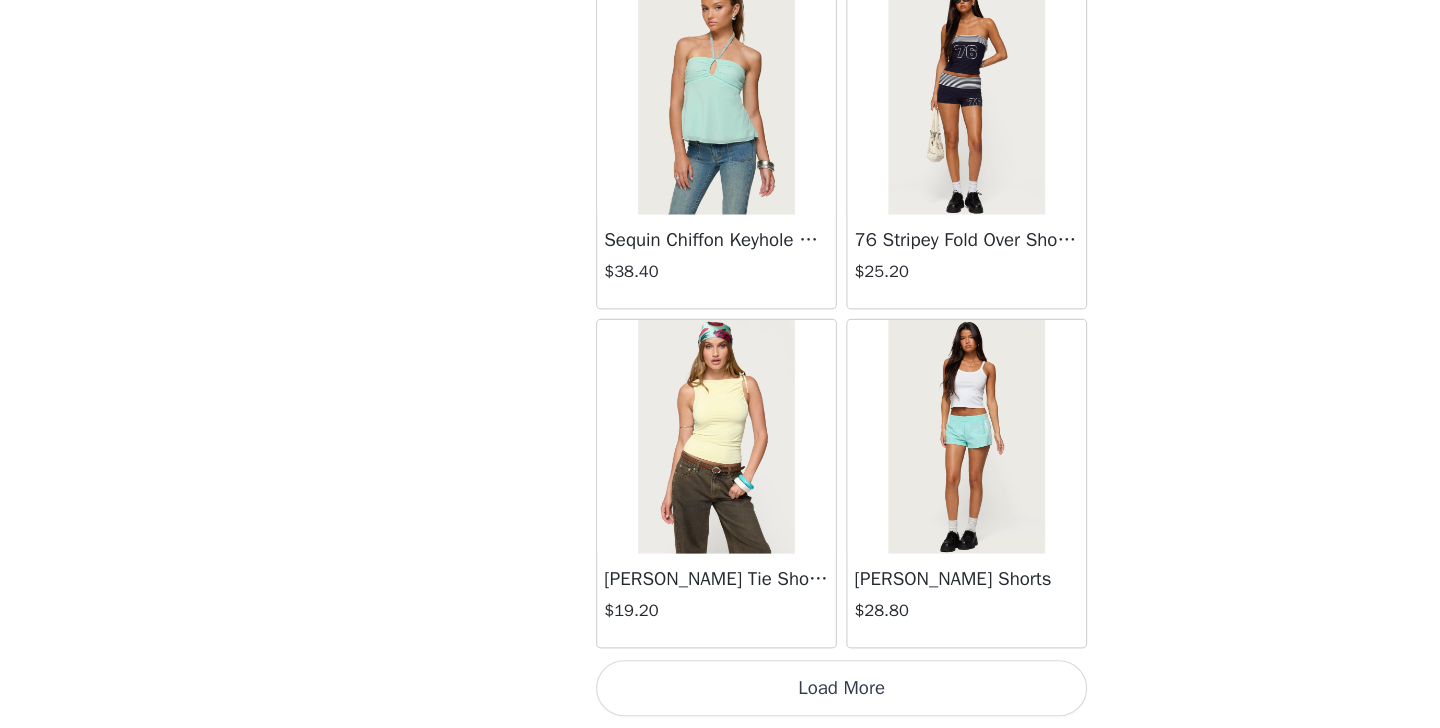 click on "Load More" at bounding box center [720, 694] 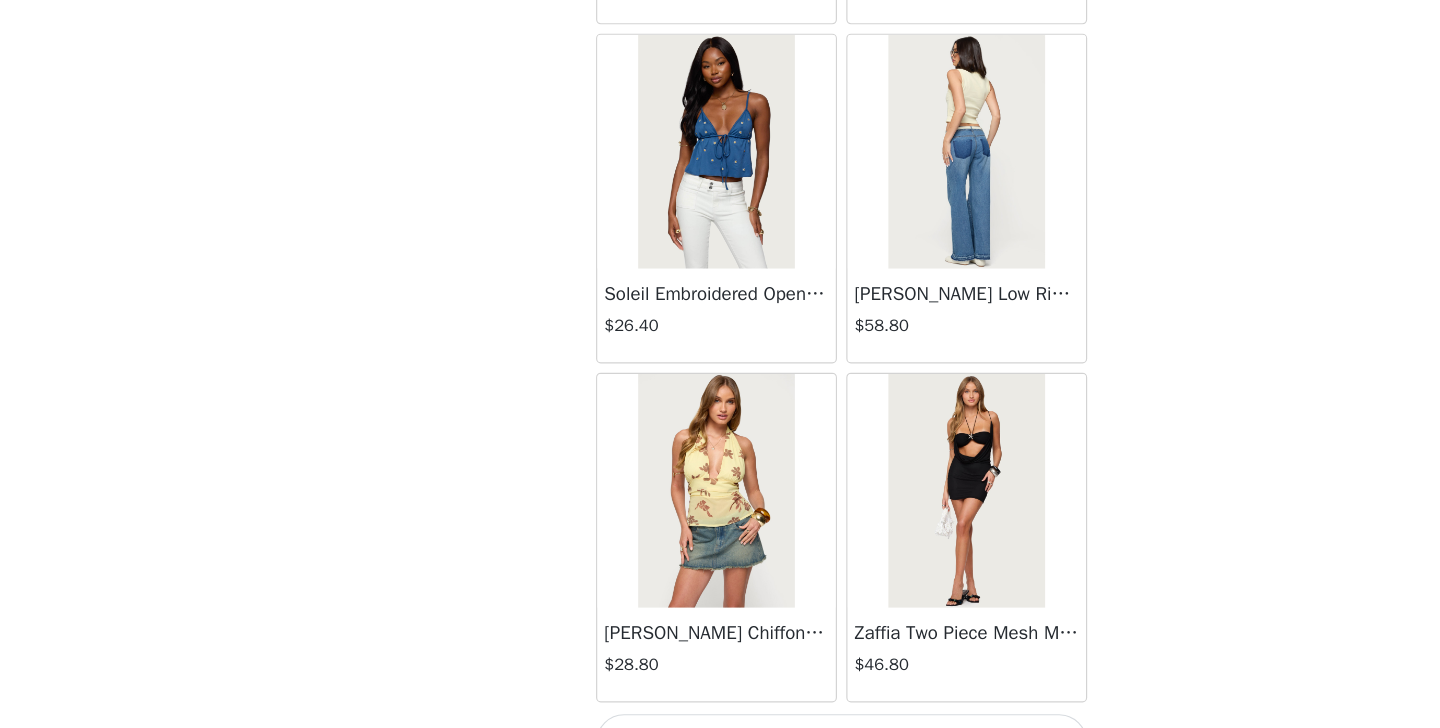 scroll, scrollTop: 69032, scrollLeft: 0, axis: vertical 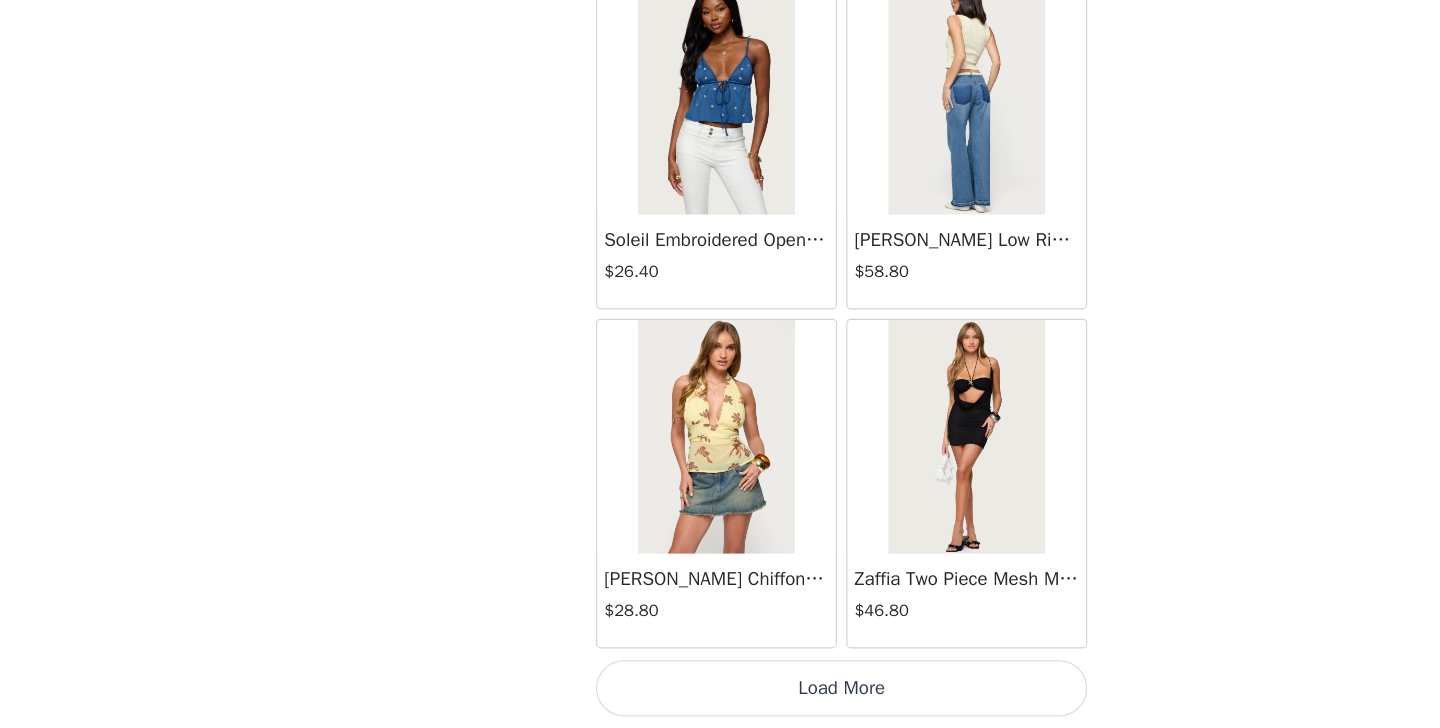 click on "Load More" at bounding box center (720, 694) 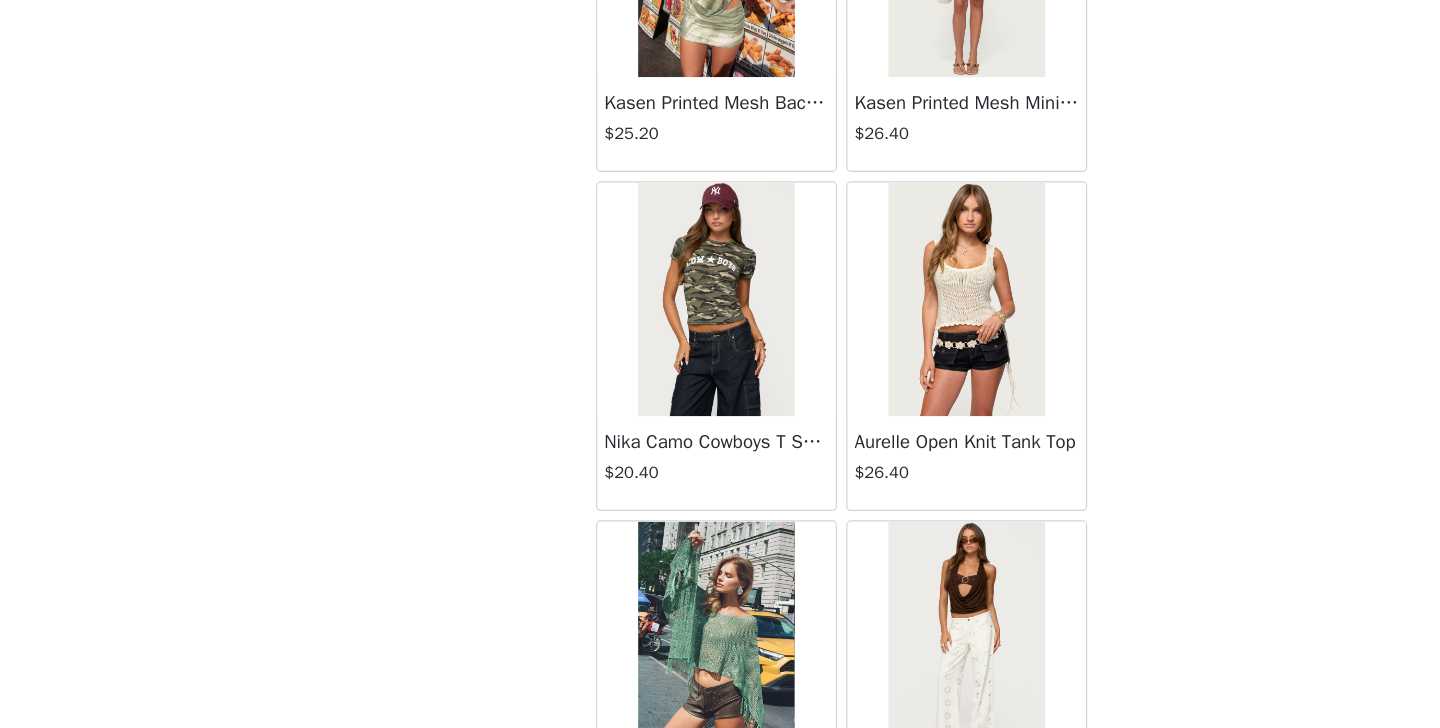 scroll, scrollTop: 50297, scrollLeft: 0, axis: vertical 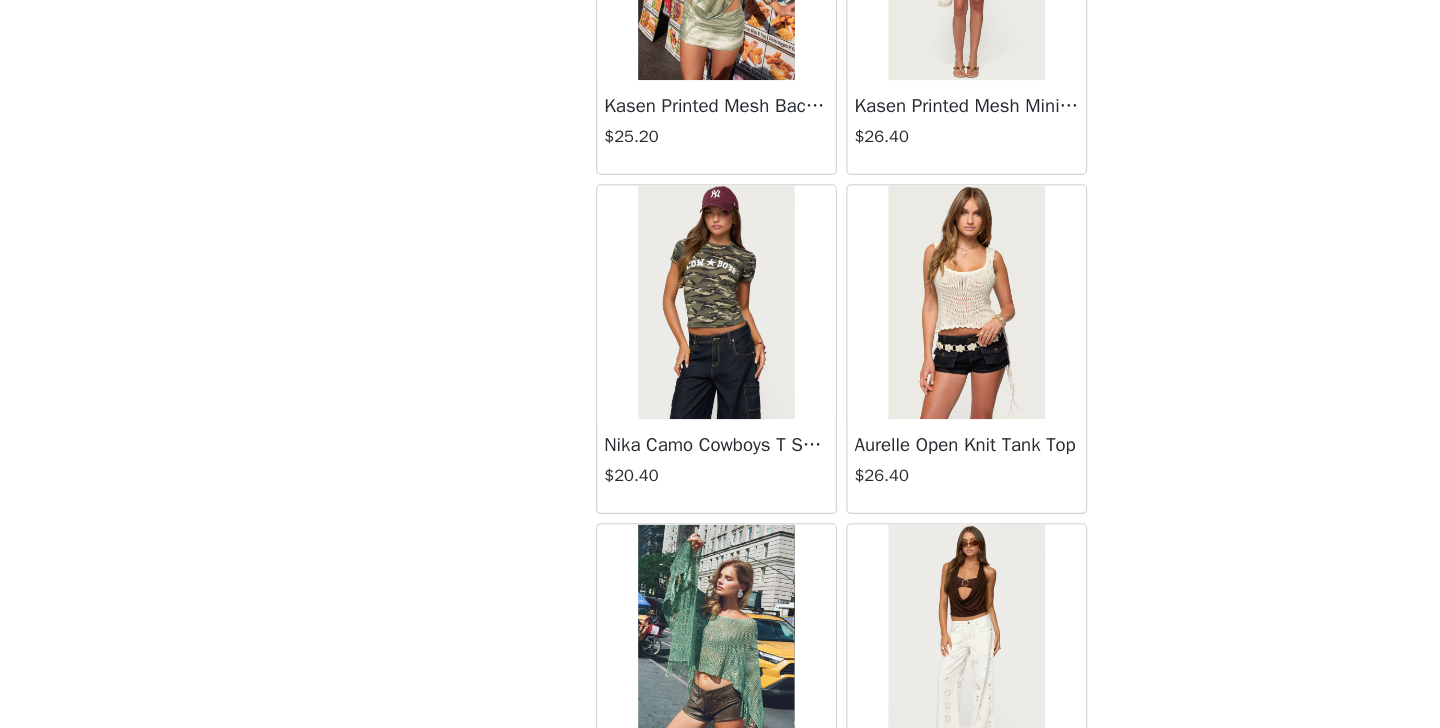 click at bounding box center (826, 364) 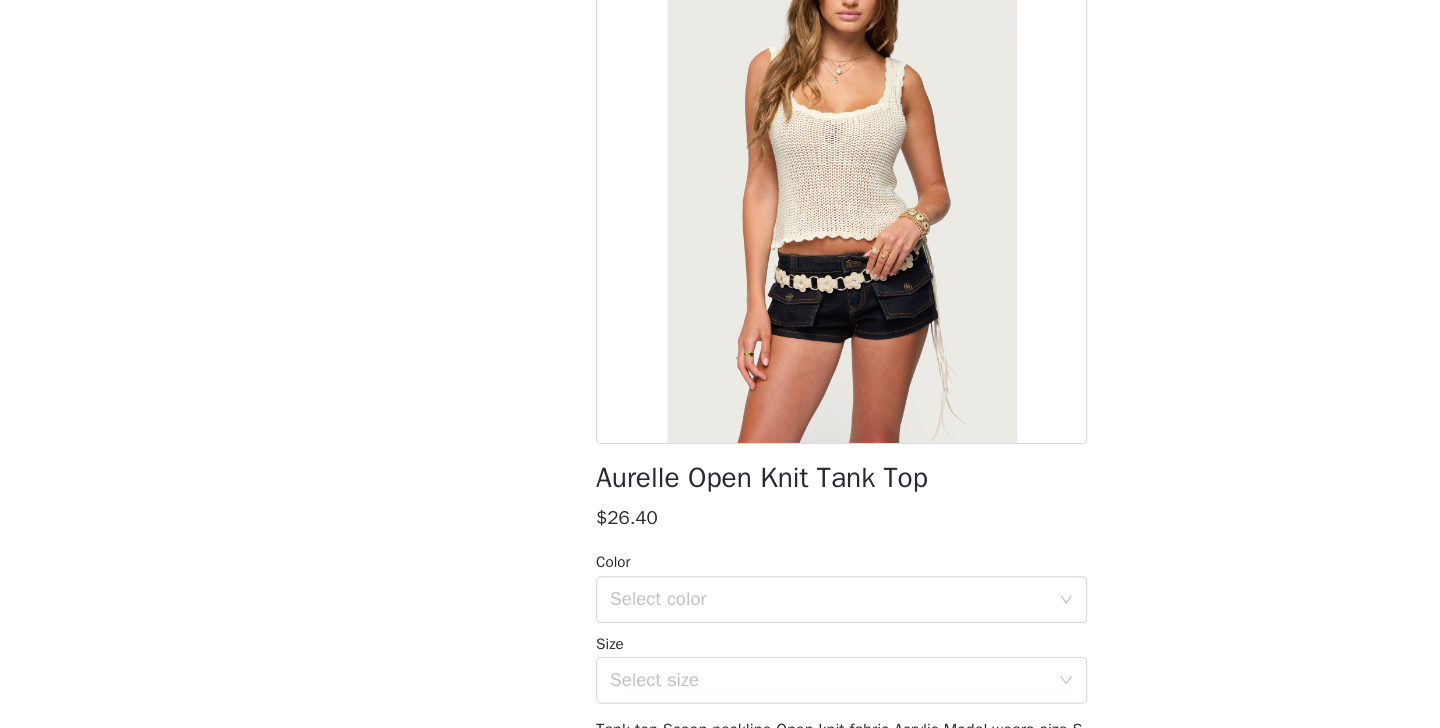 scroll, scrollTop: 67, scrollLeft: 0, axis: vertical 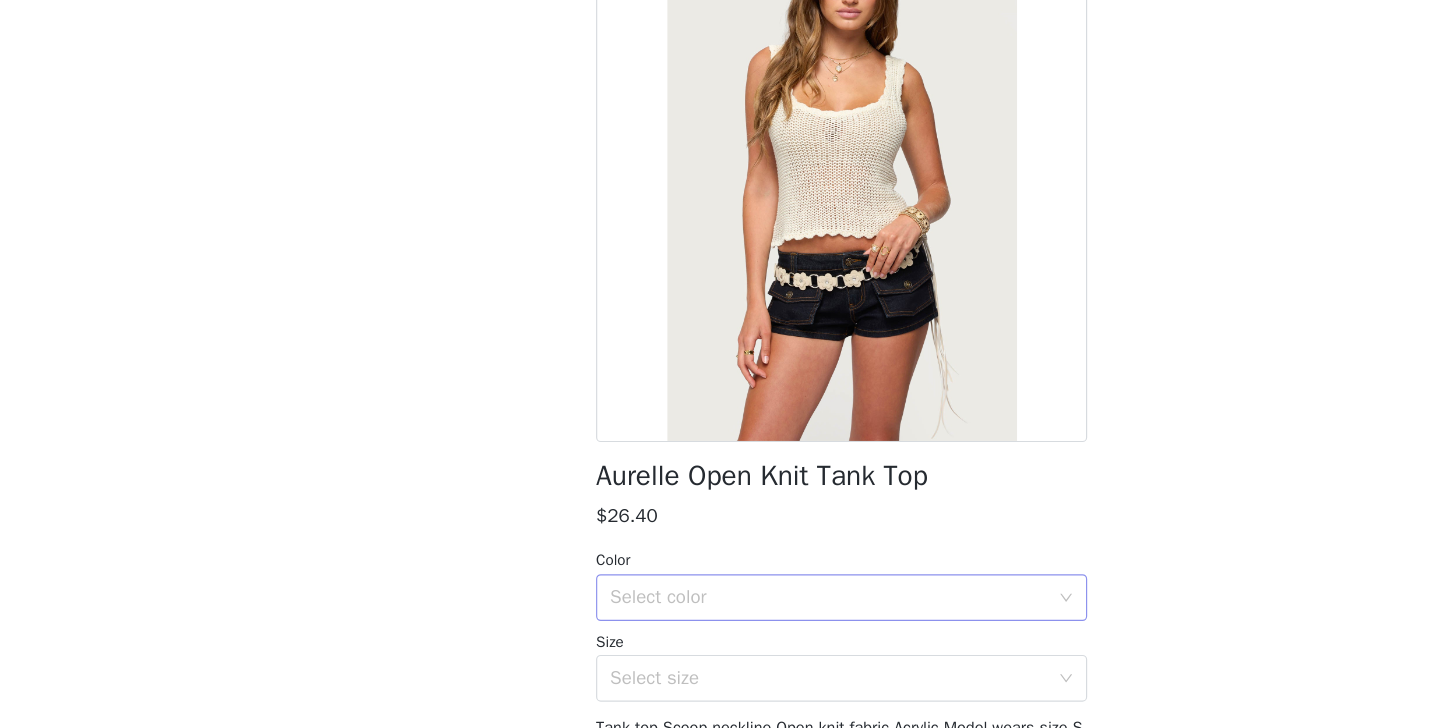 click on "Select color" at bounding box center [709, 616] 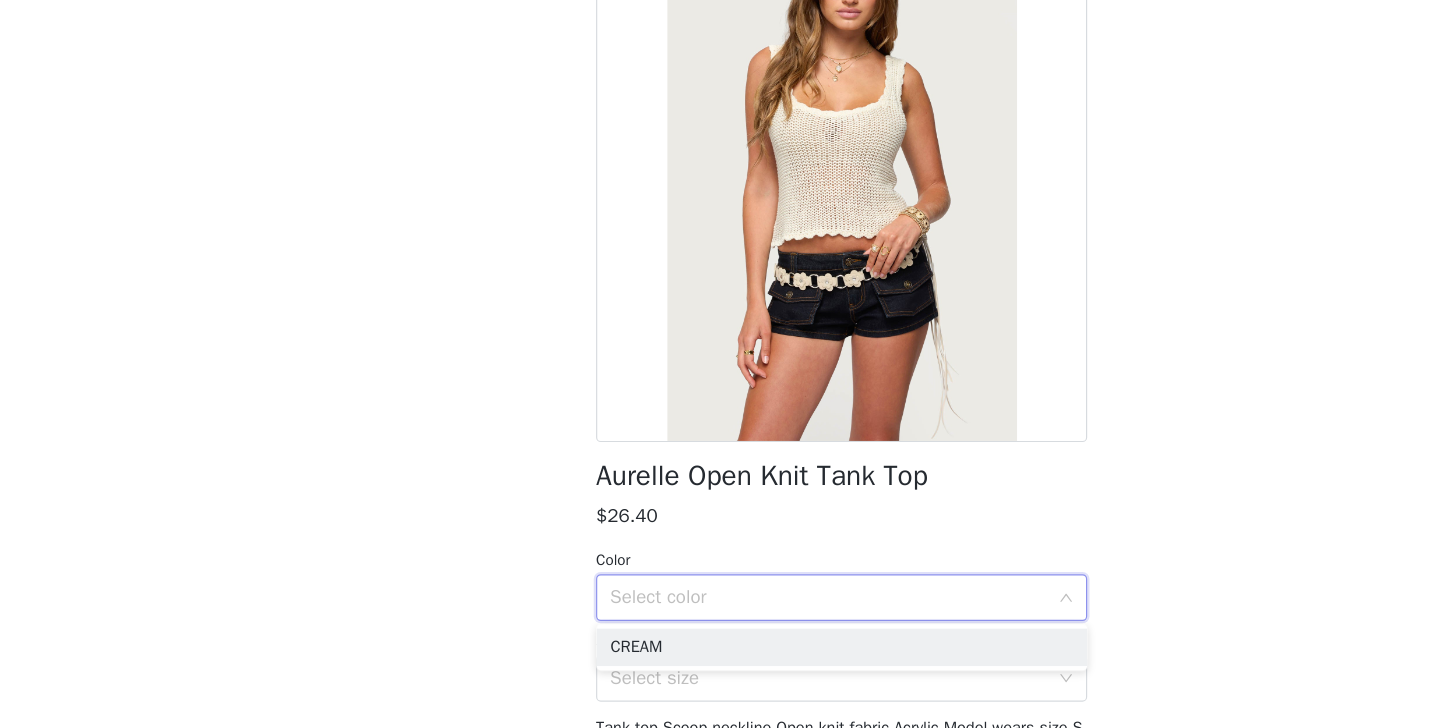 click on "CREAM" at bounding box center [720, 659] 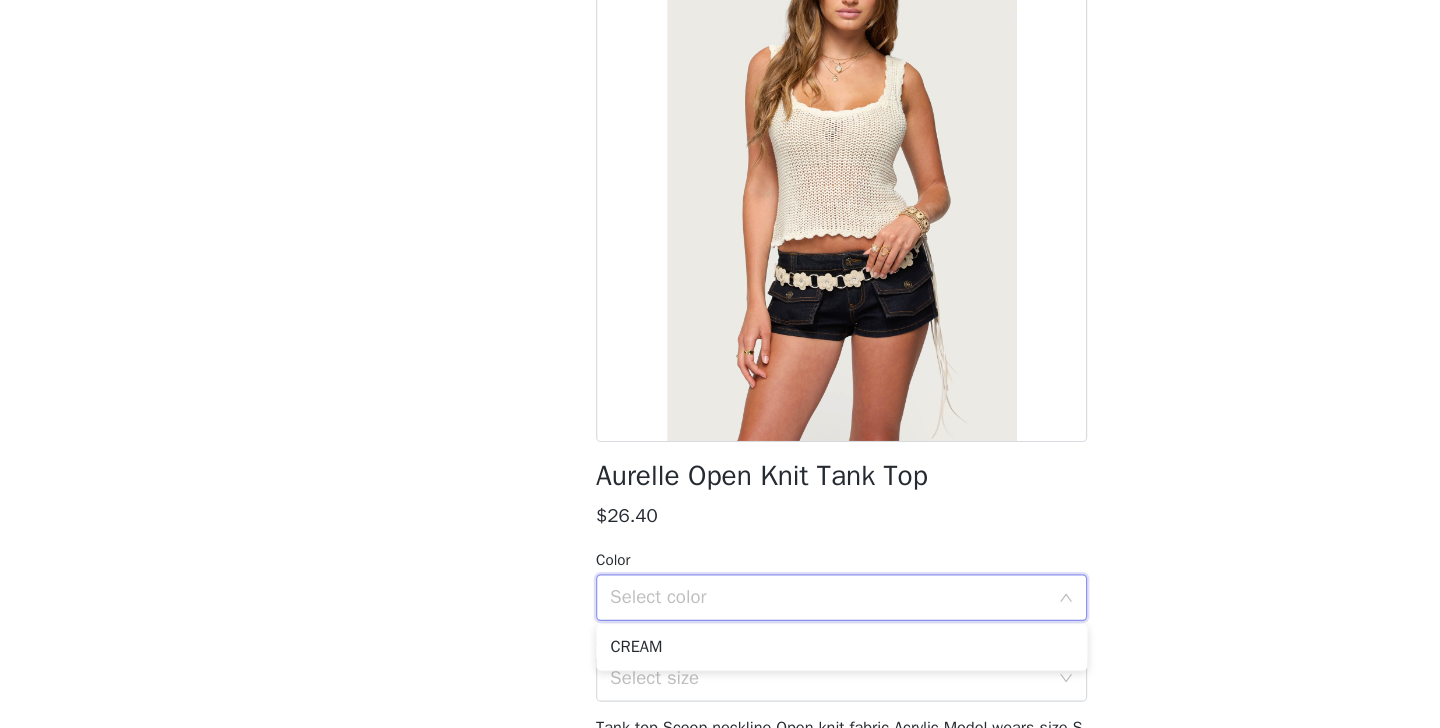 click on "CREAM" at bounding box center [720, 659] 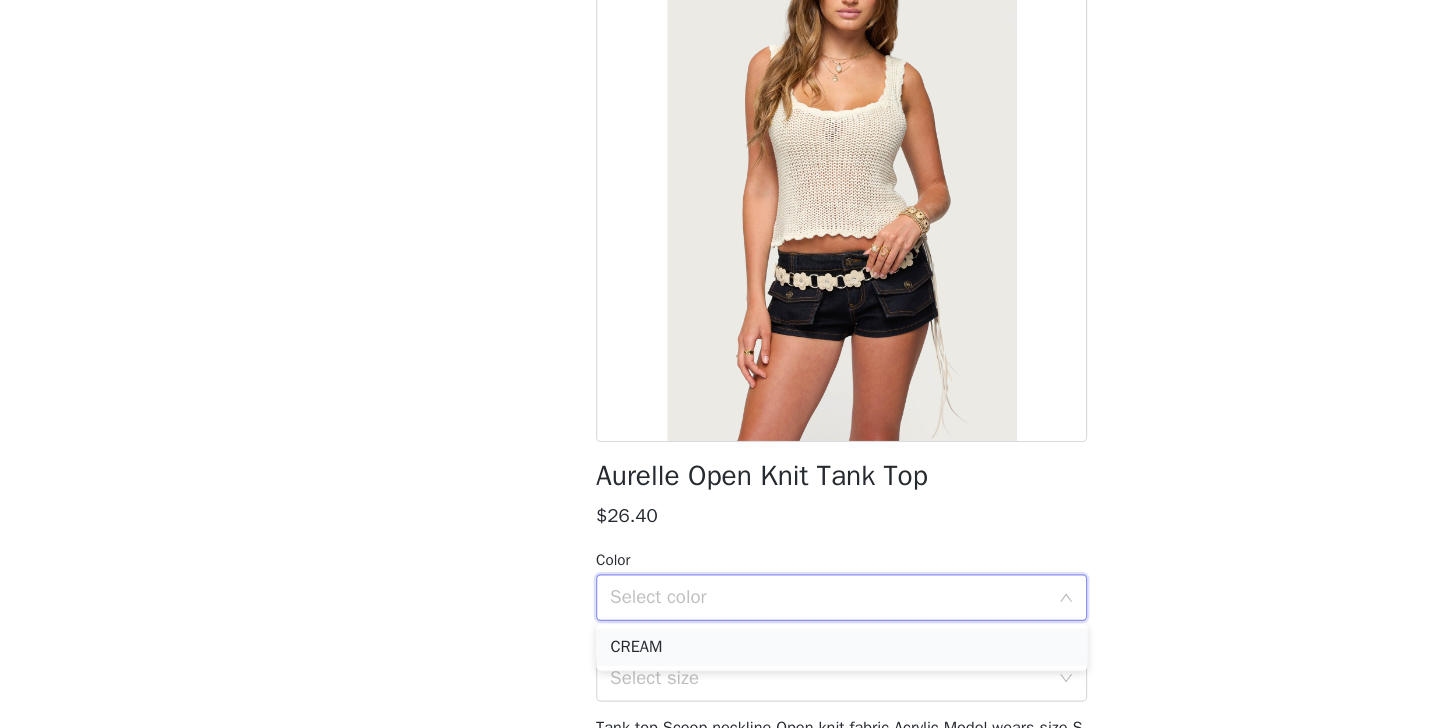 click on "CREAM" at bounding box center (720, 659) 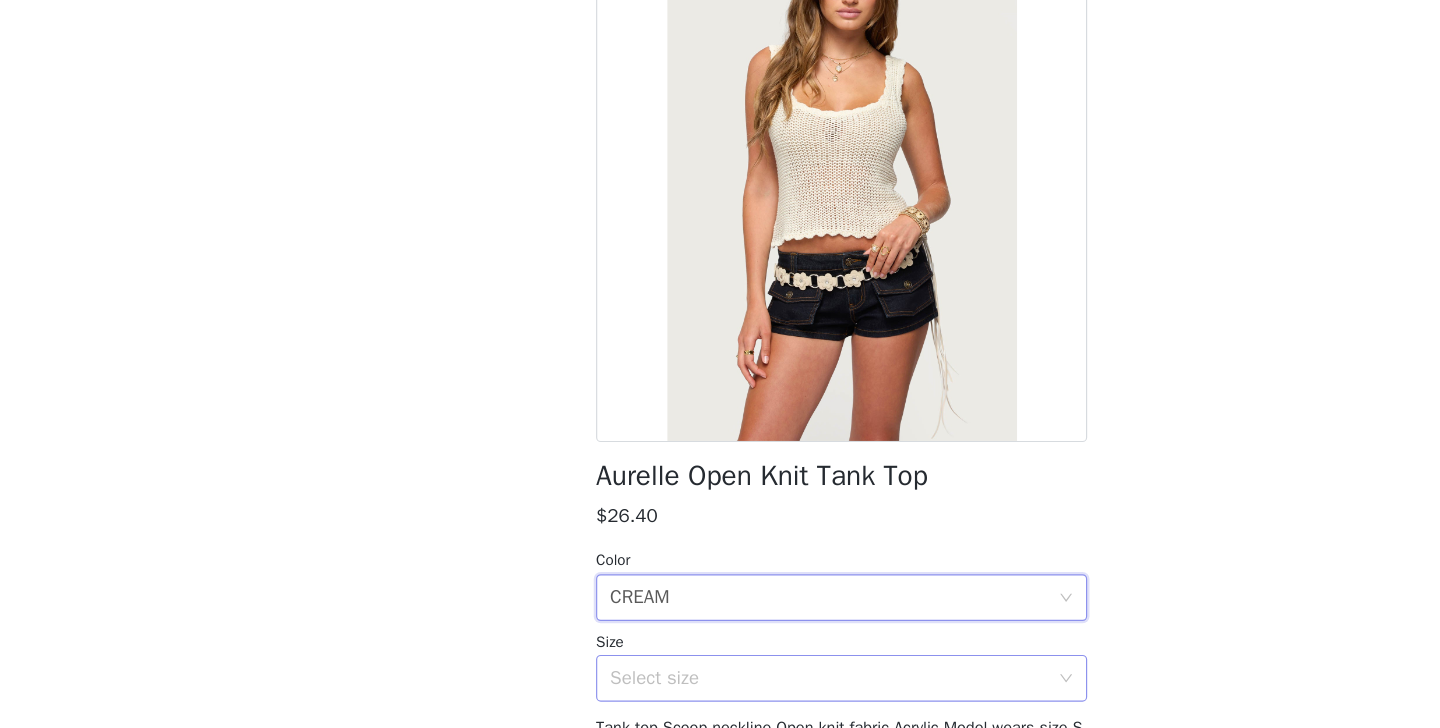click on "Select size" at bounding box center [709, 685] 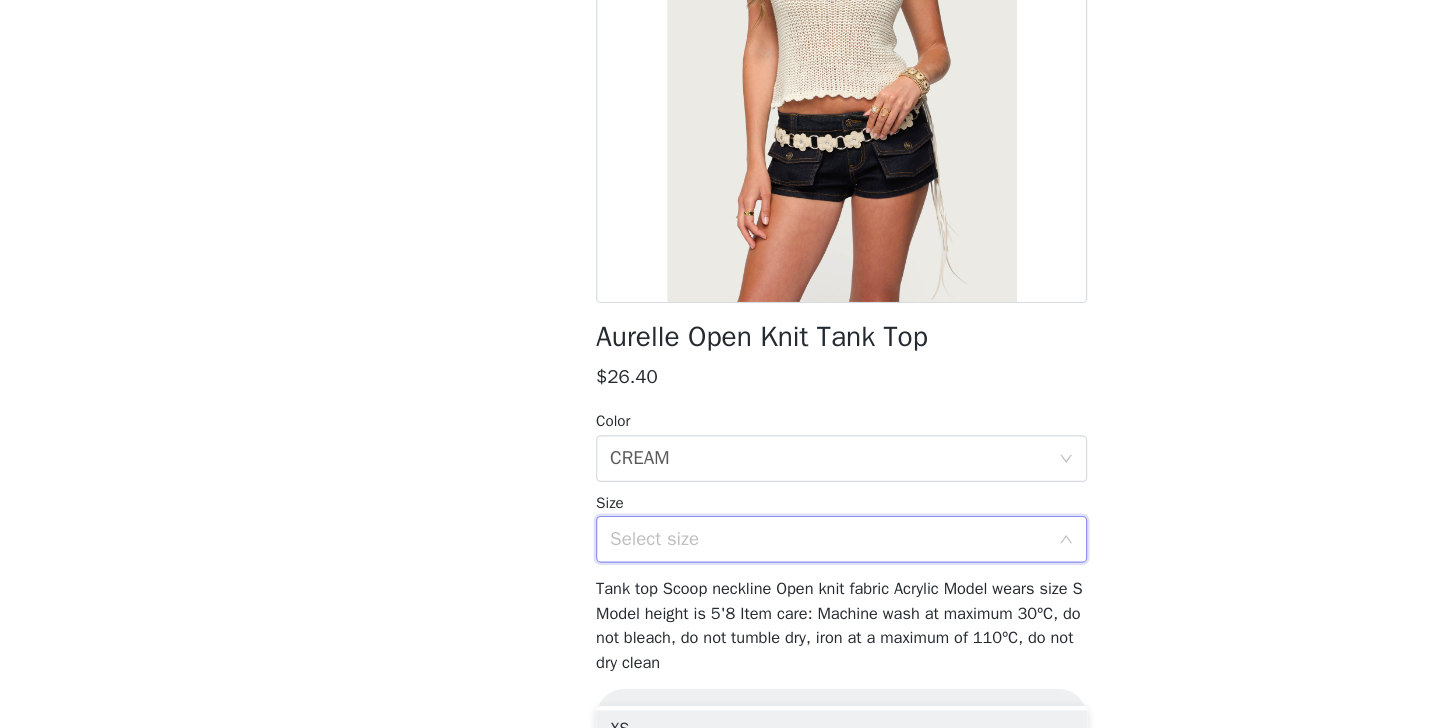scroll, scrollTop: 224, scrollLeft: 0, axis: vertical 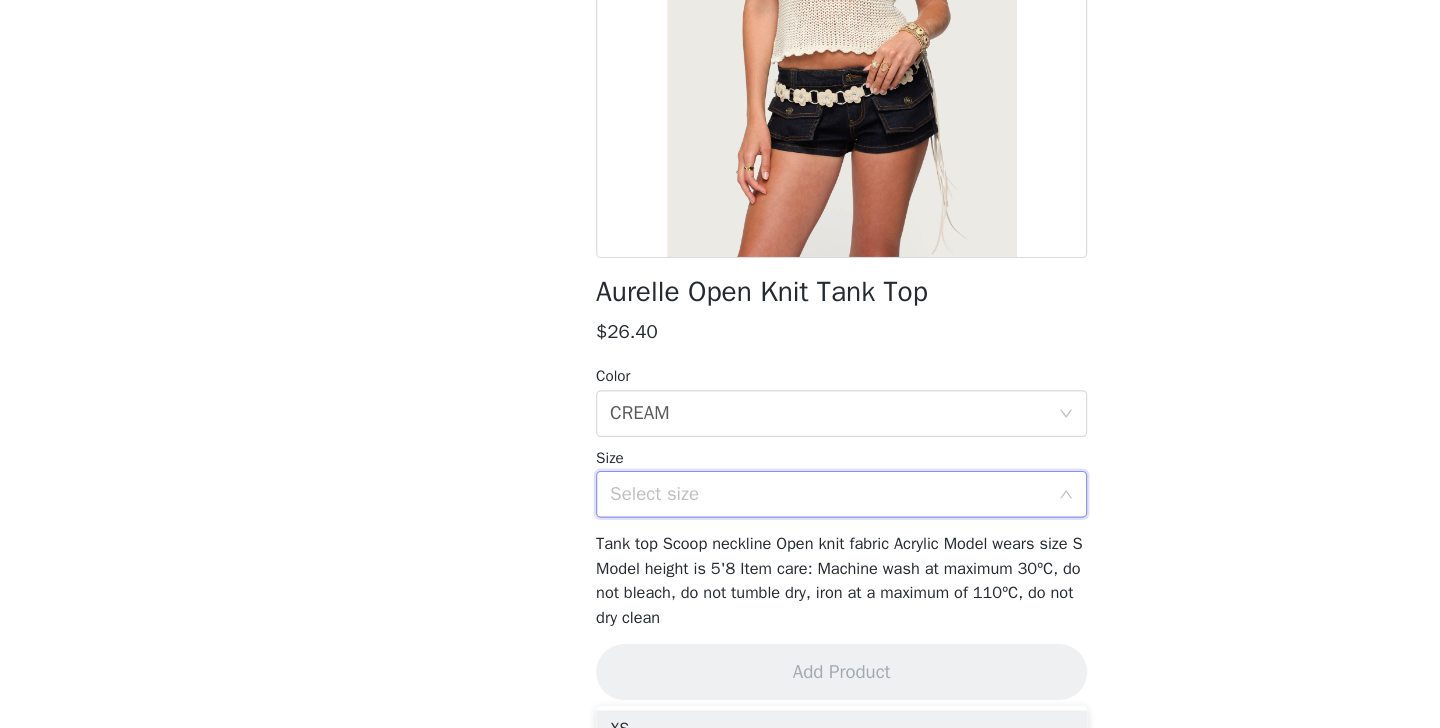 click on "Select size" at bounding box center [713, 528] 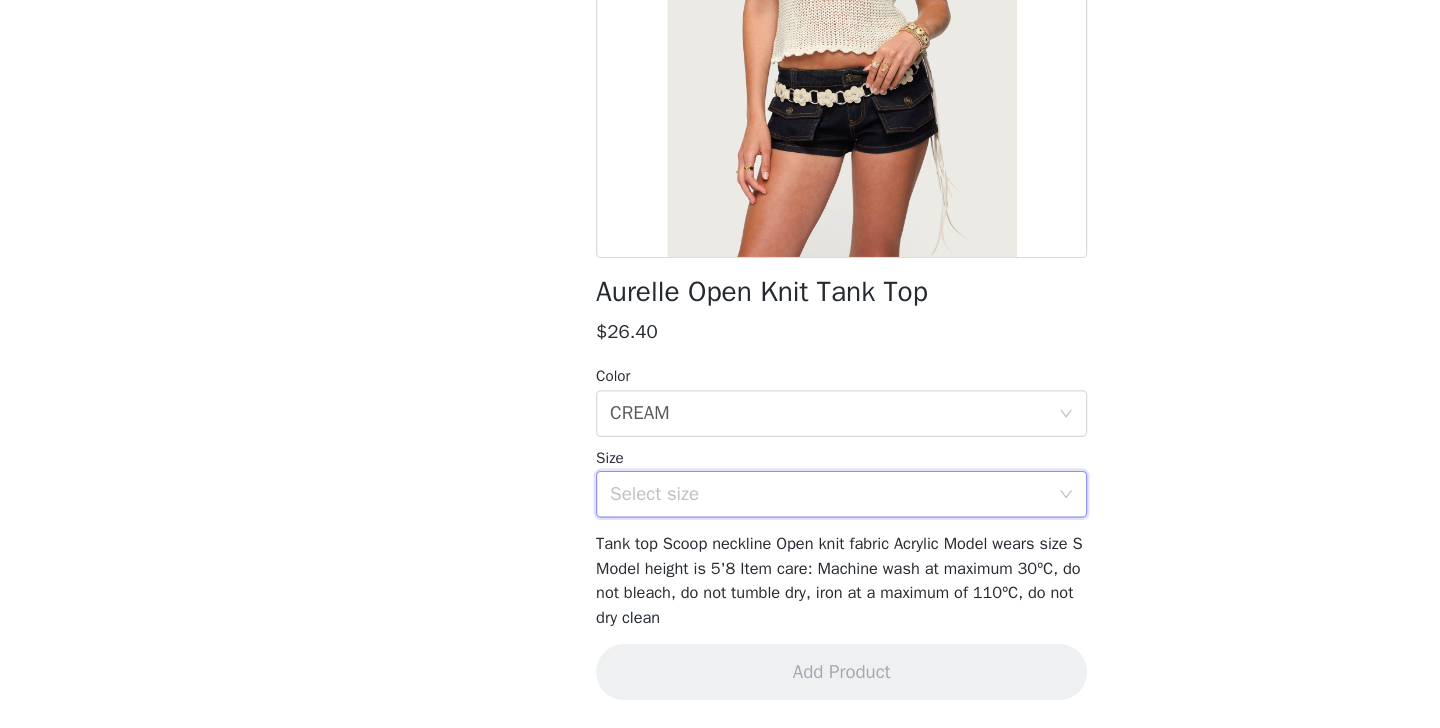 click on "Select size" at bounding box center [713, 528] 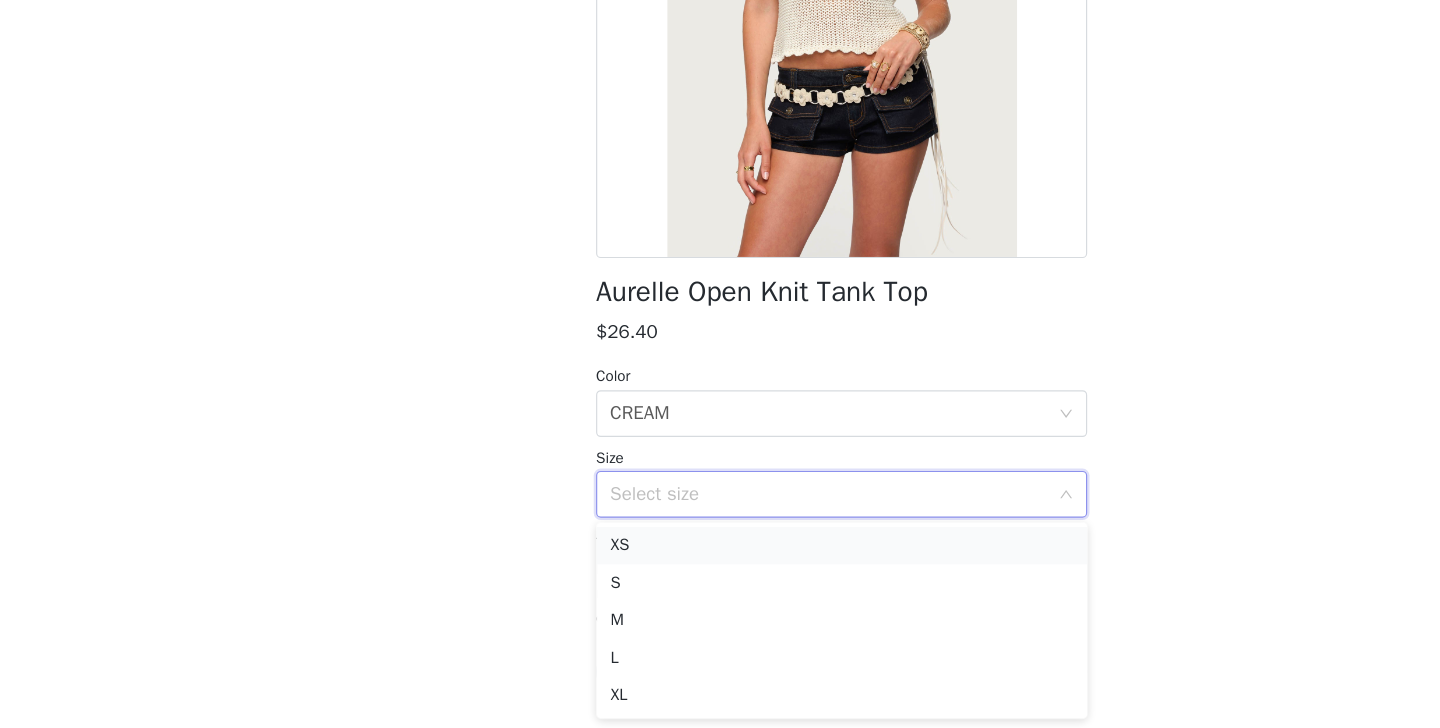 click on "XS" at bounding box center [720, 572] 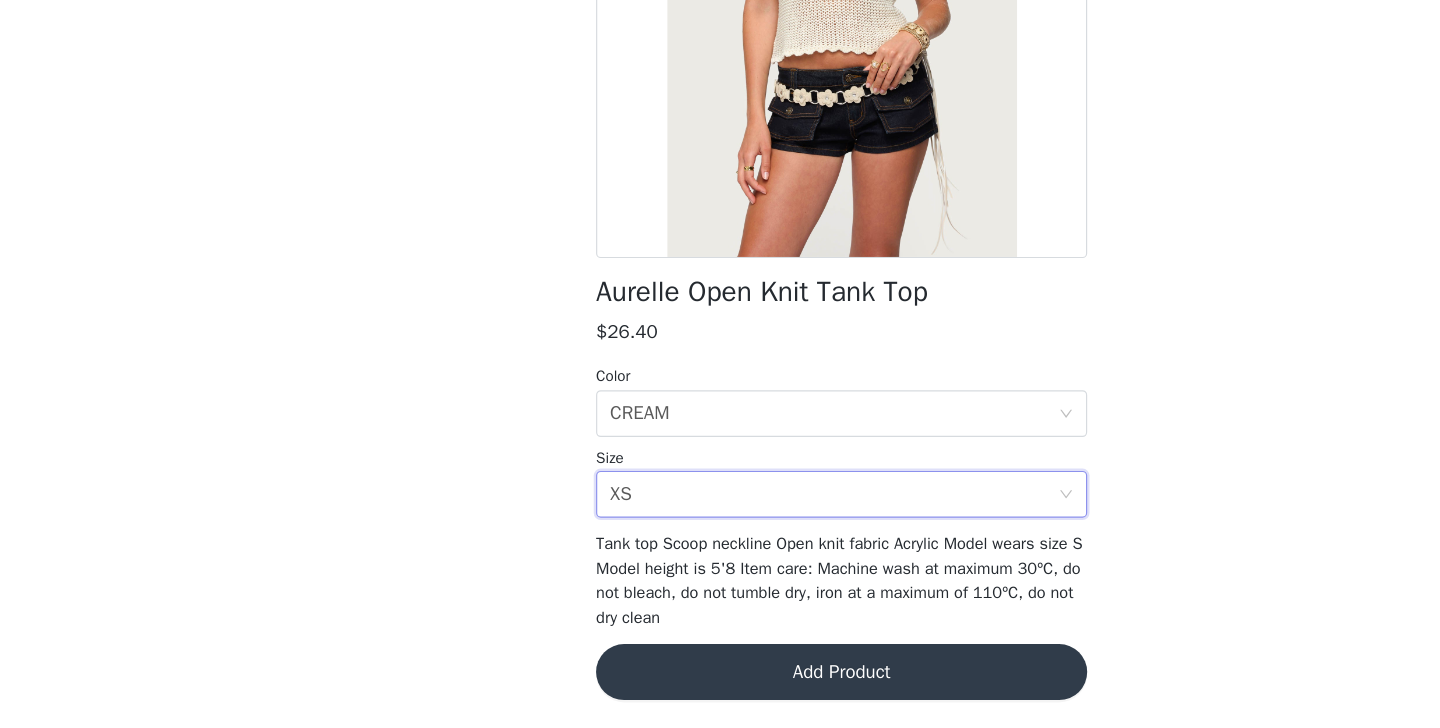 click on "Add Product" at bounding box center [720, 680] 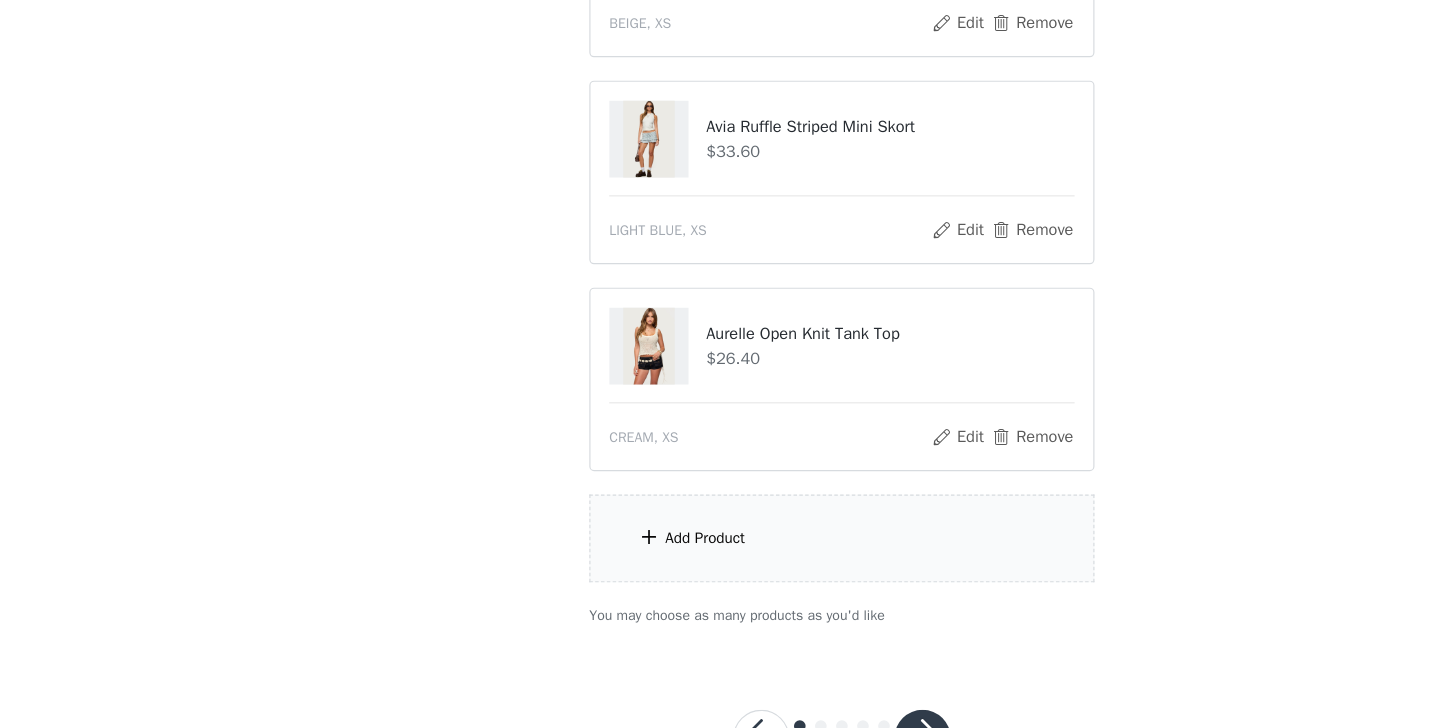 scroll, scrollTop: 505, scrollLeft: 0, axis: vertical 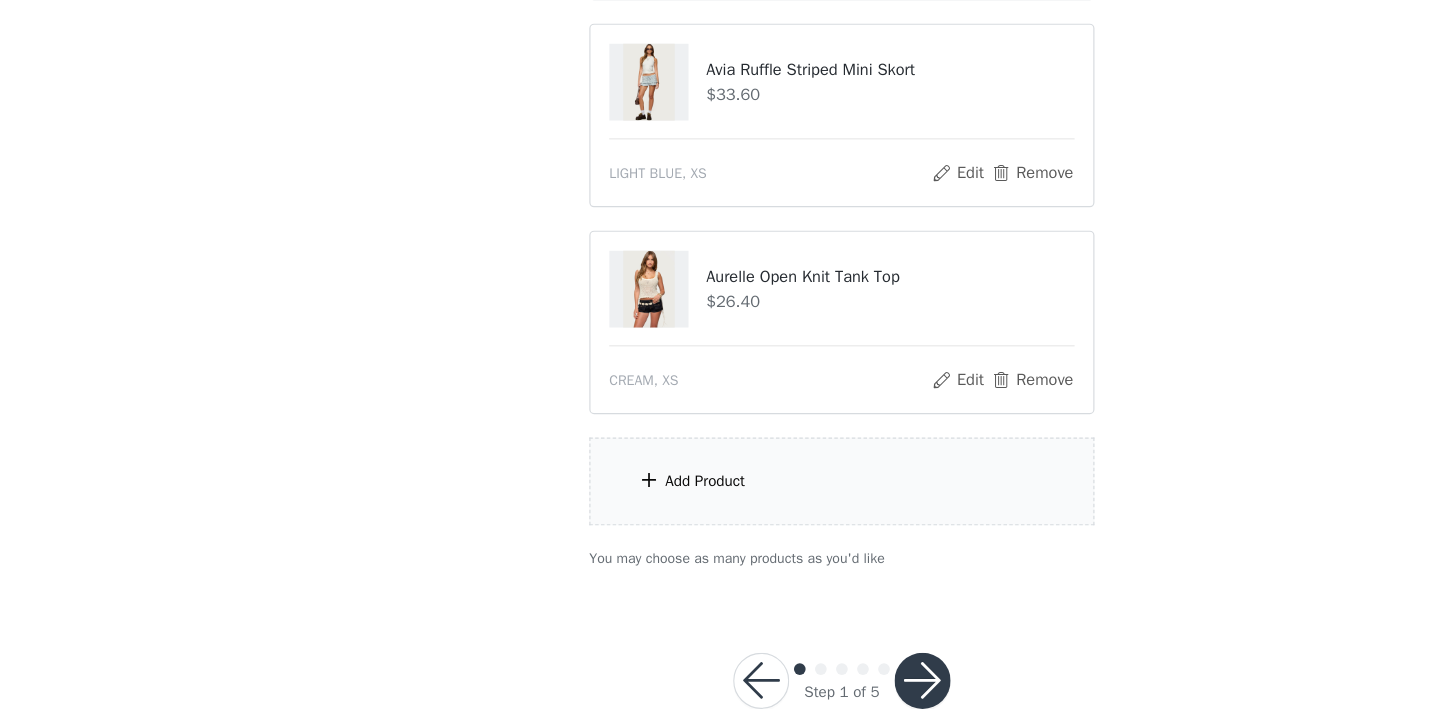 click on "Add Product" at bounding box center [720, 516] 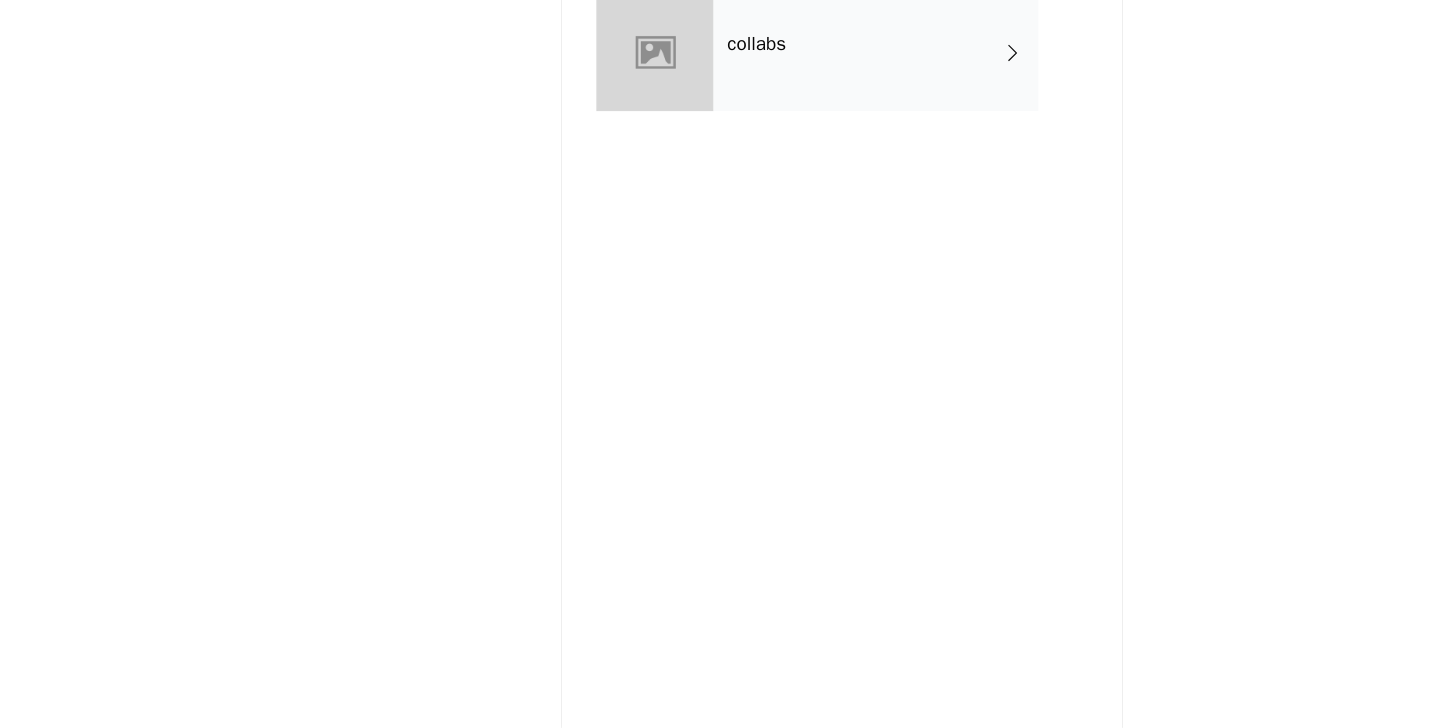 click on "collabs" at bounding box center (749, 150) 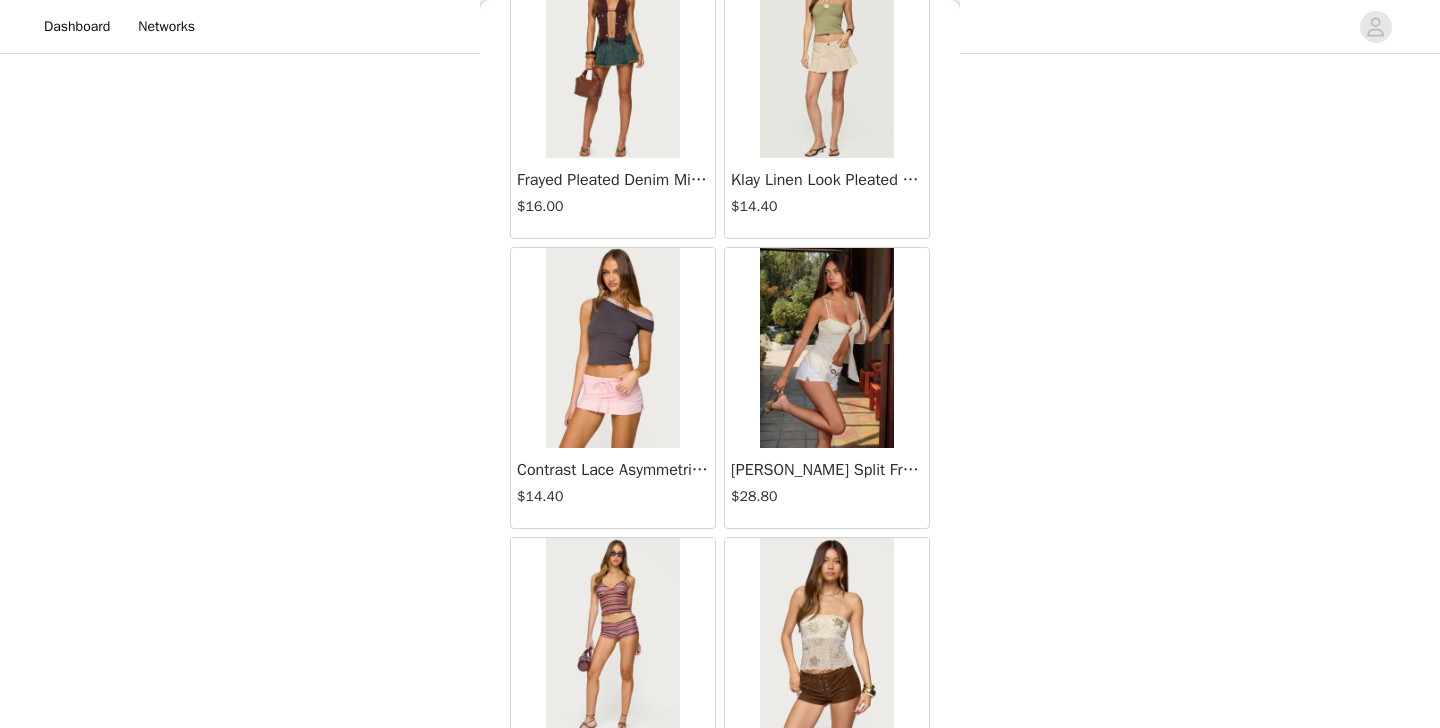 scroll, scrollTop: 2332, scrollLeft: 0, axis: vertical 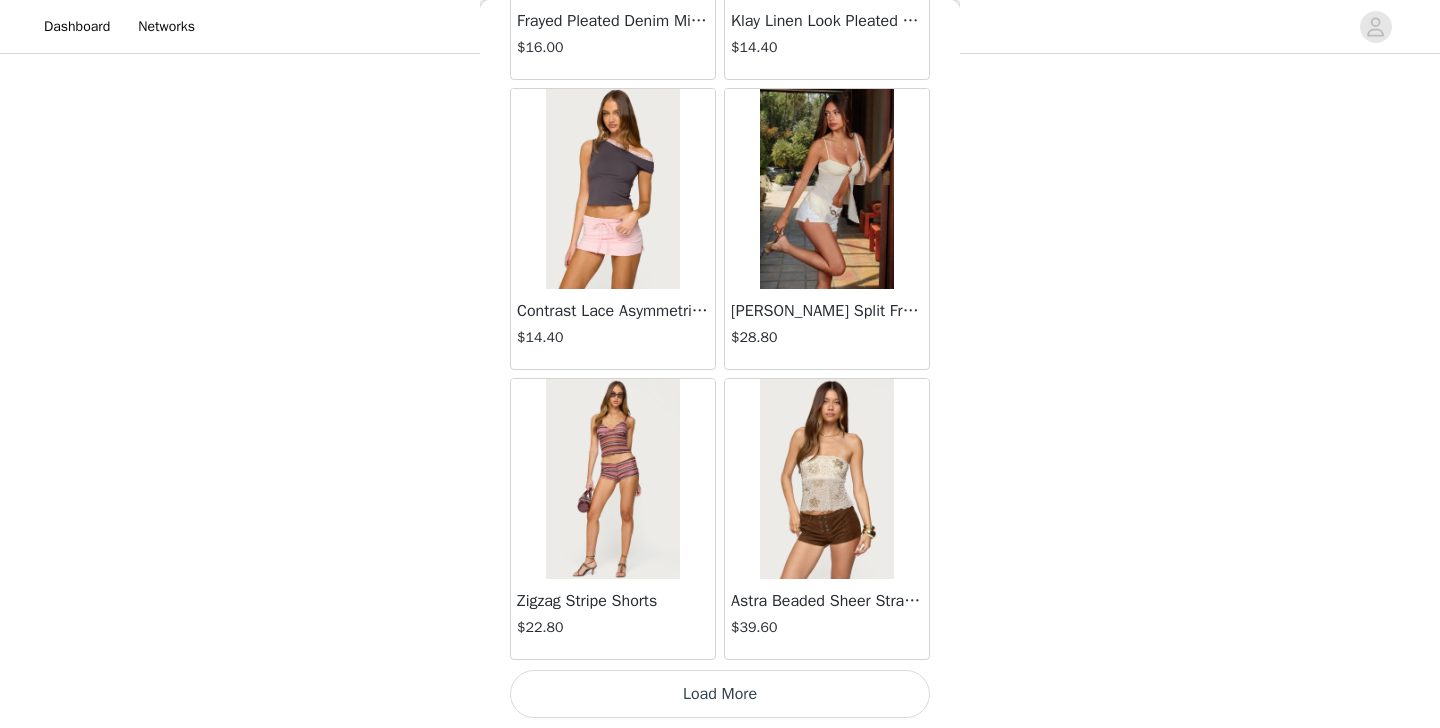 click on "Load More" at bounding box center [720, 694] 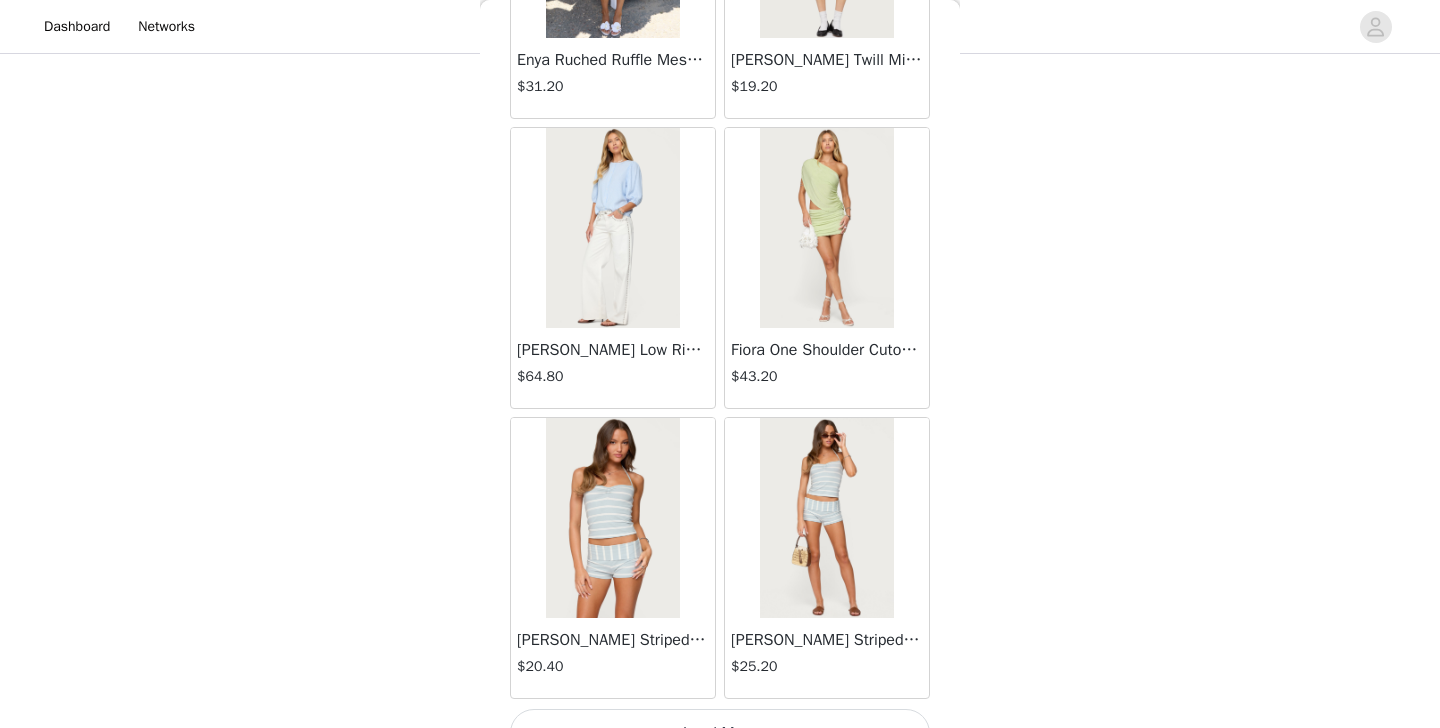 scroll, scrollTop: 5232, scrollLeft: 0, axis: vertical 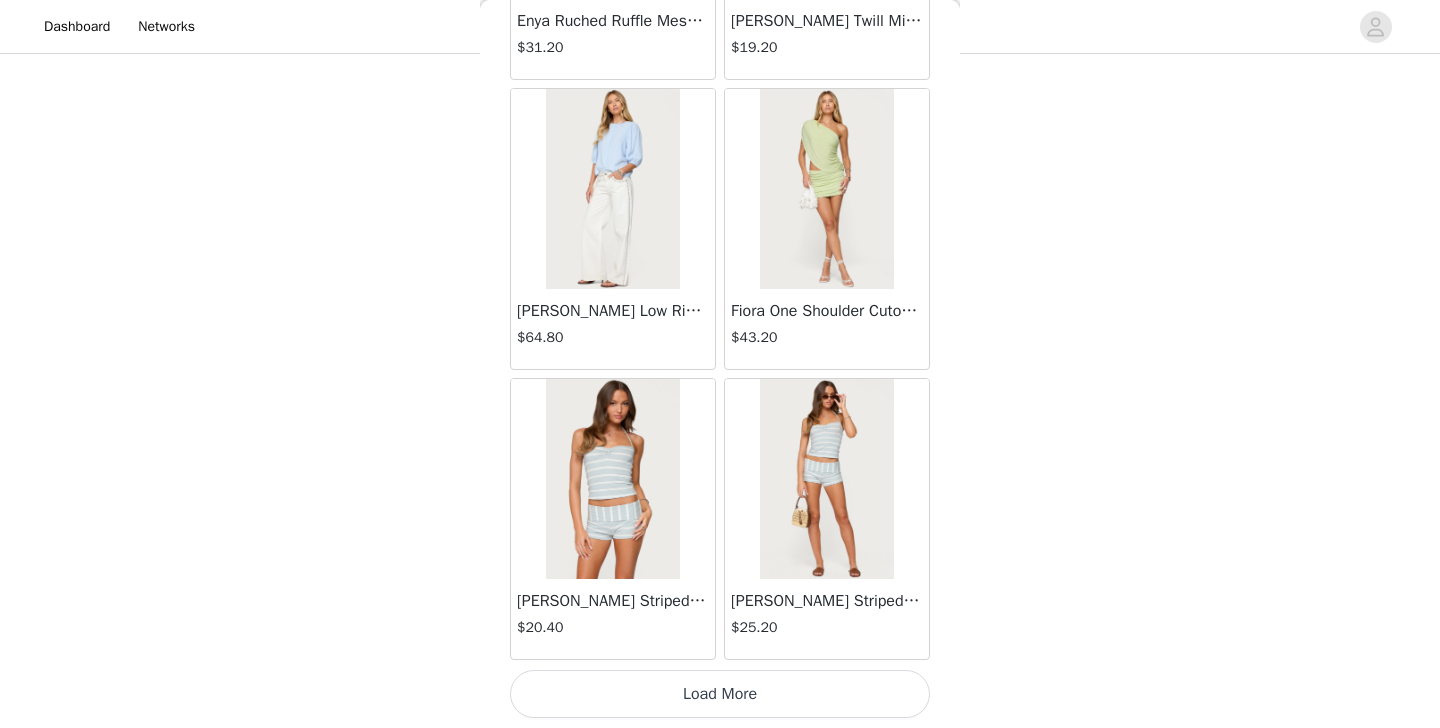 click on "Load More" at bounding box center [720, 694] 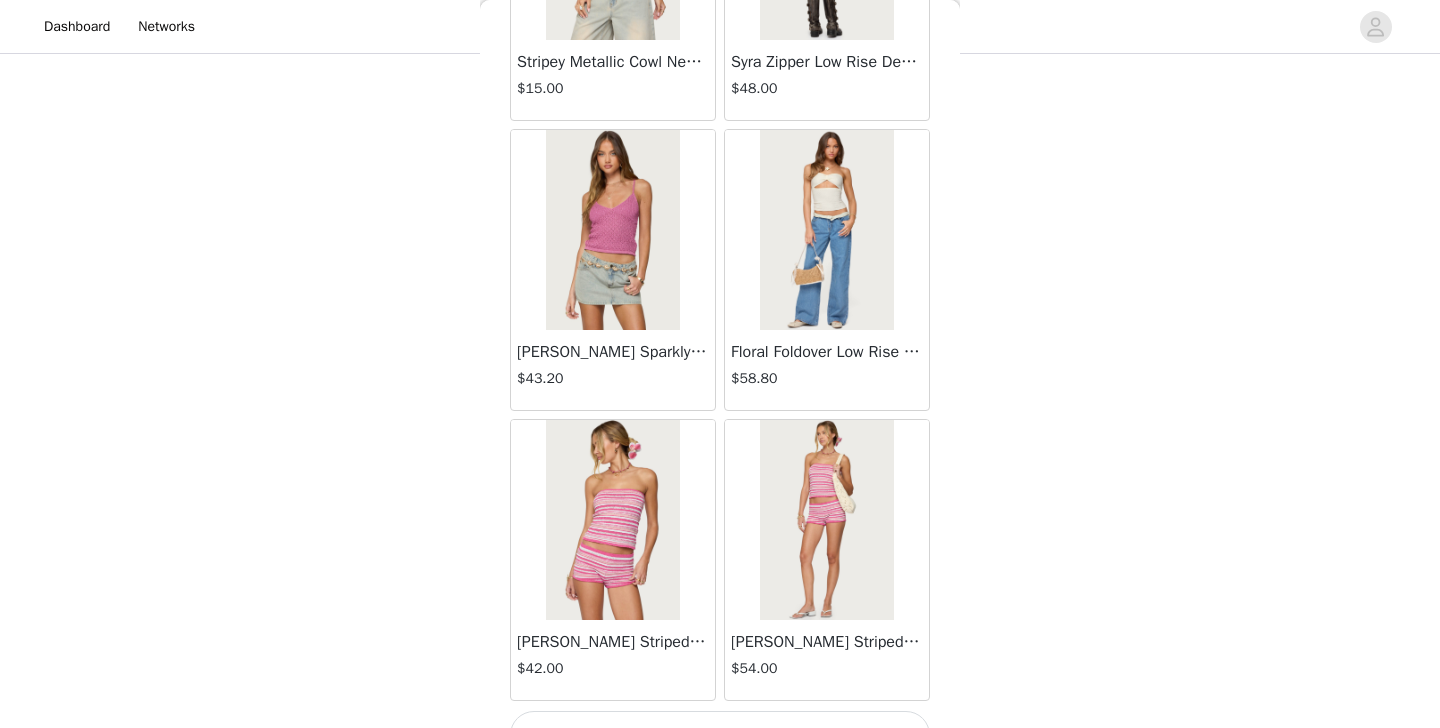 scroll, scrollTop: 8132, scrollLeft: 0, axis: vertical 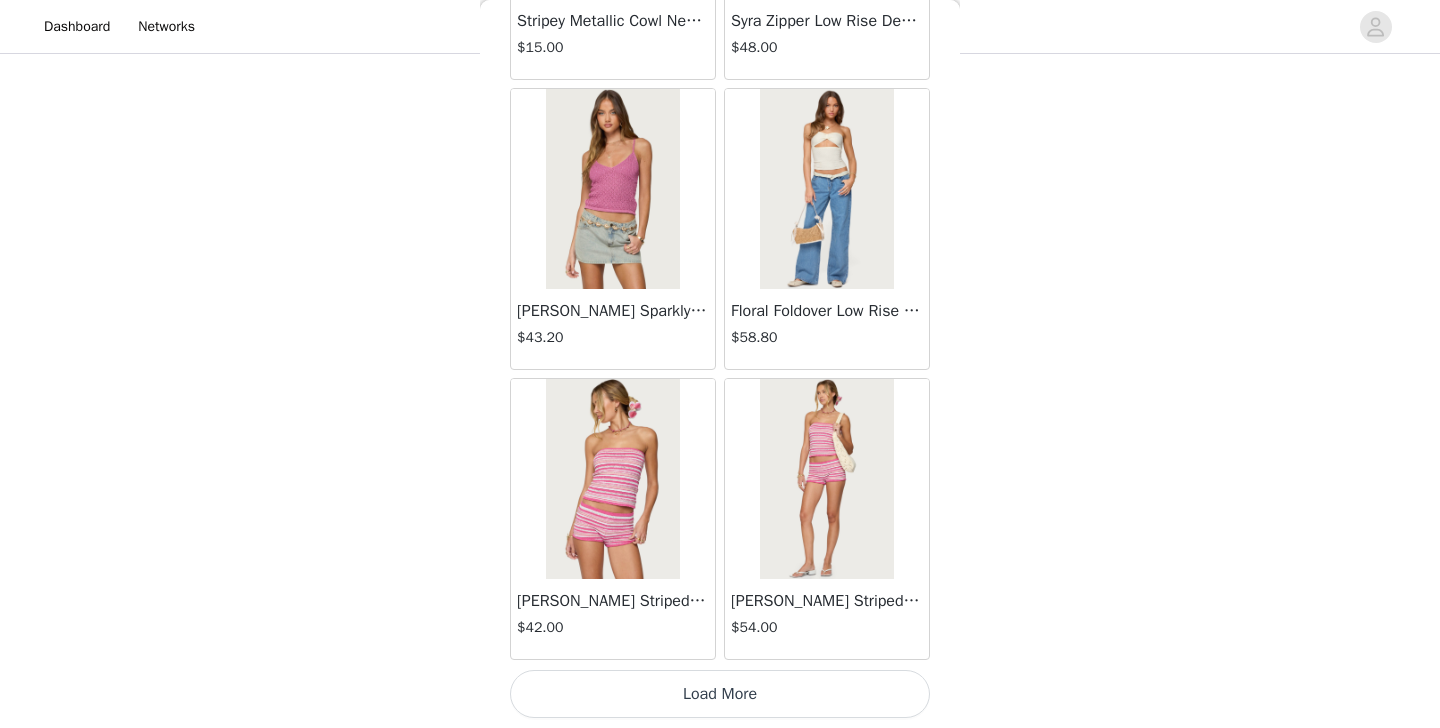 click on "Load More" at bounding box center (720, 694) 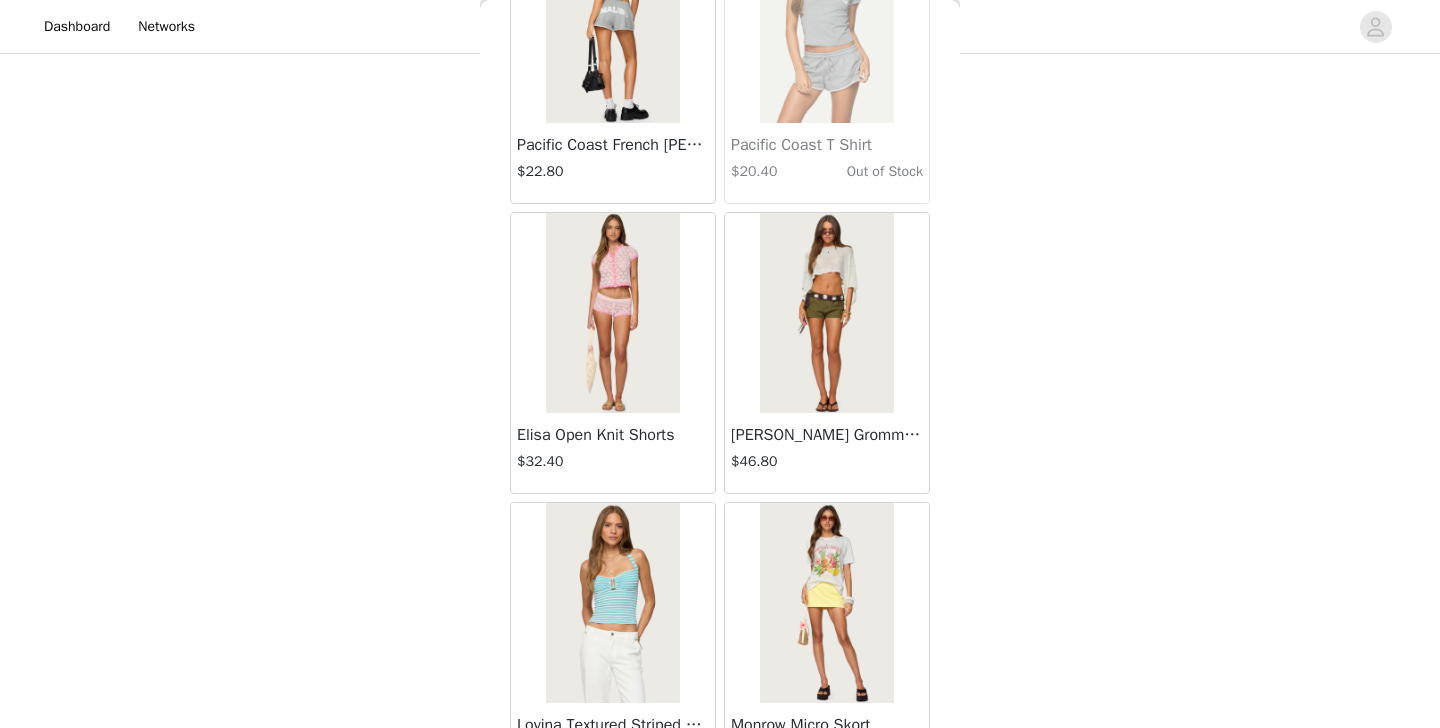 scroll, scrollTop: 11010, scrollLeft: 0, axis: vertical 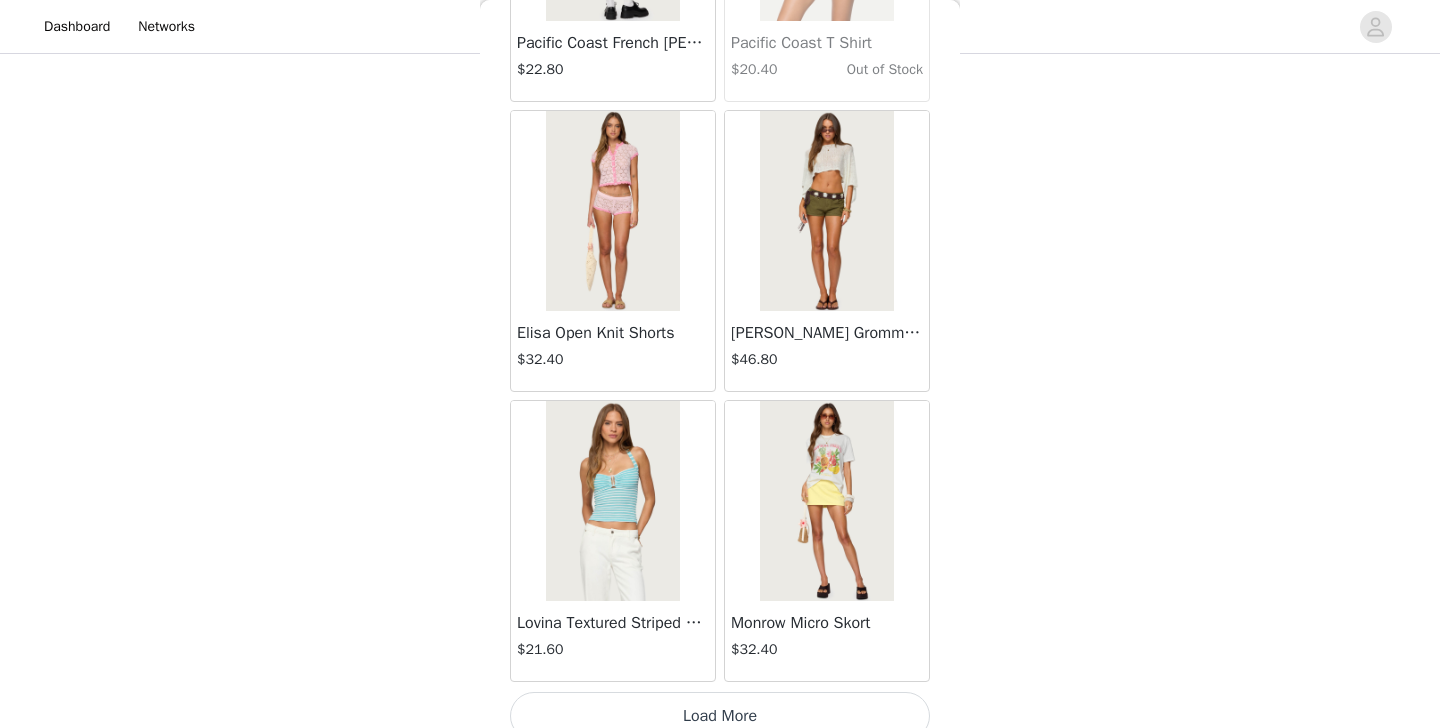 click on "Load More" at bounding box center (720, 716) 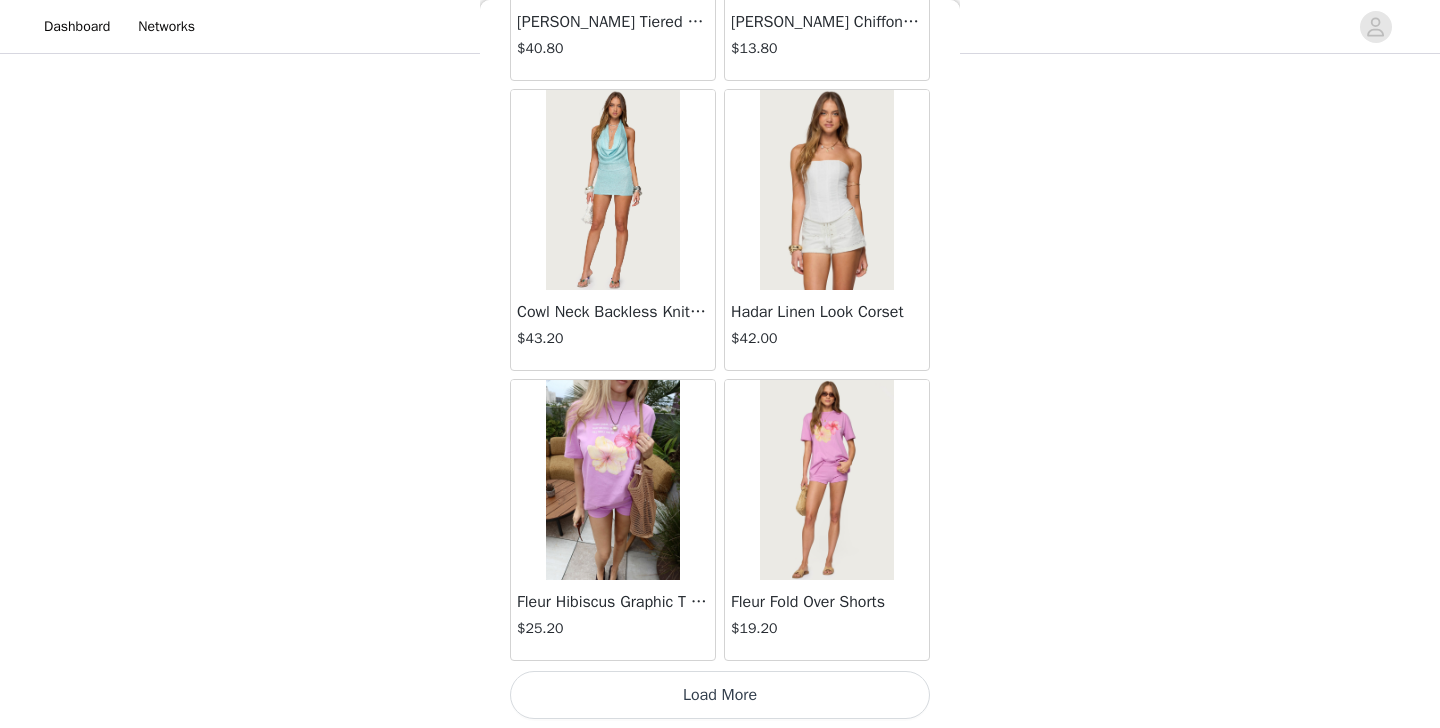 scroll, scrollTop: 13932, scrollLeft: 0, axis: vertical 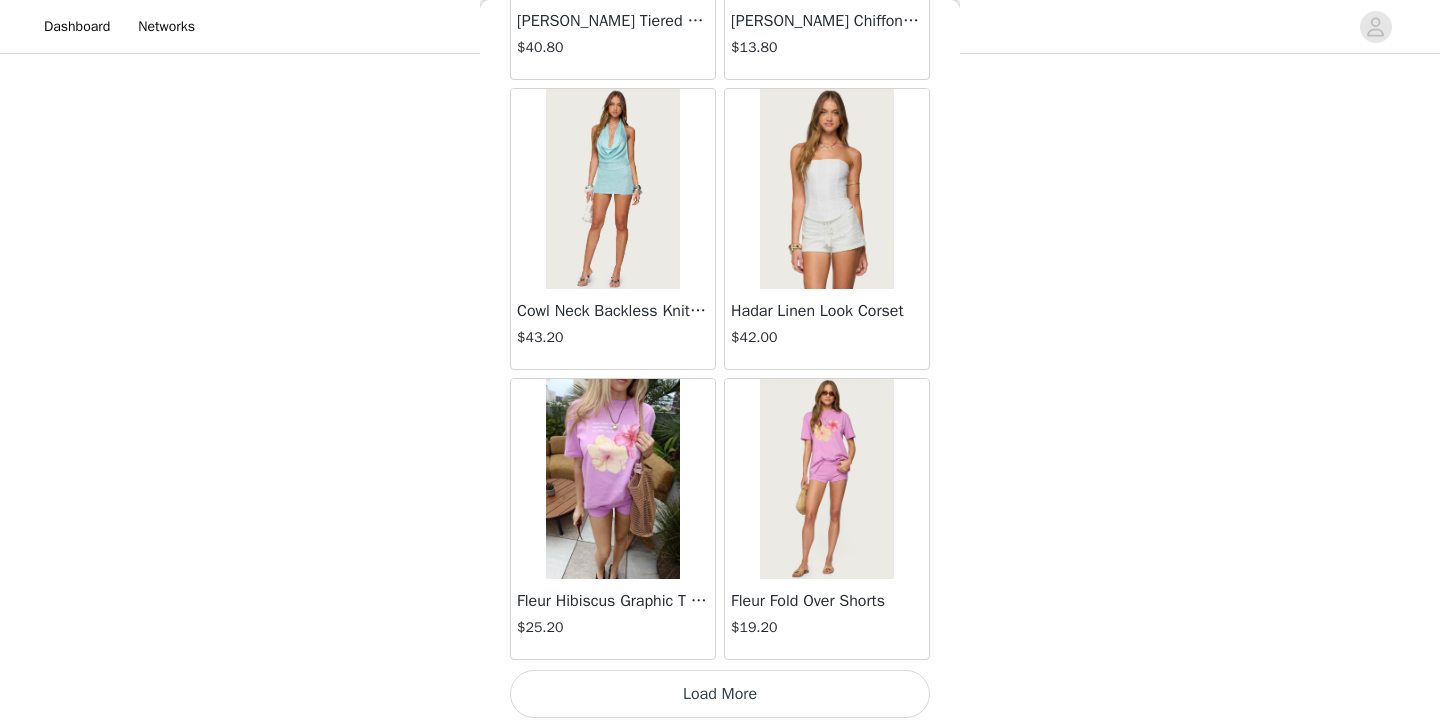 click on "Load More" at bounding box center (720, 694) 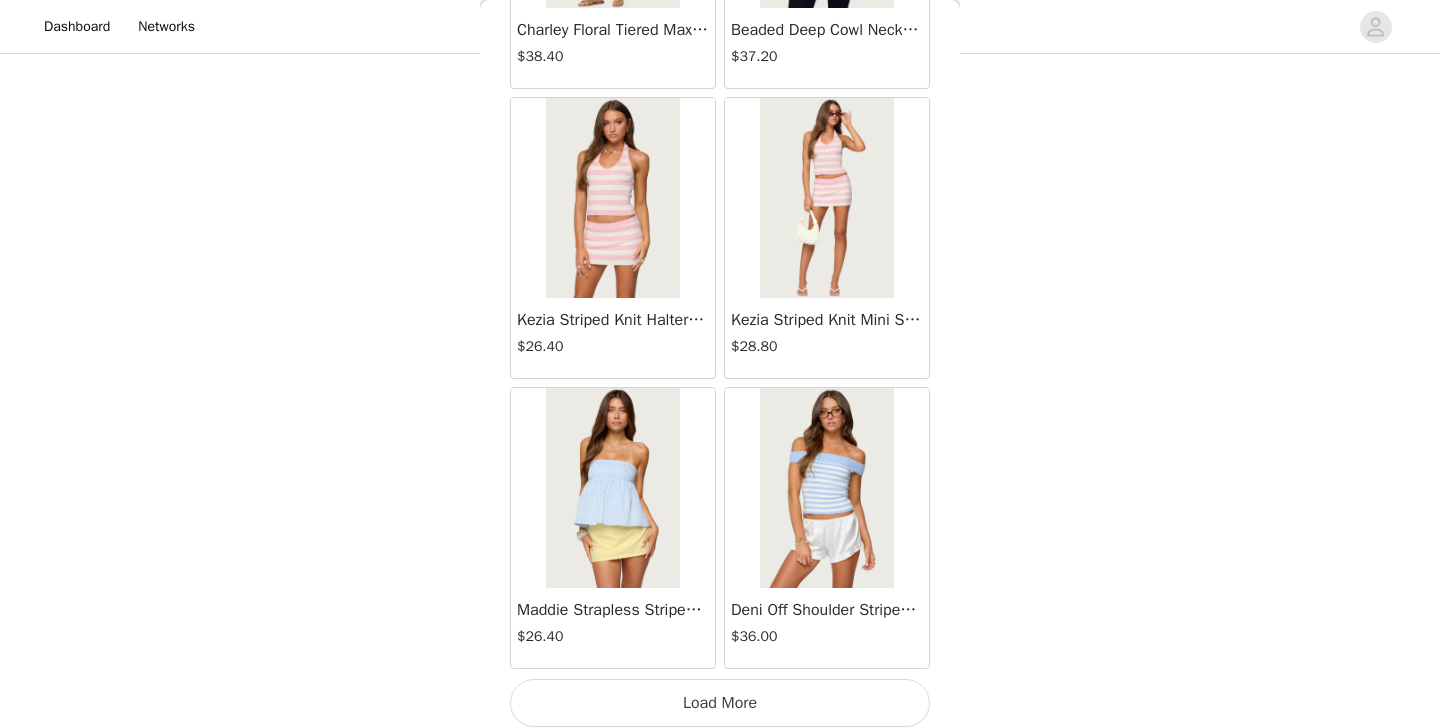scroll, scrollTop: 16832, scrollLeft: 0, axis: vertical 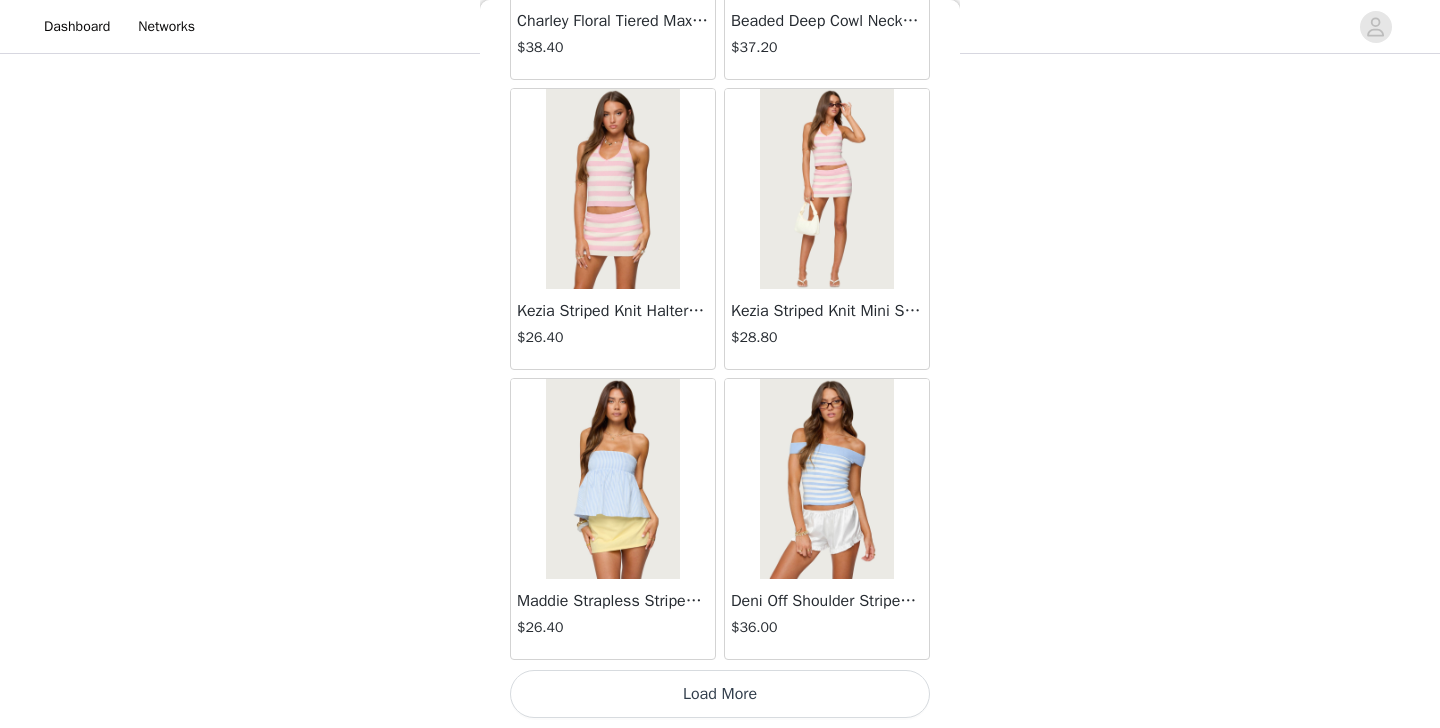 click on "Load More" at bounding box center [720, 694] 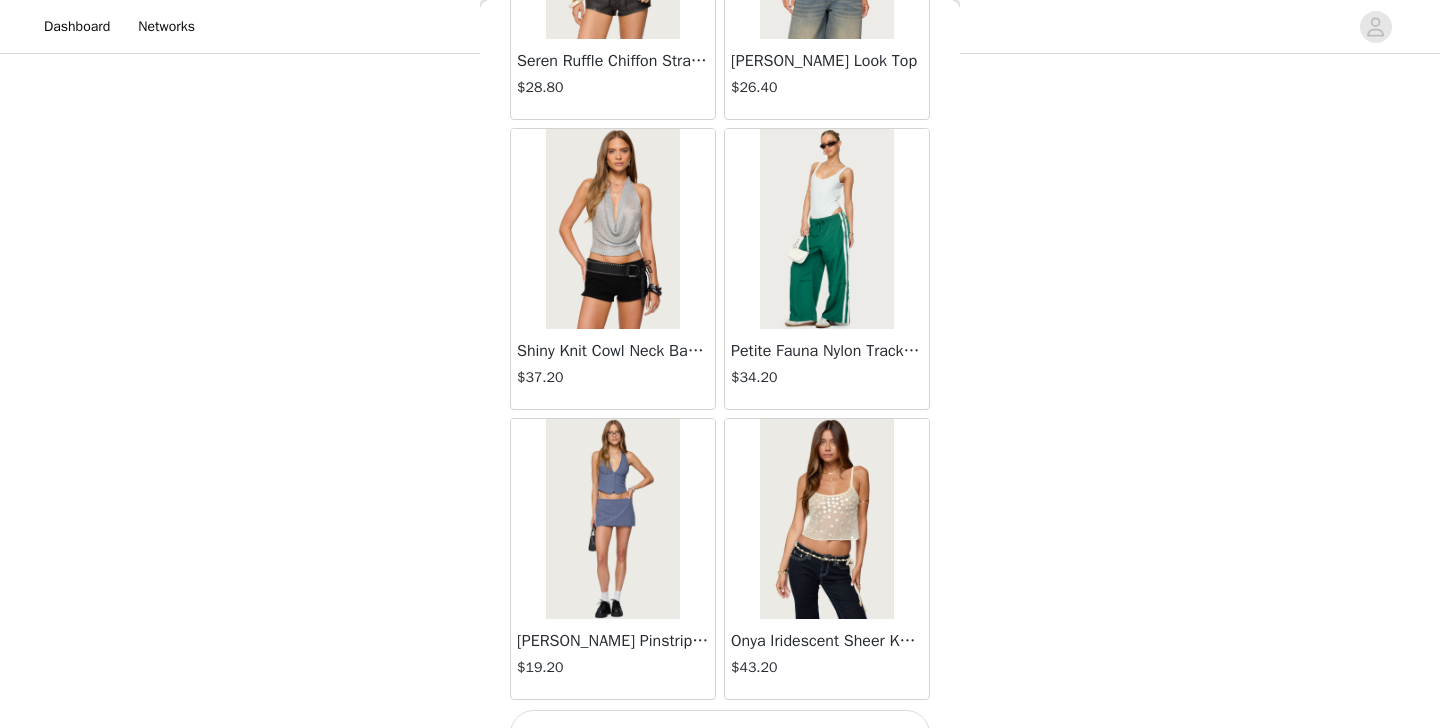 scroll, scrollTop: 19732, scrollLeft: 0, axis: vertical 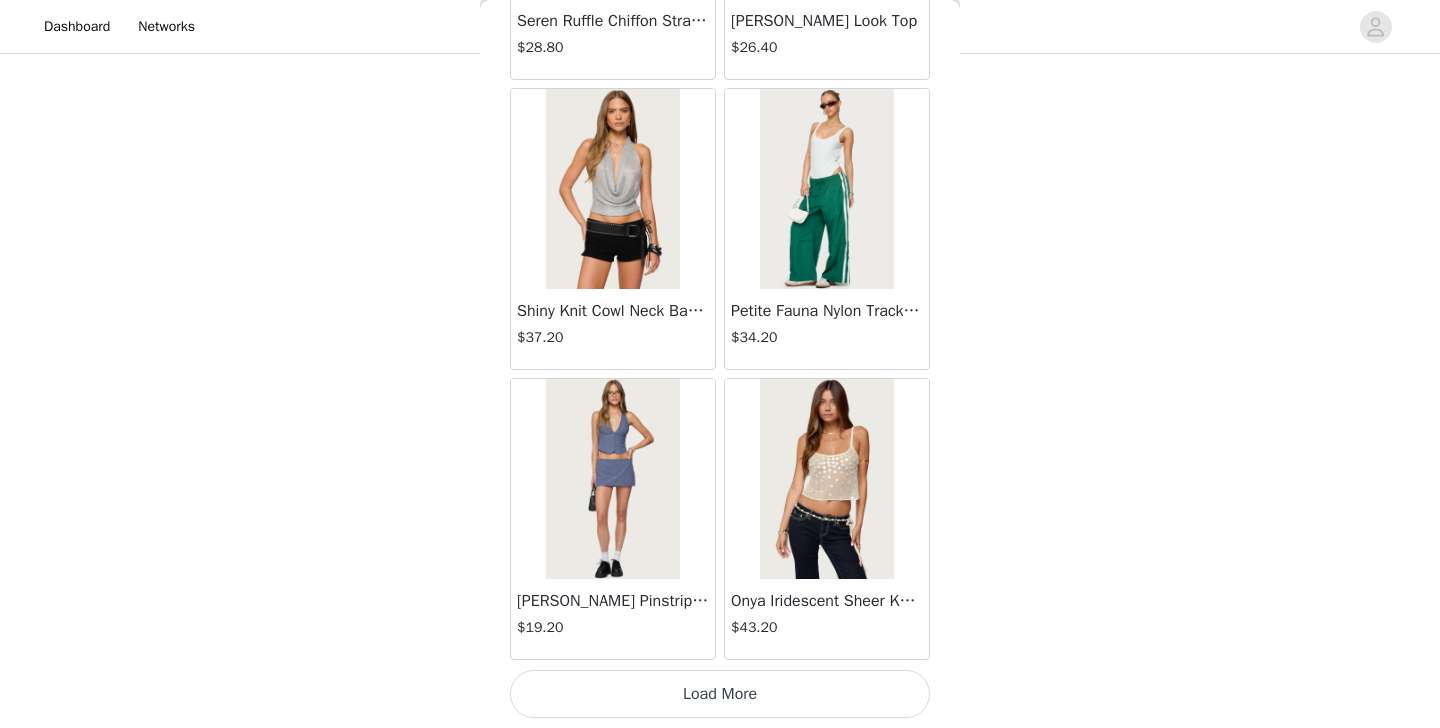 click on "Load More" at bounding box center (720, 694) 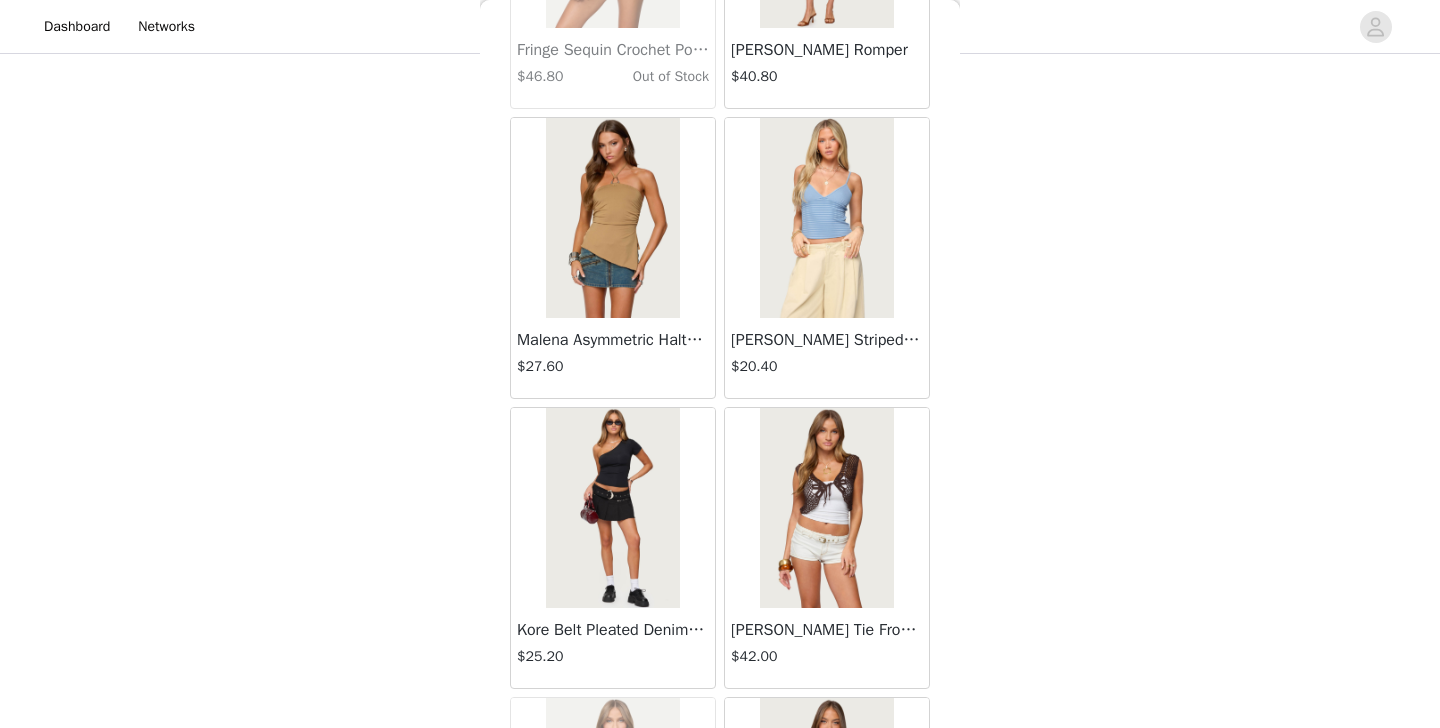 scroll, scrollTop: 22141, scrollLeft: 0, axis: vertical 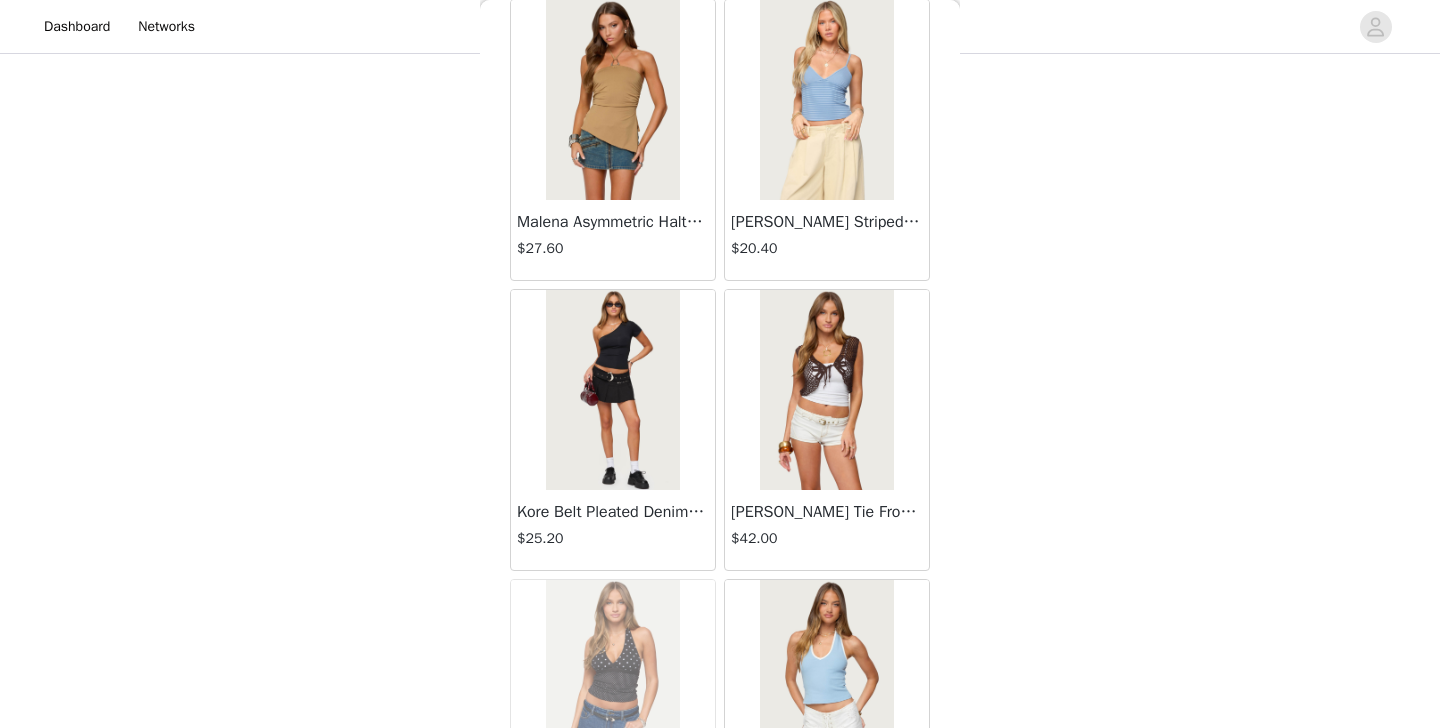 click on "Hemsley Striped Ribbed Tank Top   $20.40" at bounding box center (827, 240) 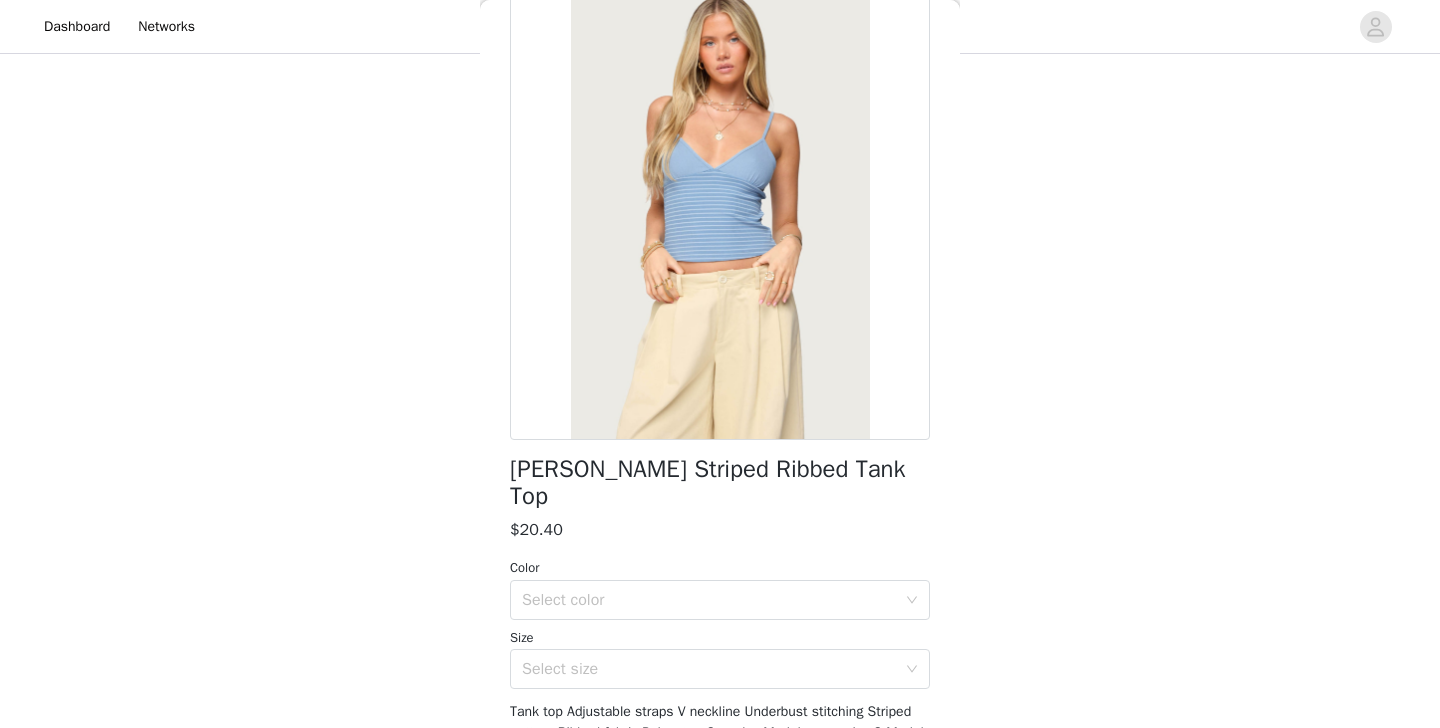 scroll, scrollTop: 113, scrollLeft: 0, axis: vertical 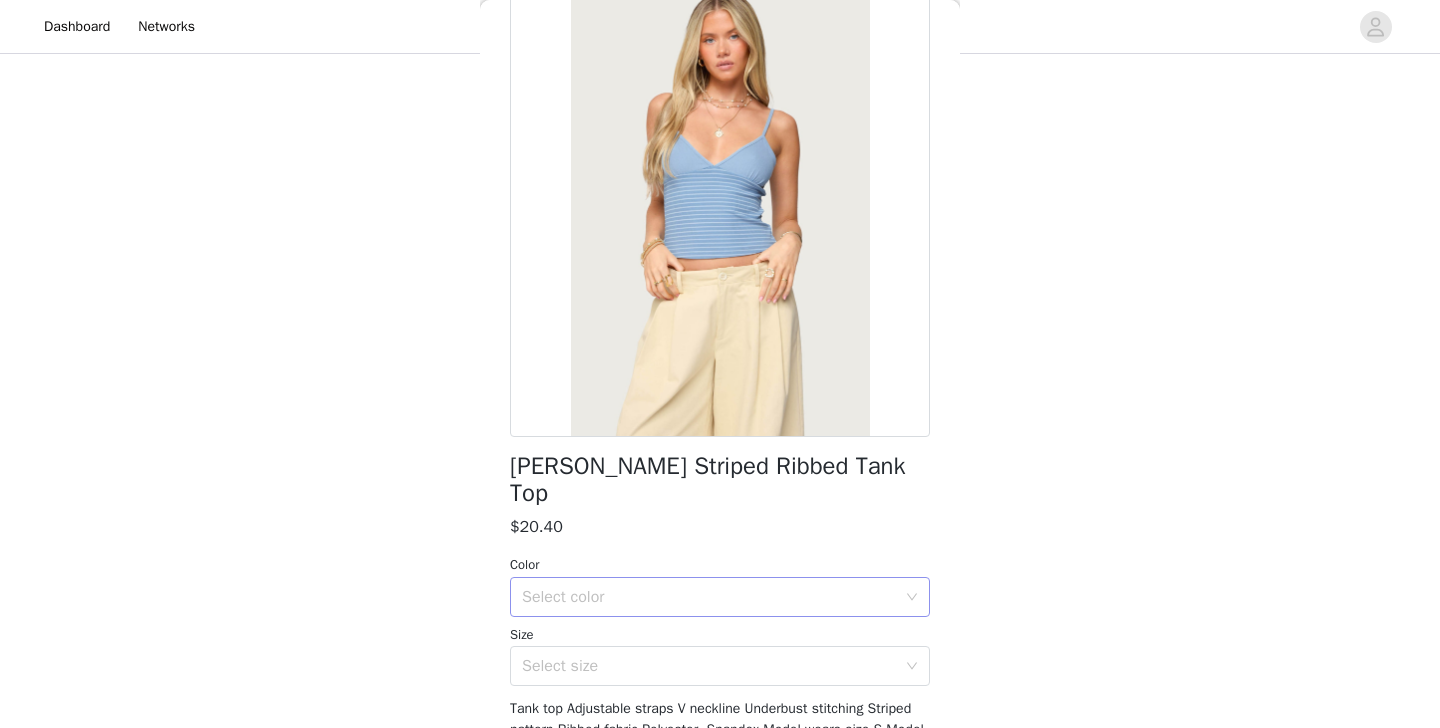 click on "Select color" at bounding box center [709, 597] 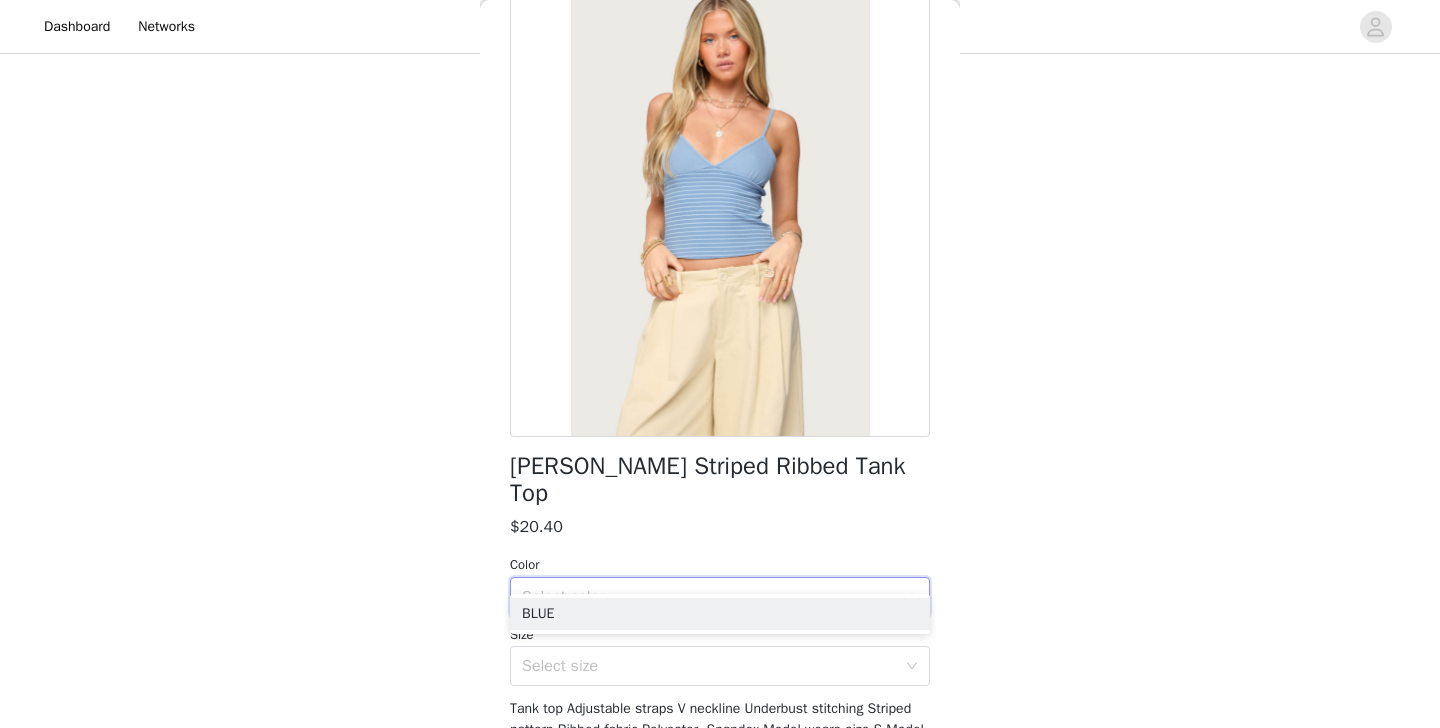 click on "BLUE" at bounding box center [720, 614] 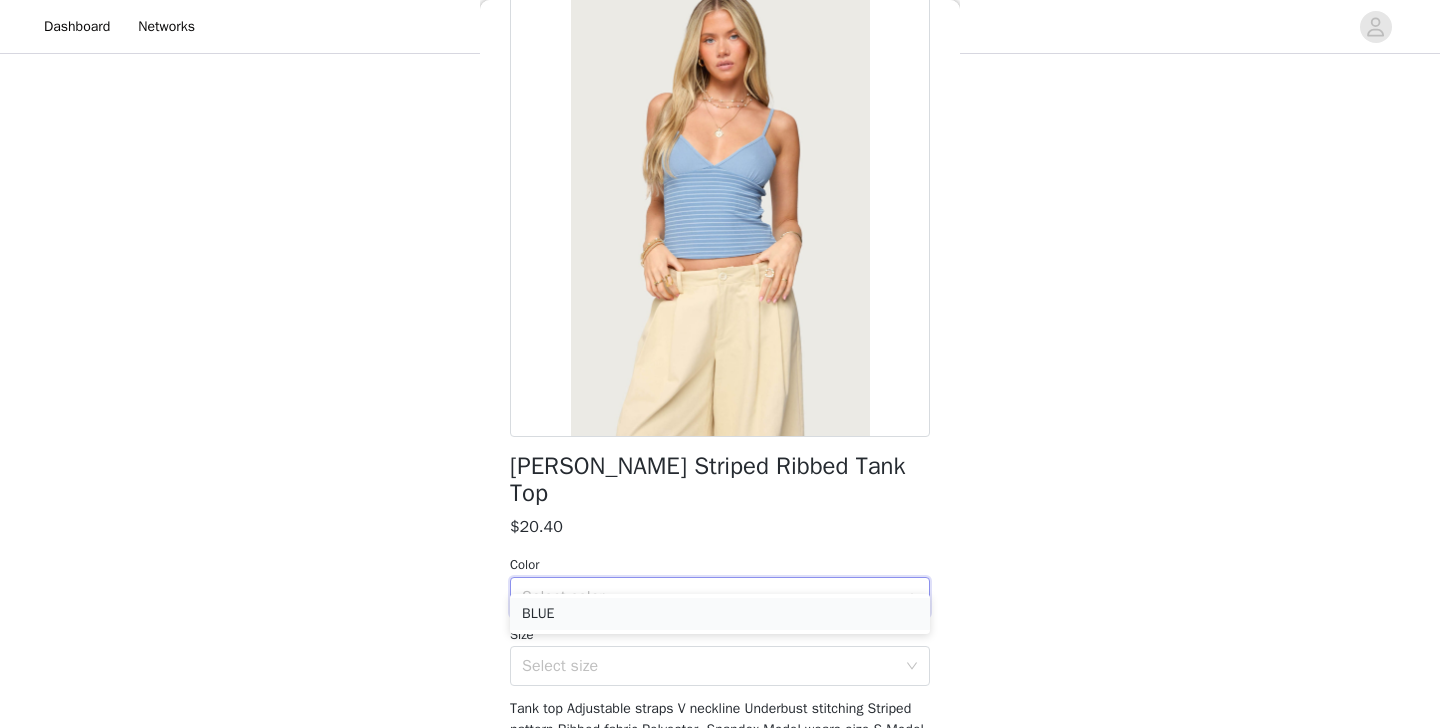 click on "BLUE" at bounding box center [720, 614] 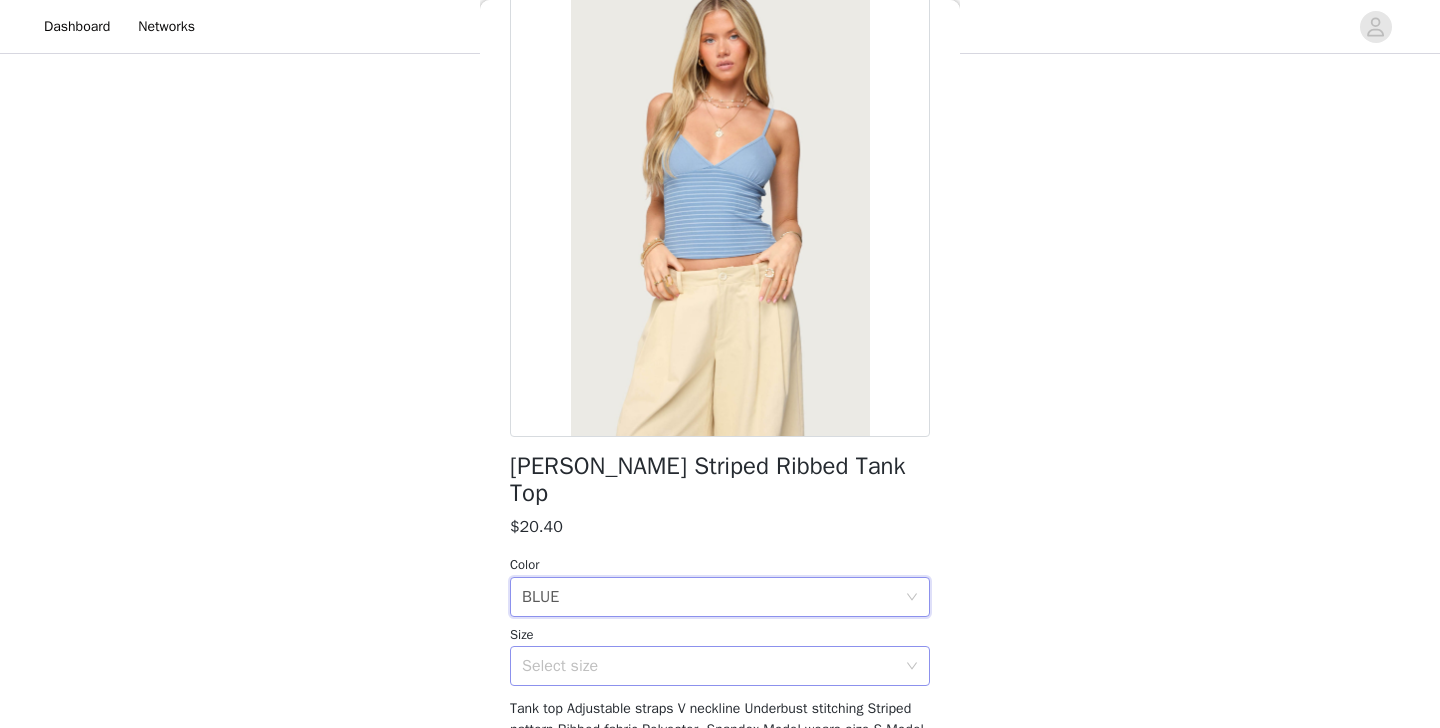 click on "Select size" at bounding box center (713, 666) 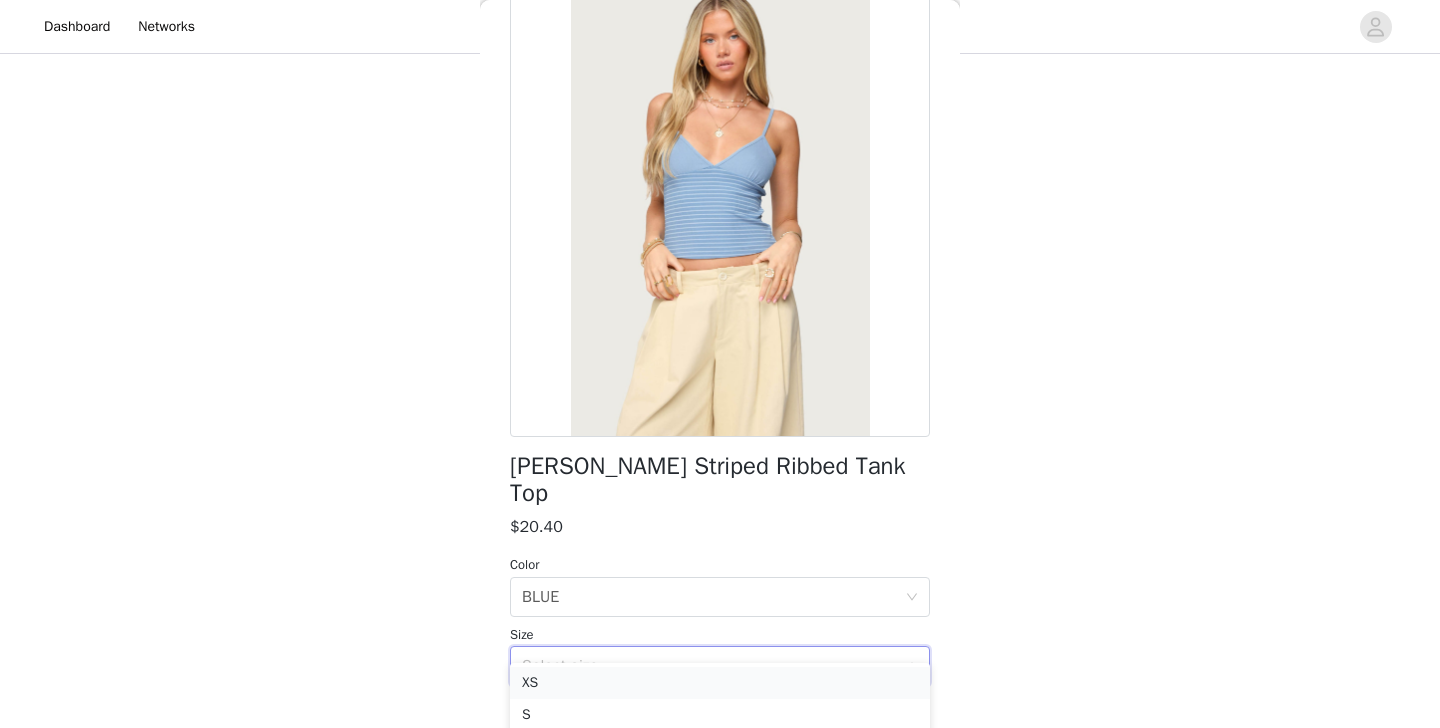 click on "XS" at bounding box center (720, 683) 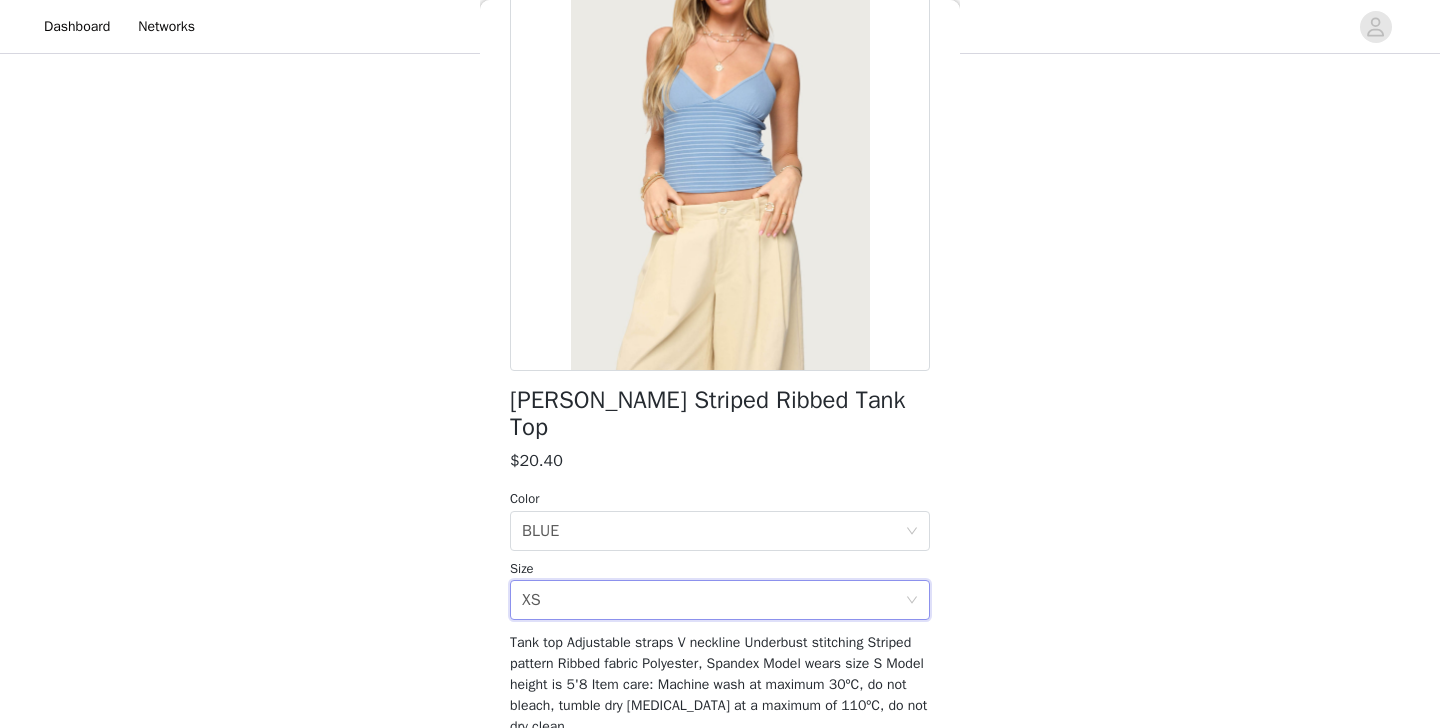 scroll, scrollTop: 245, scrollLeft: 0, axis: vertical 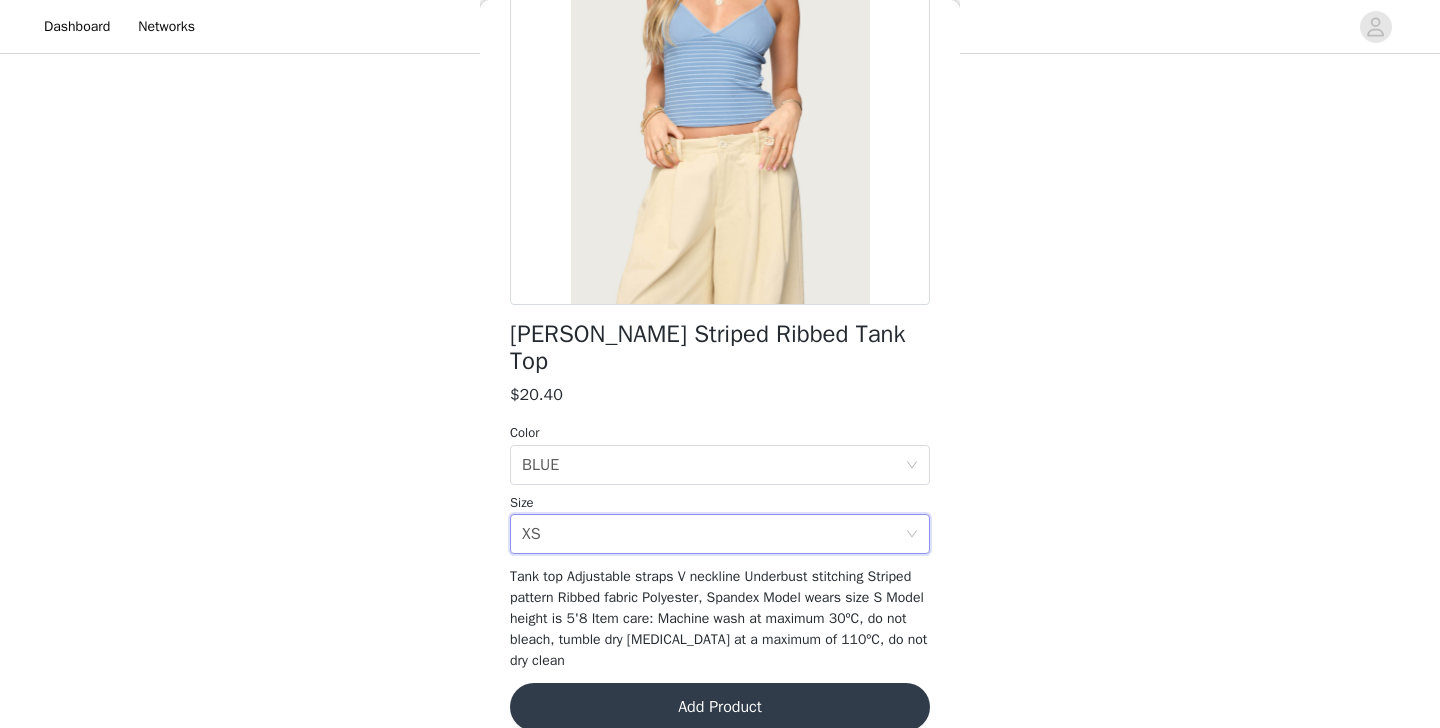 click on "Add Product" at bounding box center (720, 707) 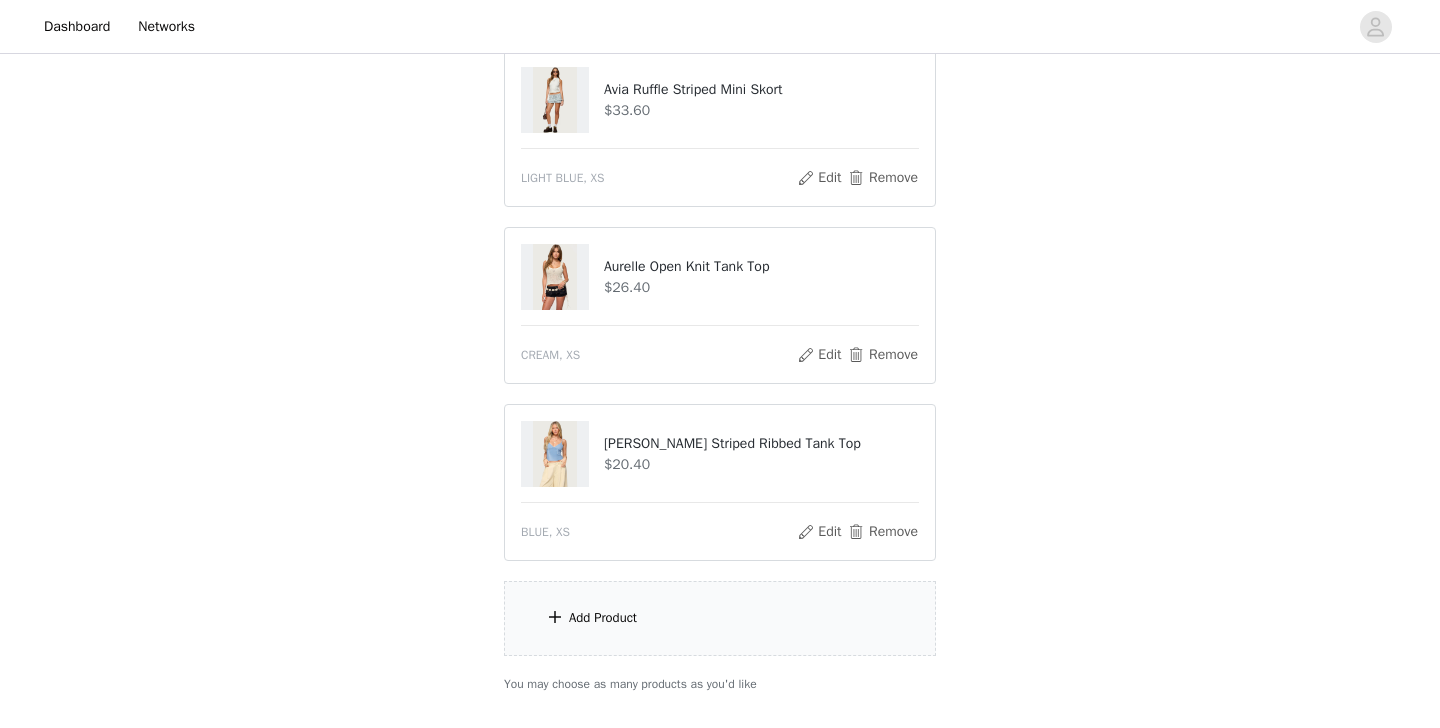 scroll, scrollTop: 581, scrollLeft: 0, axis: vertical 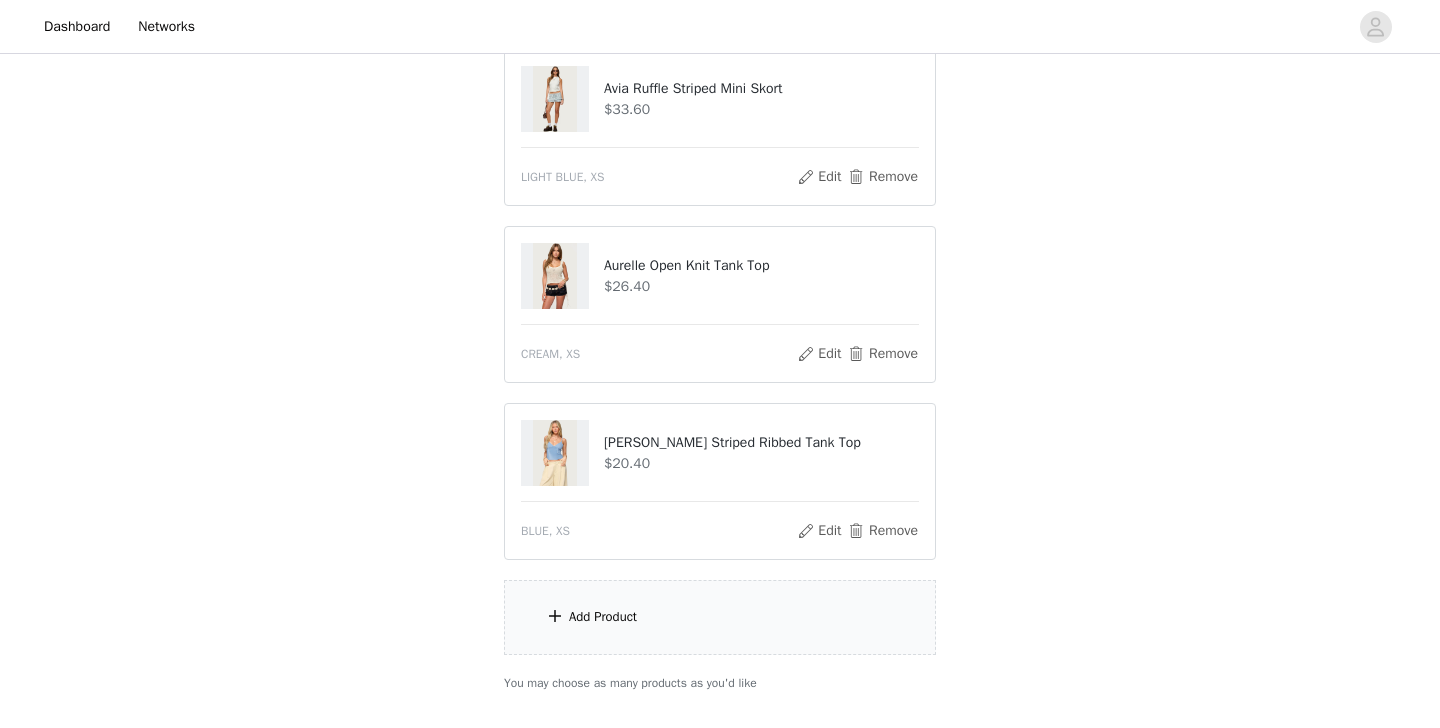 click on "Add Product" at bounding box center [603, 617] 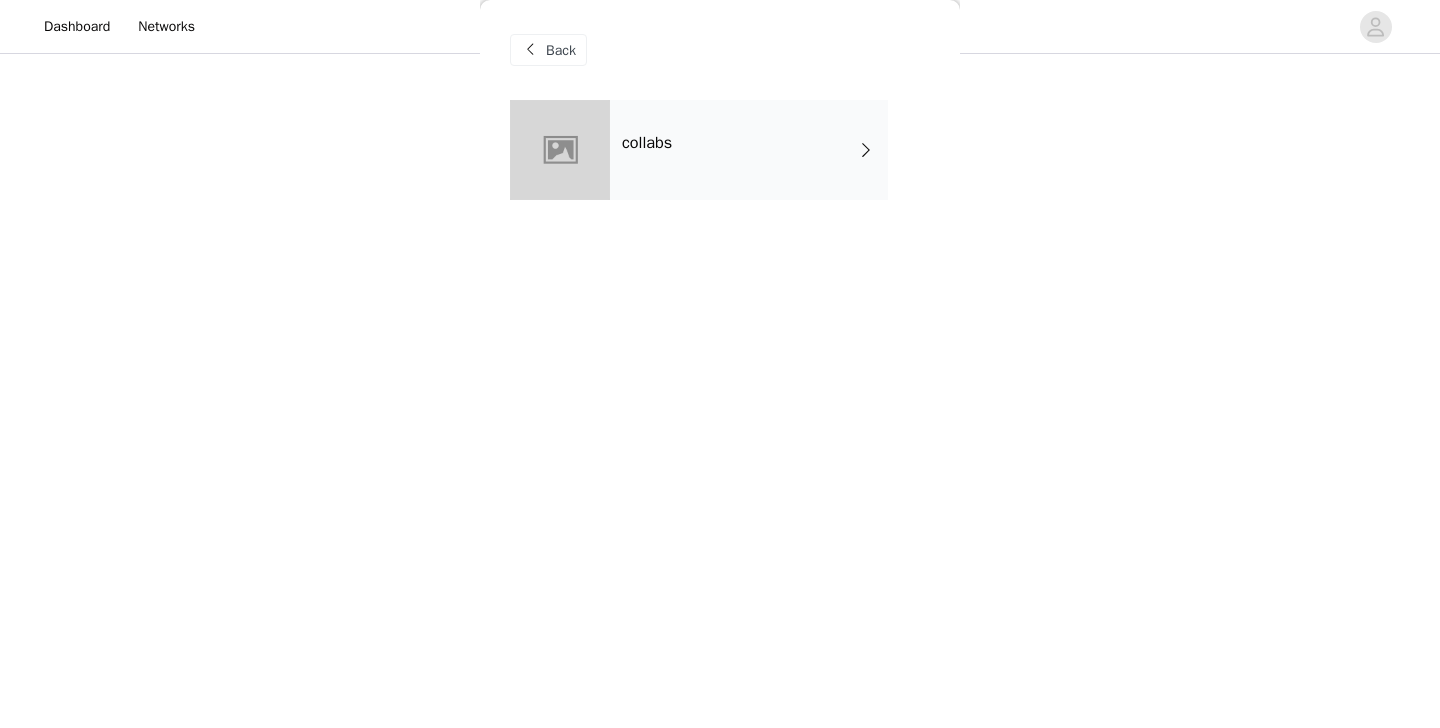 click on "collabs" at bounding box center (647, 143) 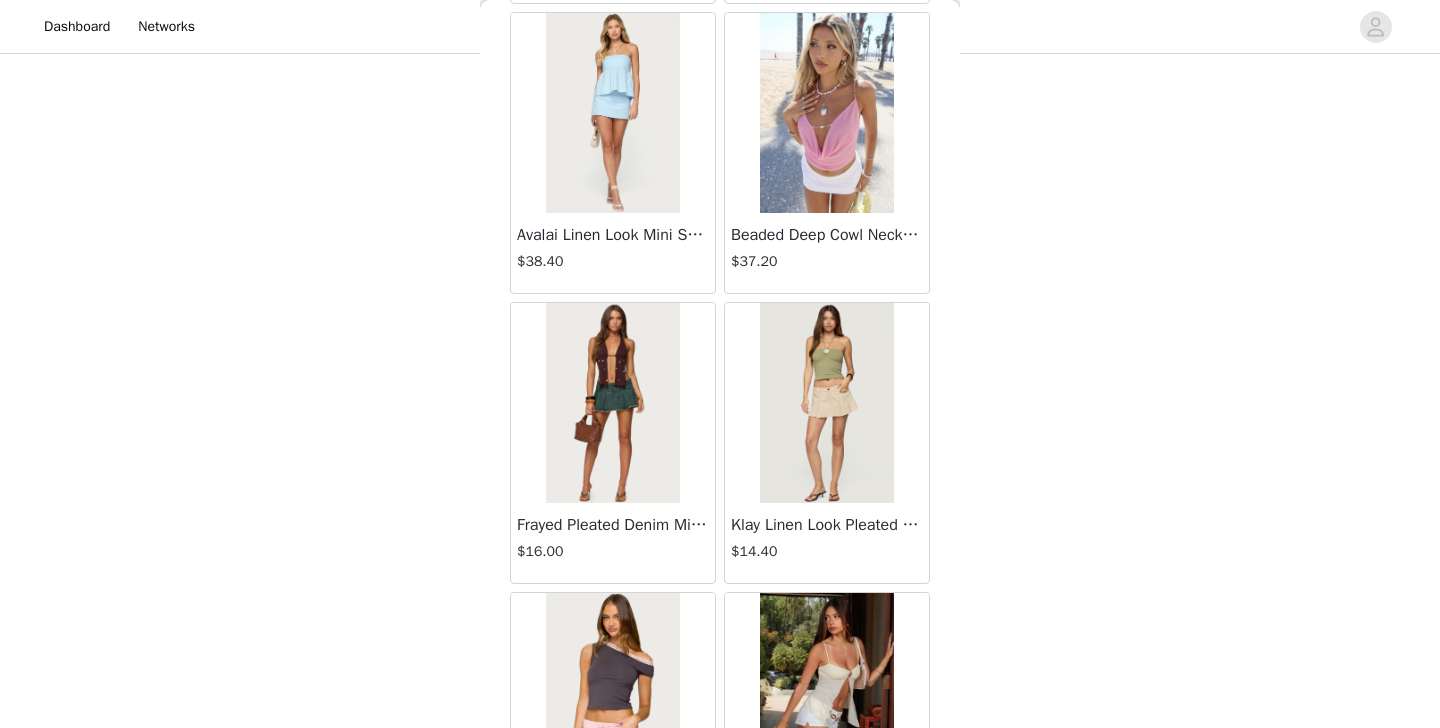 scroll, scrollTop: 2332, scrollLeft: 0, axis: vertical 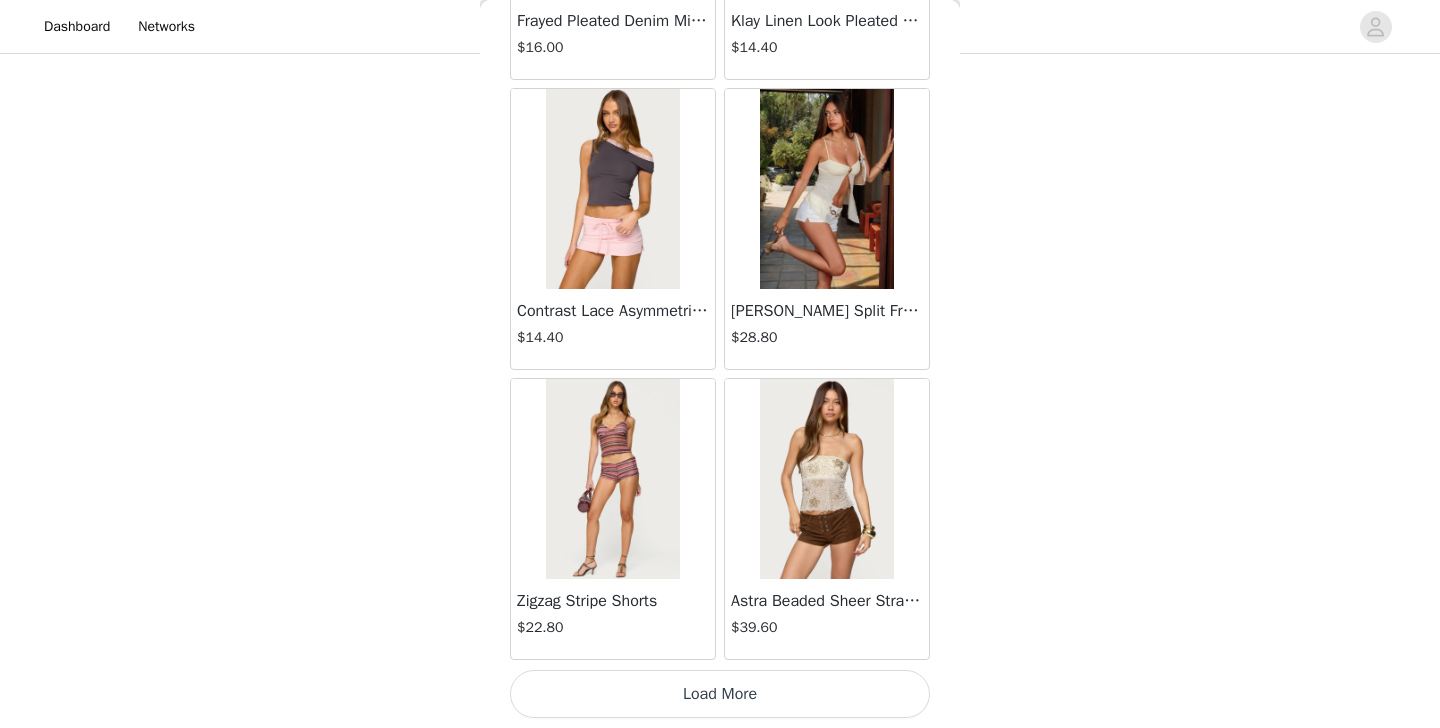 click on "Load More" at bounding box center (720, 694) 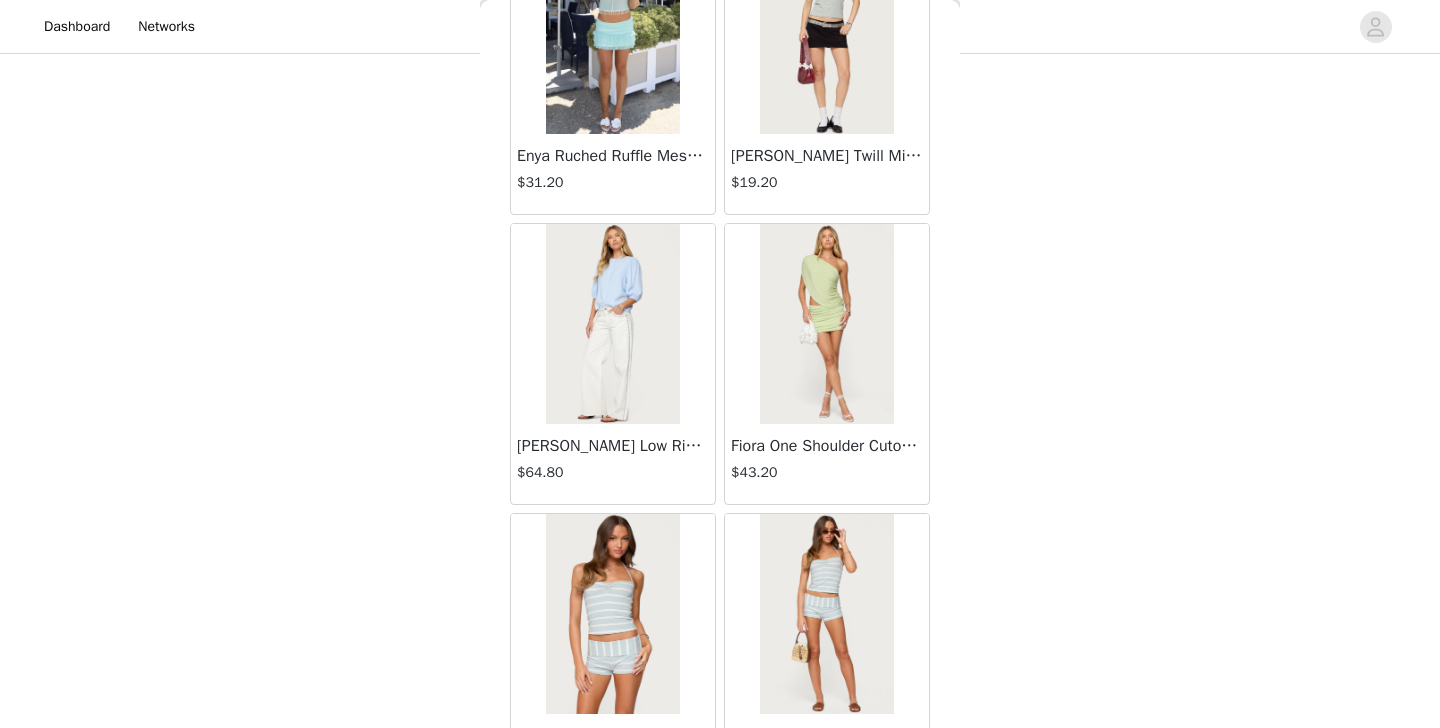 scroll, scrollTop: 5232, scrollLeft: 0, axis: vertical 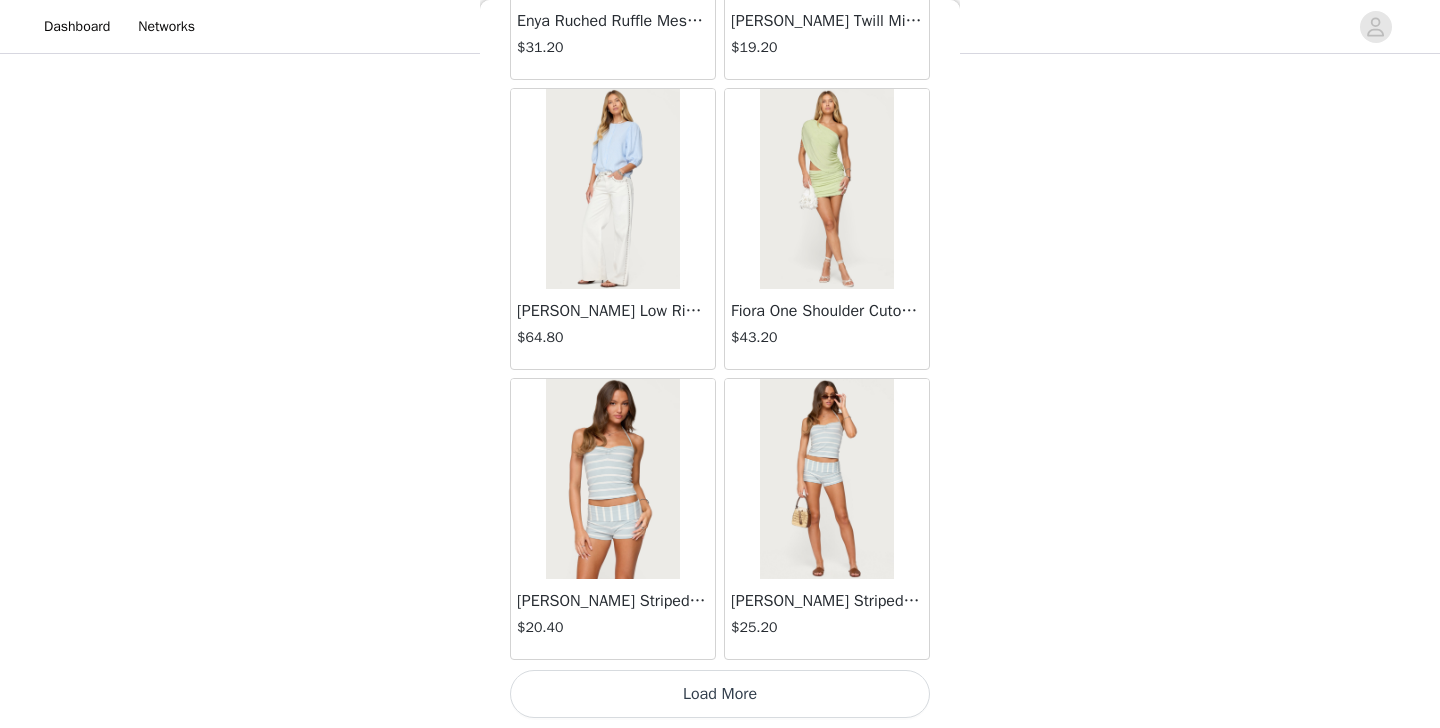click on "Load More" at bounding box center (720, 694) 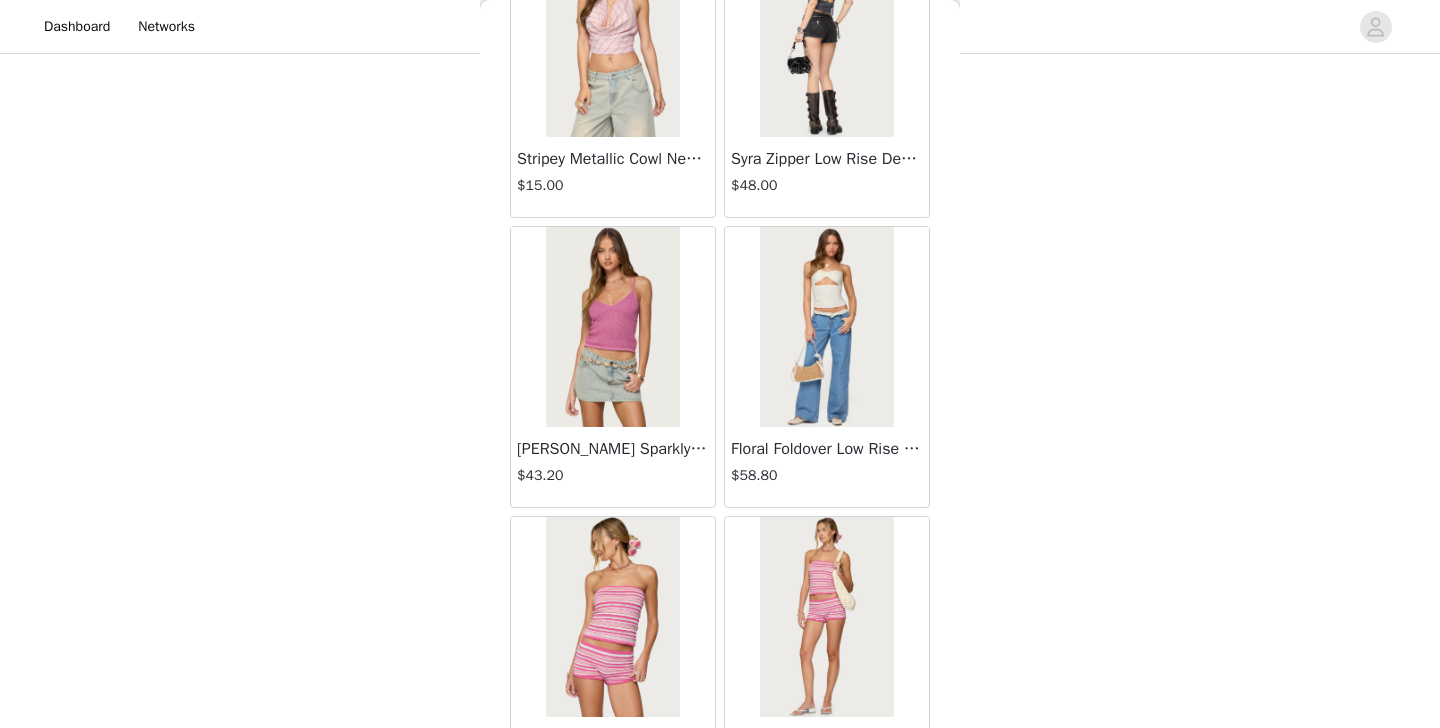 scroll, scrollTop: 8132, scrollLeft: 0, axis: vertical 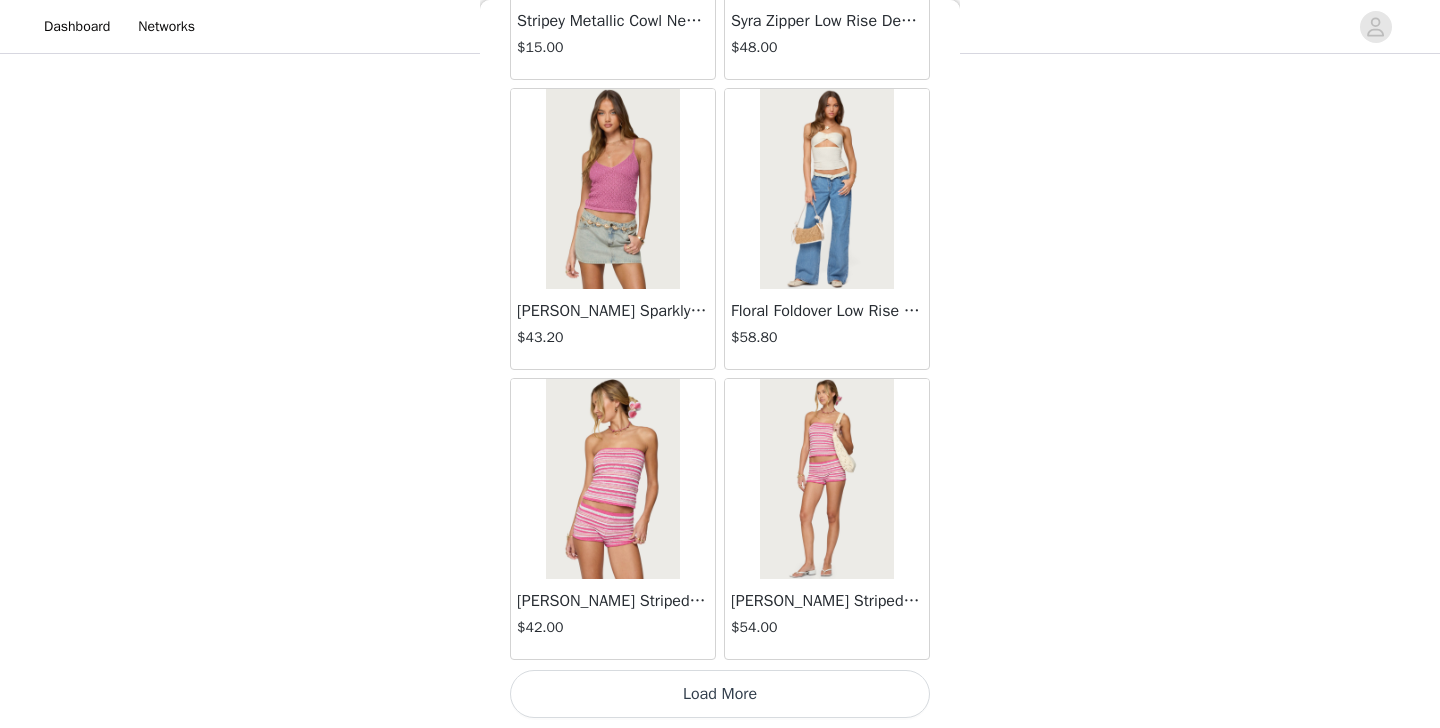 click on "Load More" at bounding box center (720, 694) 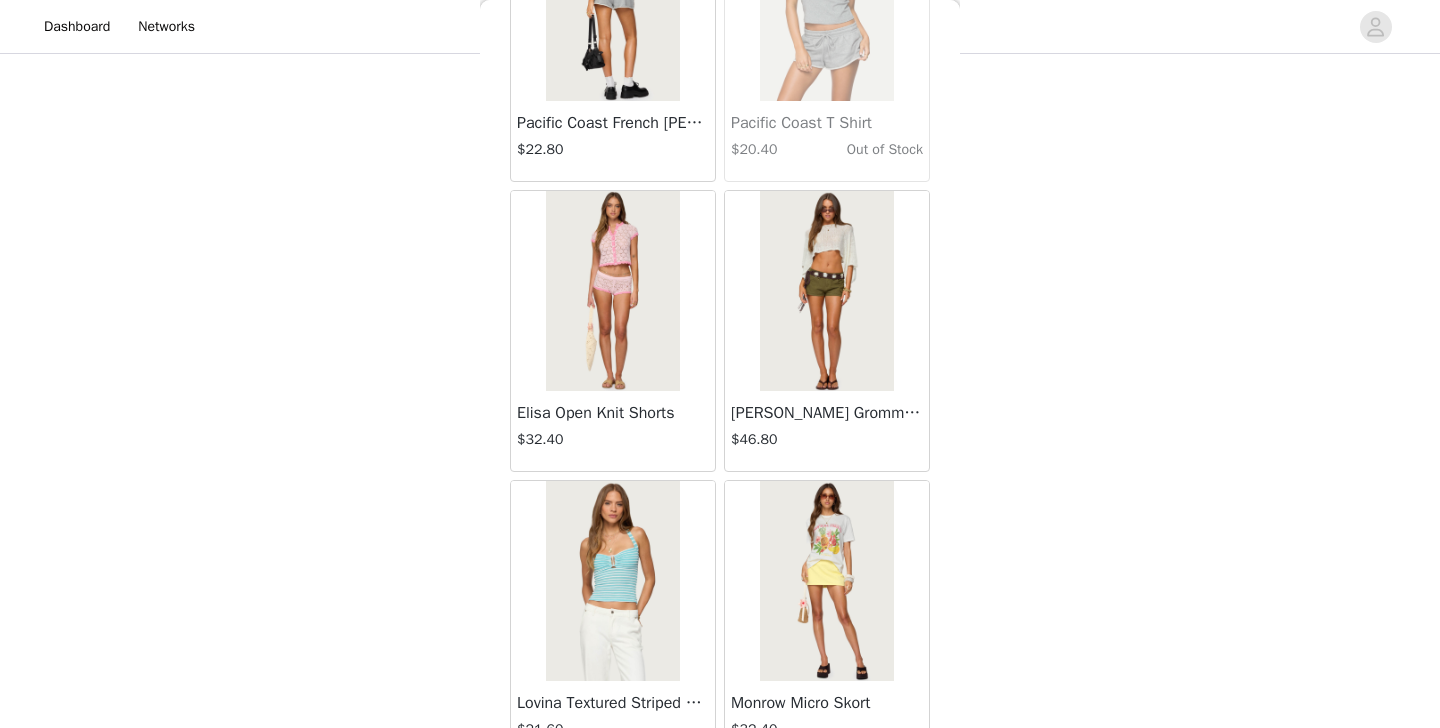 scroll, scrollTop: 11032, scrollLeft: 0, axis: vertical 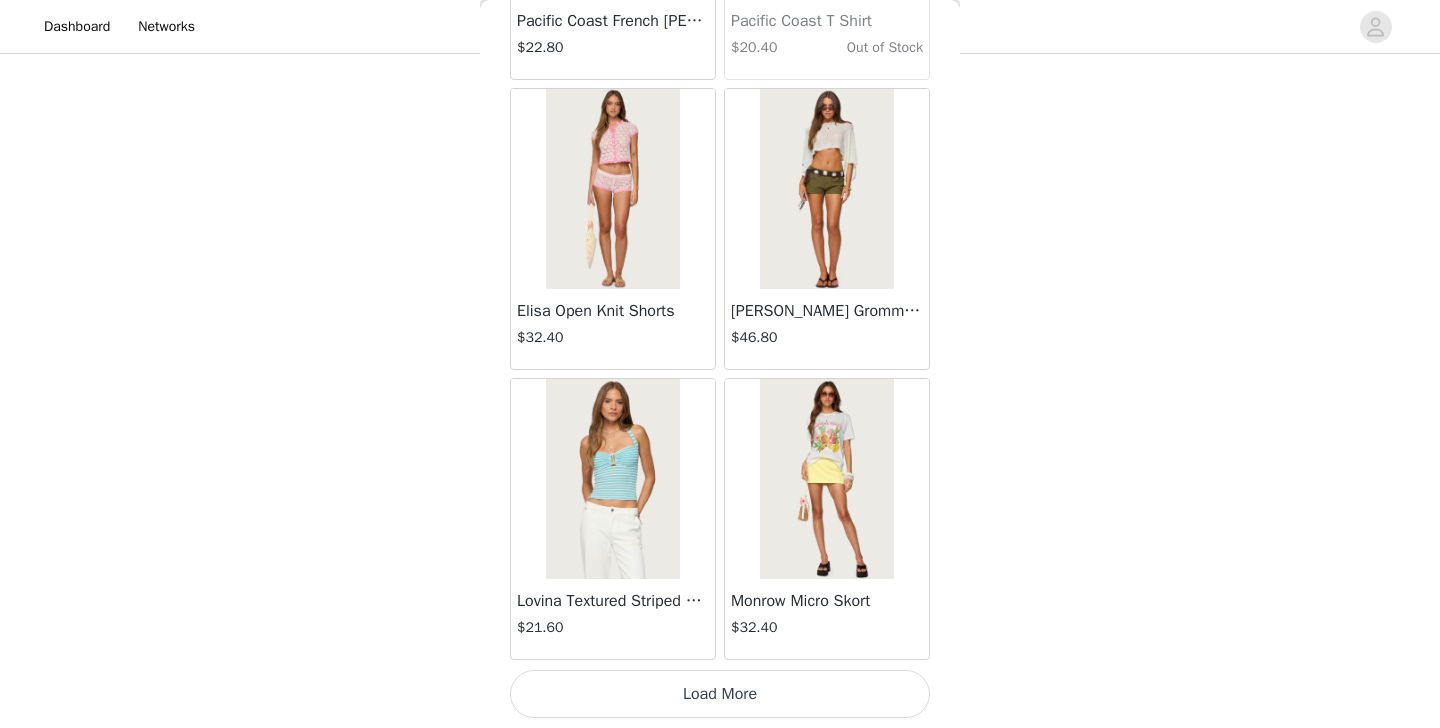 click on "Load More" at bounding box center (720, 694) 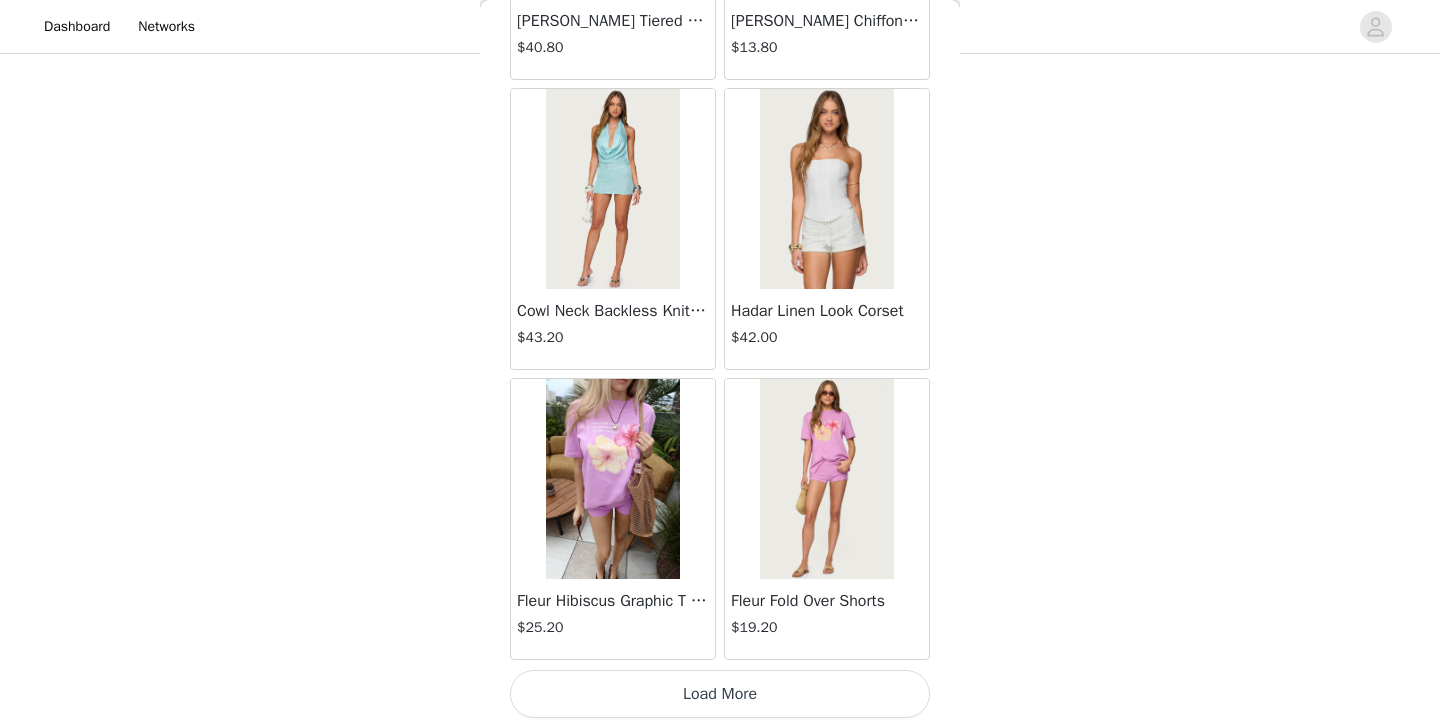 click on "Load More" at bounding box center (720, 694) 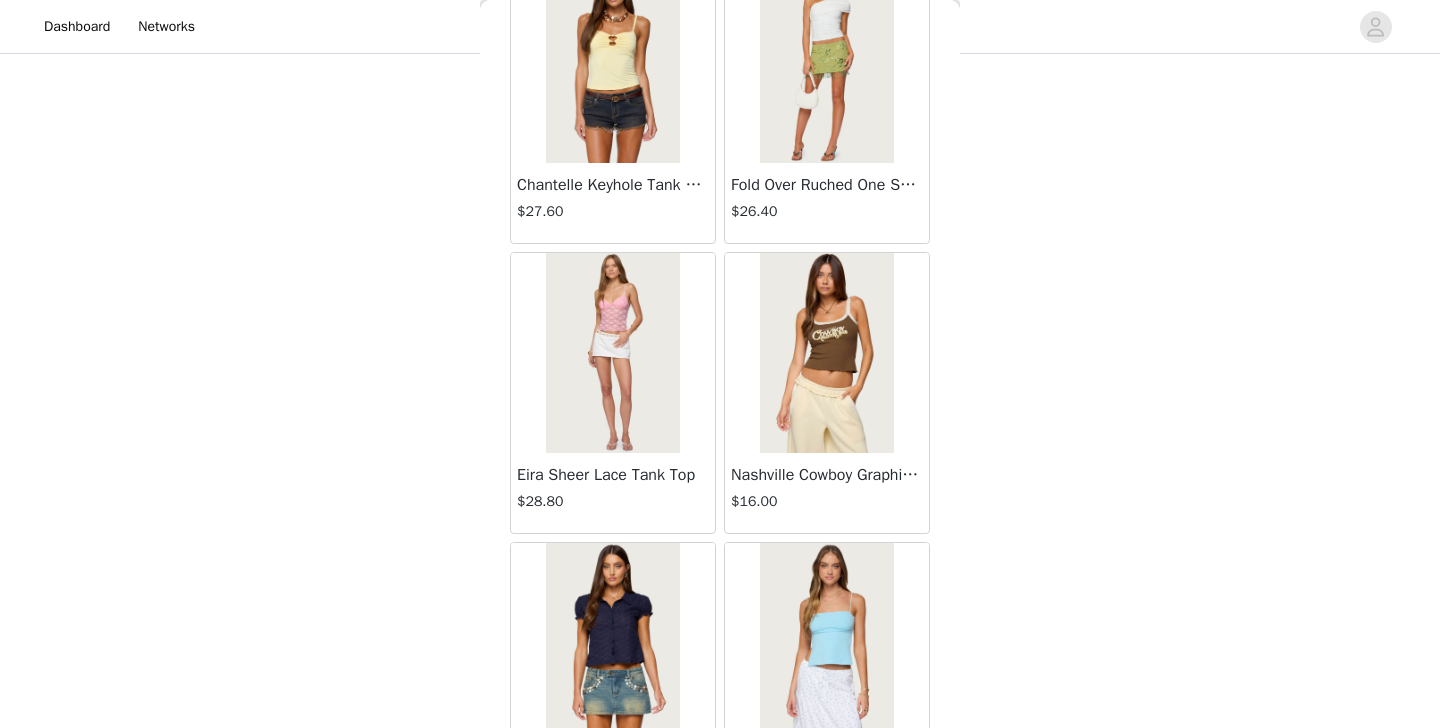 scroll, scrollTop: 16832, scrollLeft: 0, axis: vertical 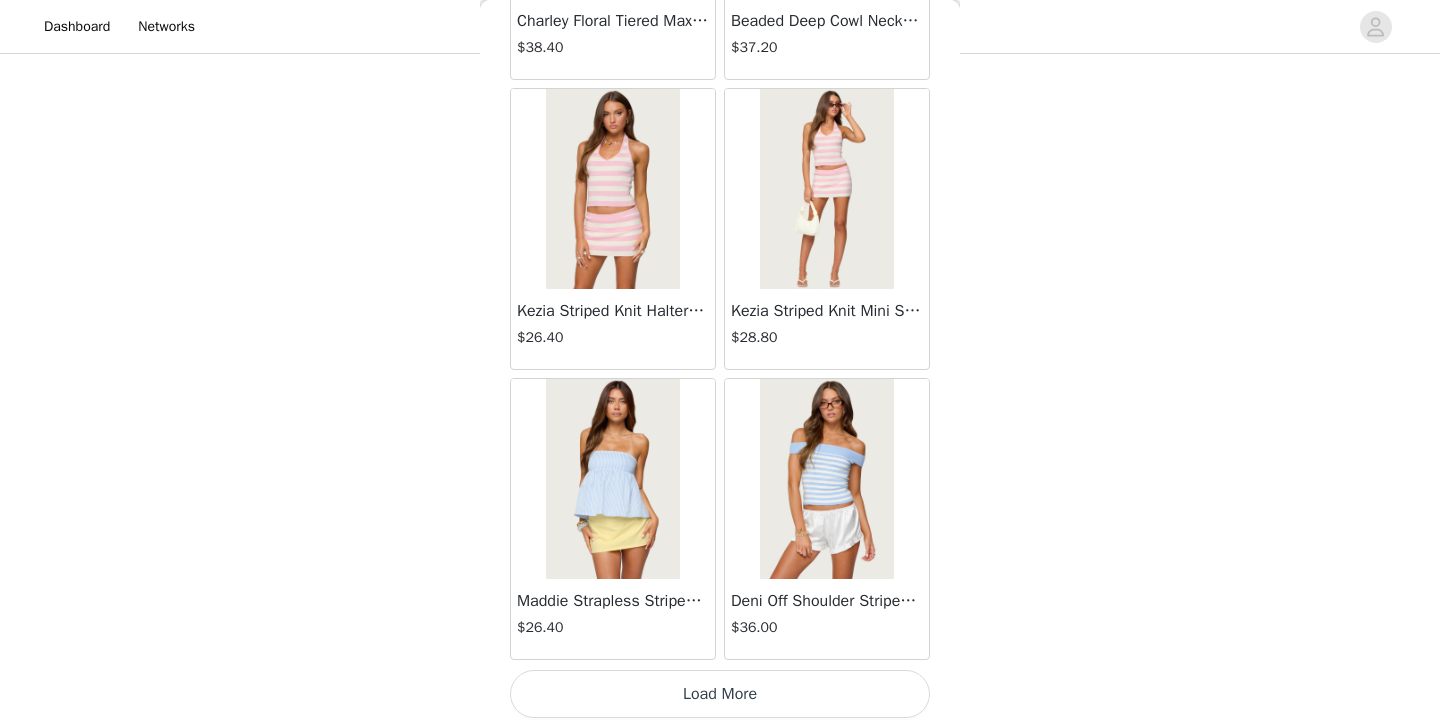 click on "Load More" at bounding box center (720, 694) 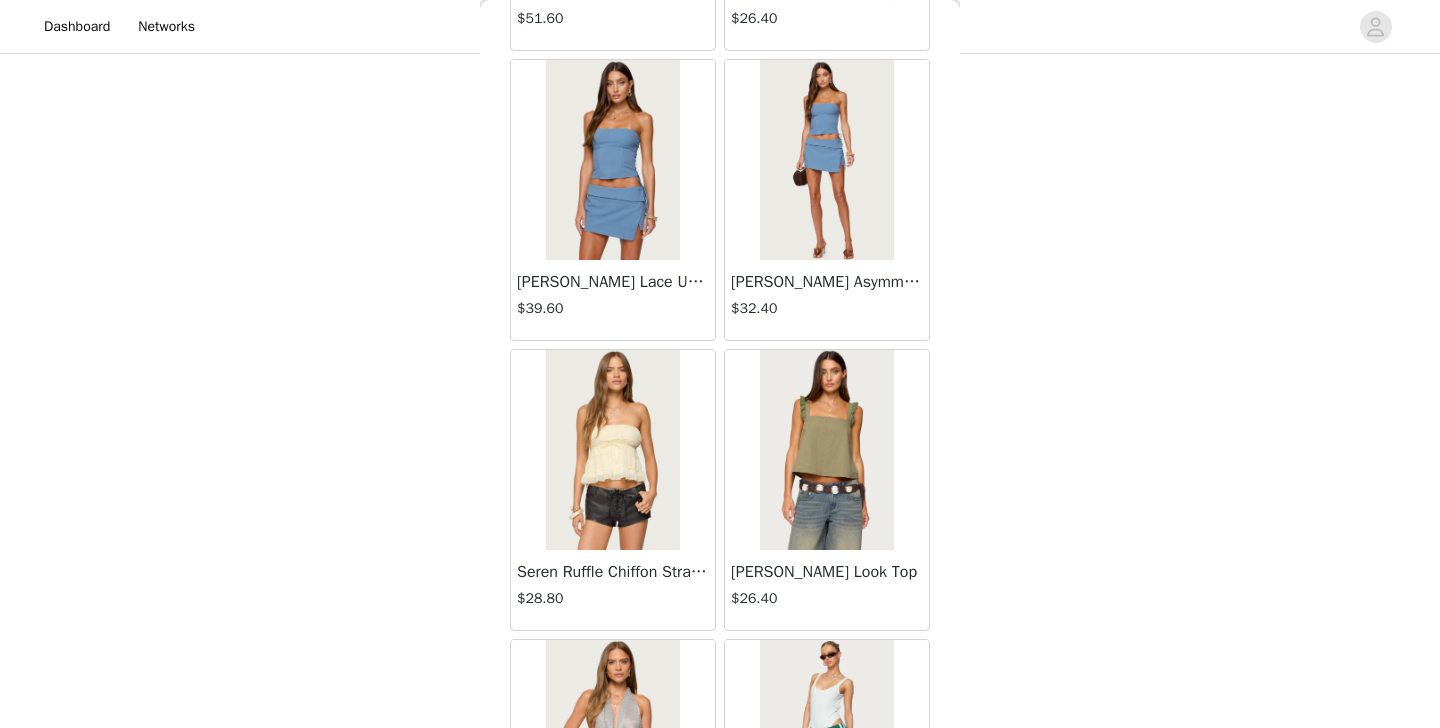 scroll, scrollTop: 19732, scrollLeft: 0, axis: vertical 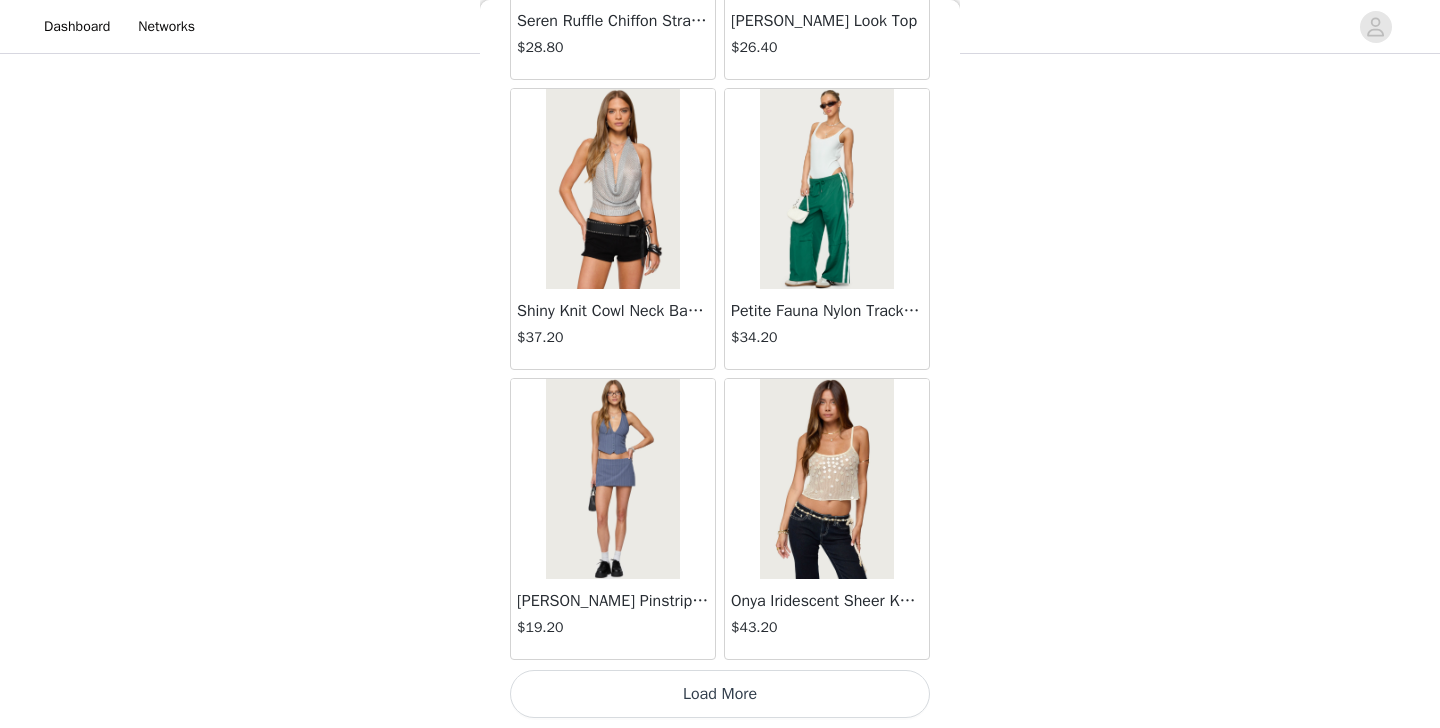 click on "Load More" at bounding box center [720, 694] 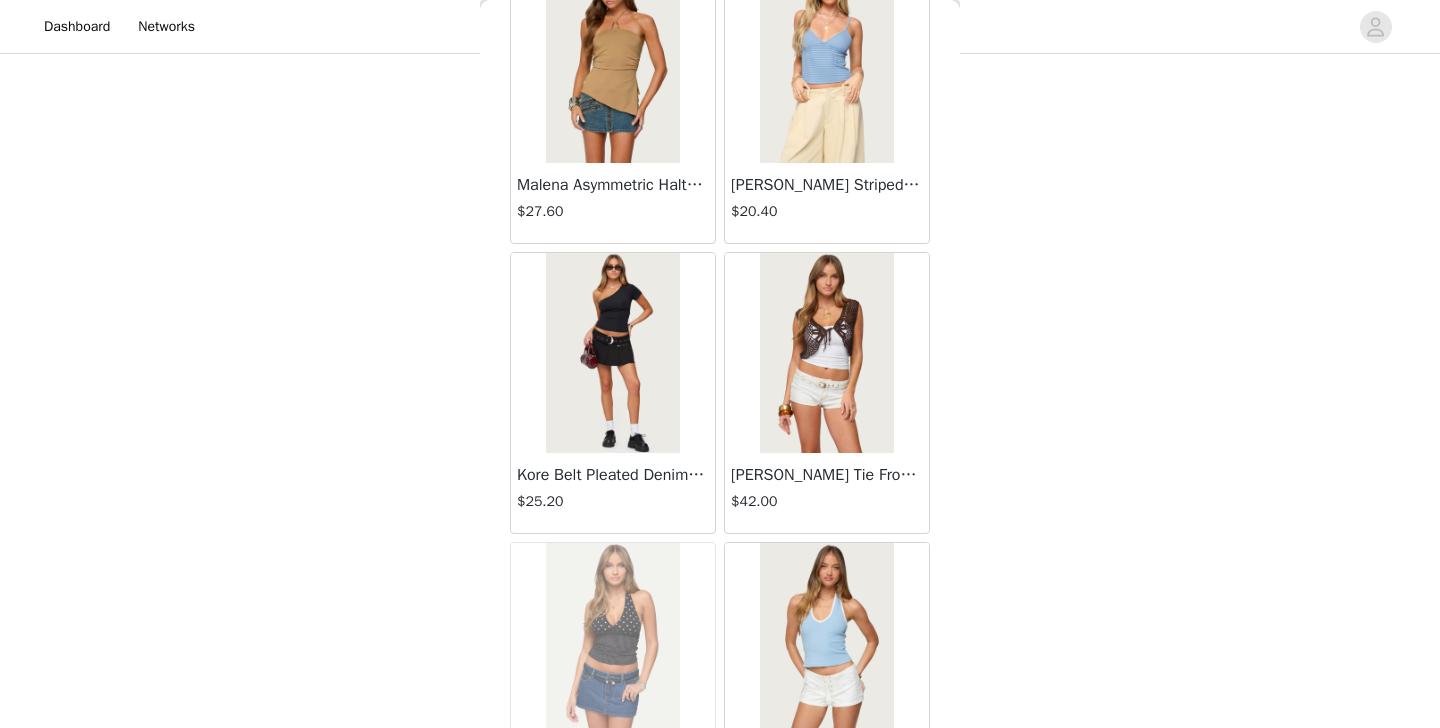 scroll, scrollTop: 22632, scrollLeft: 0, axis: vertical 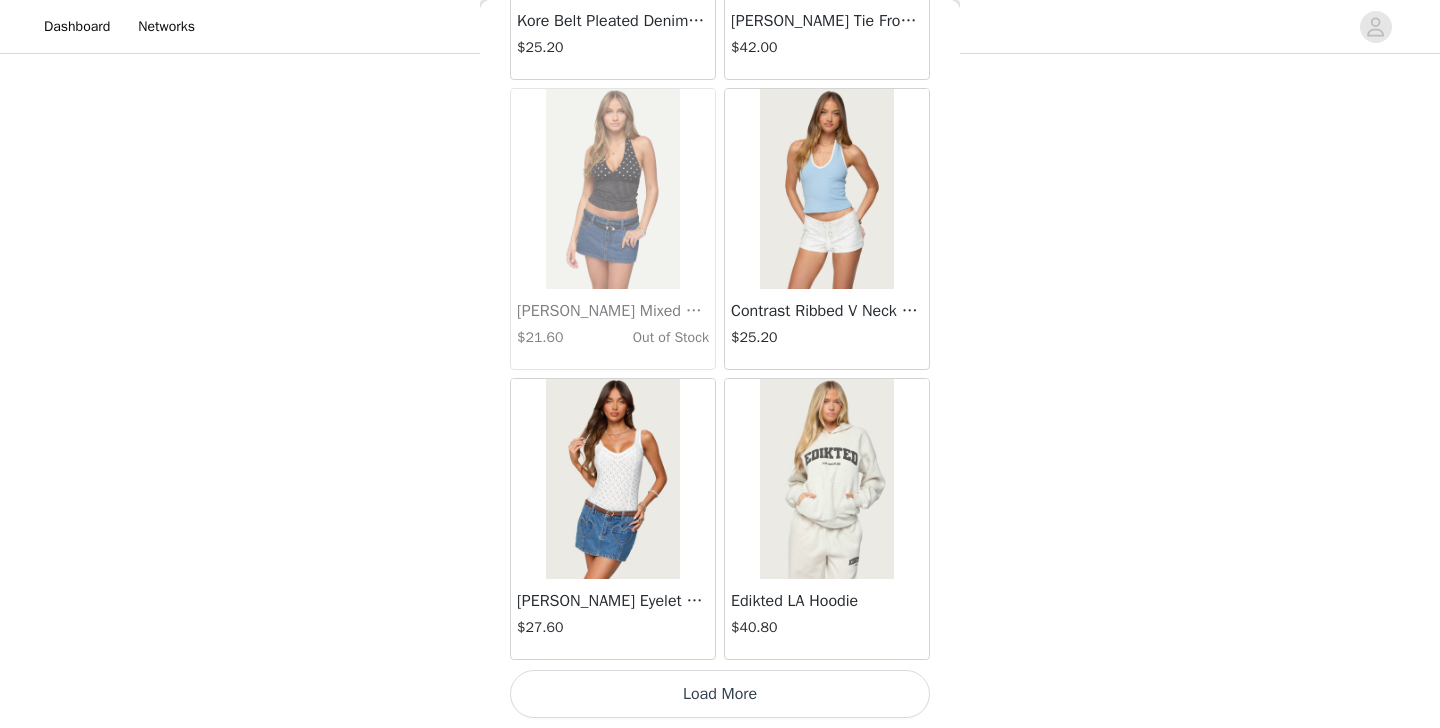 click on "Load More" at bounding box center [720, 694] 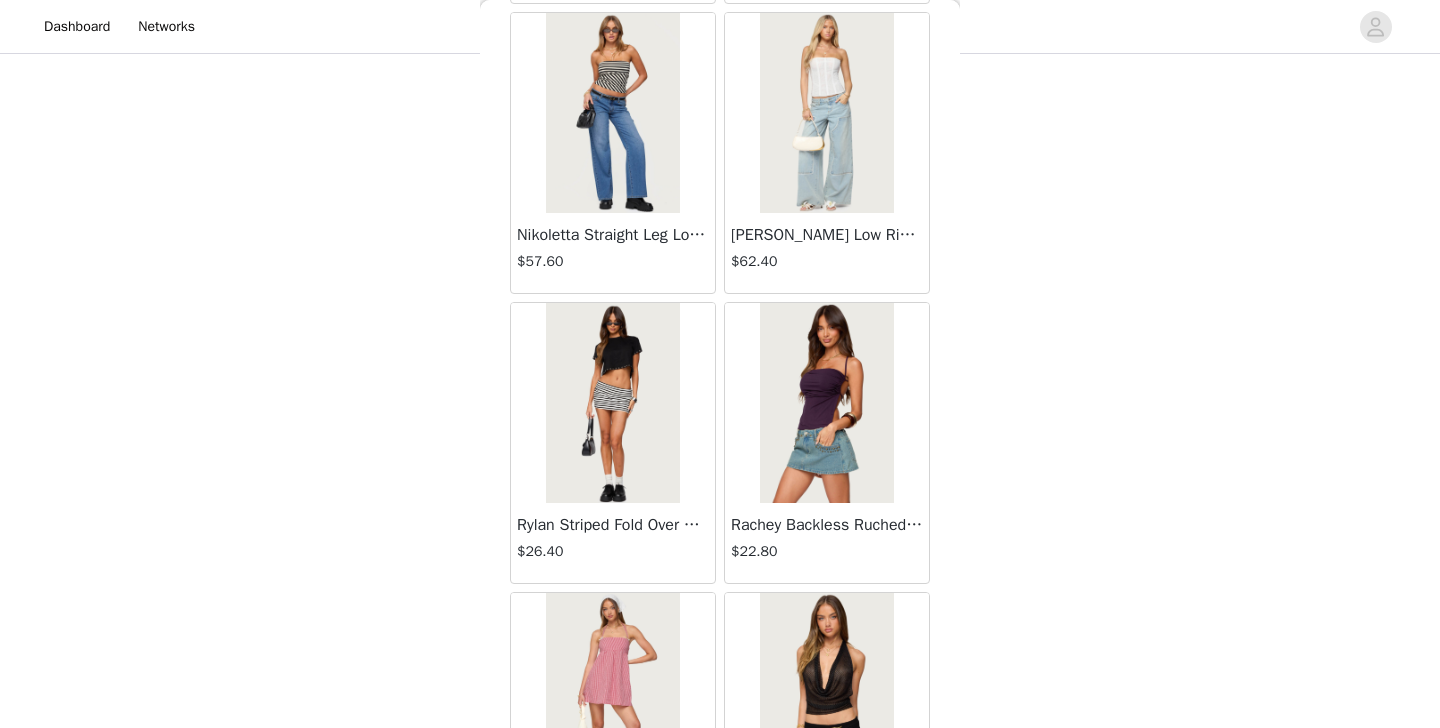 scroll, scrollTop: 25532, scrollLeft: 0, axis: vertical 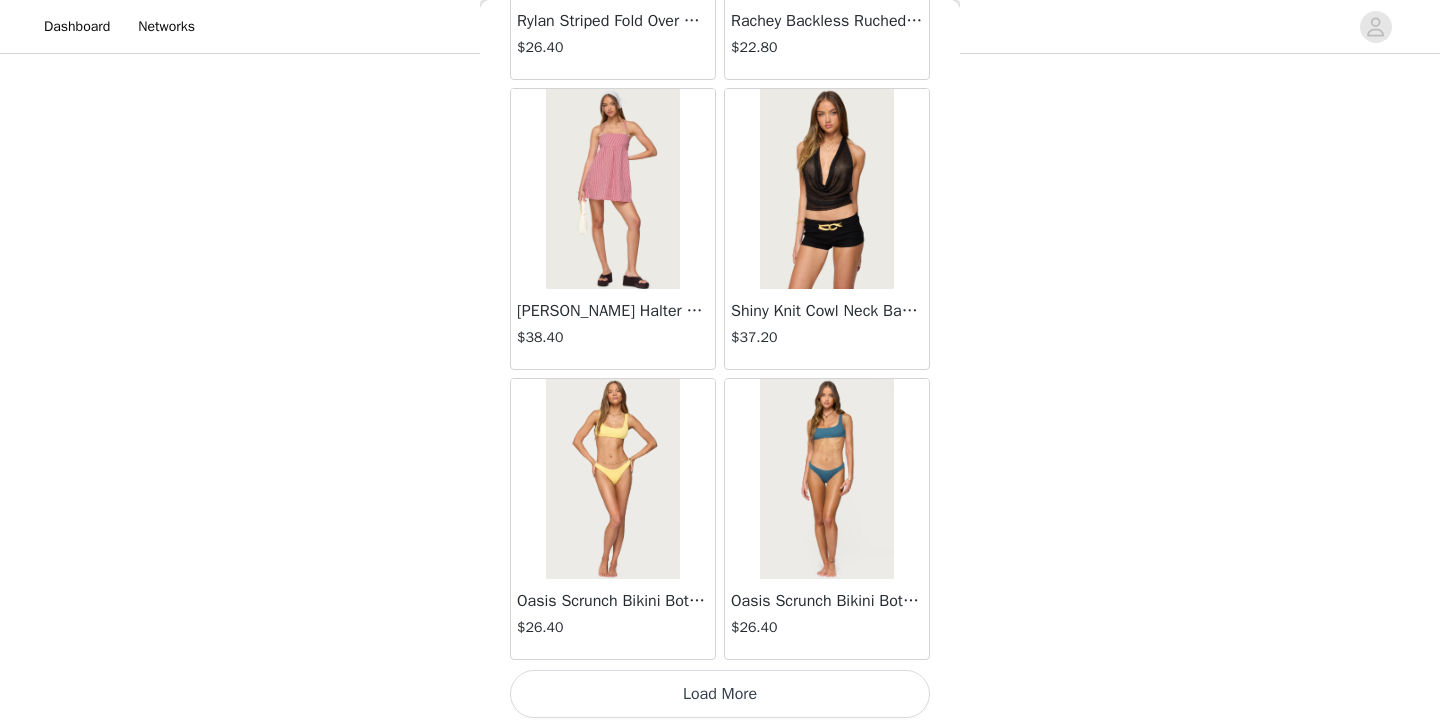 click on "Load More" at bounding box center (720, 694) 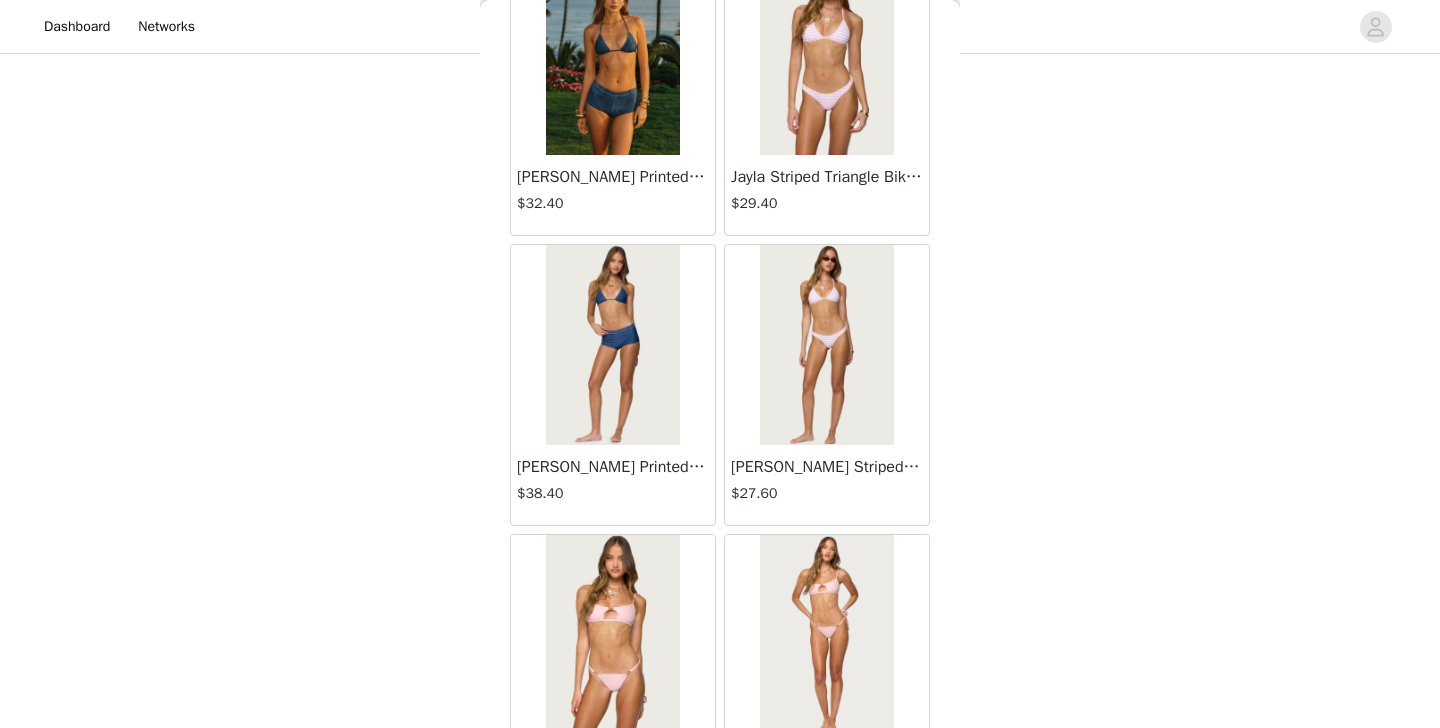 scroll, scrollTop: 28432, scrollLeft: 0, axis: vertical 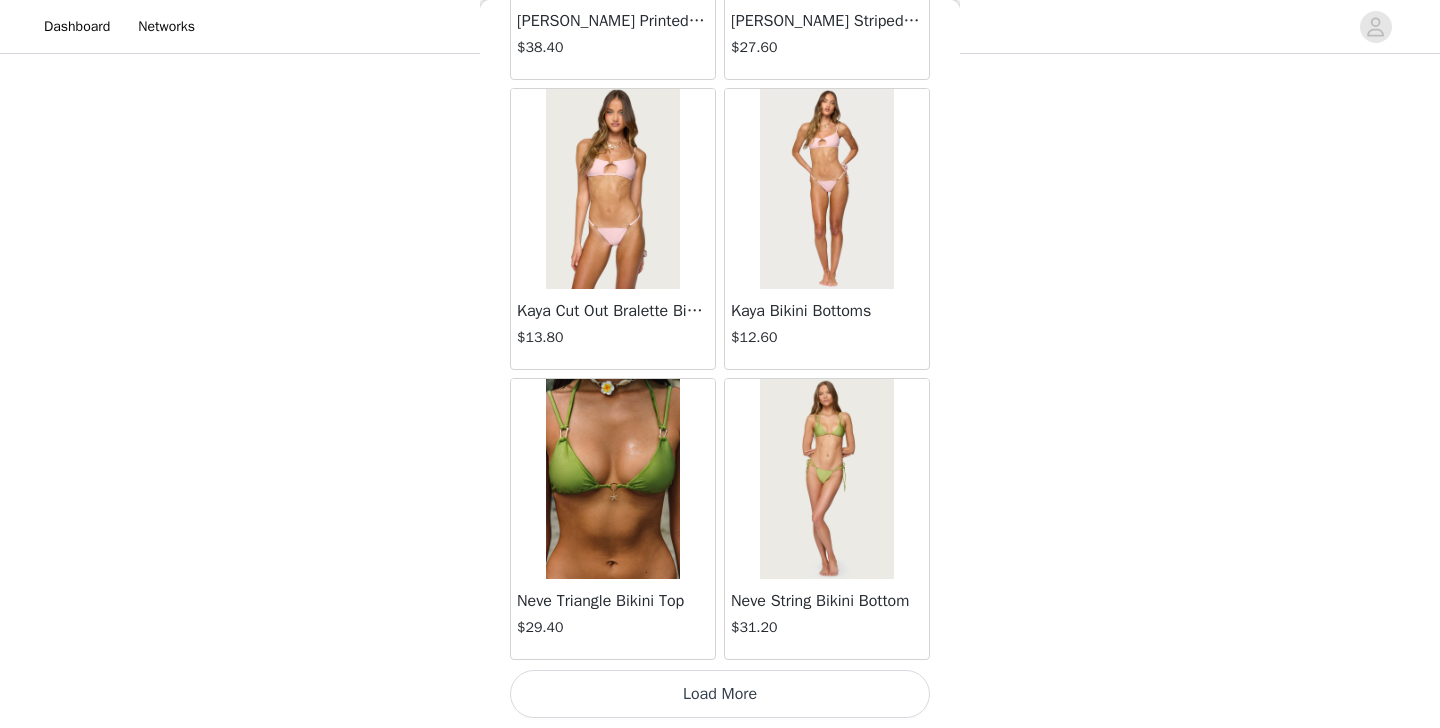 click on "Load More" at bounding box center (720, 694) 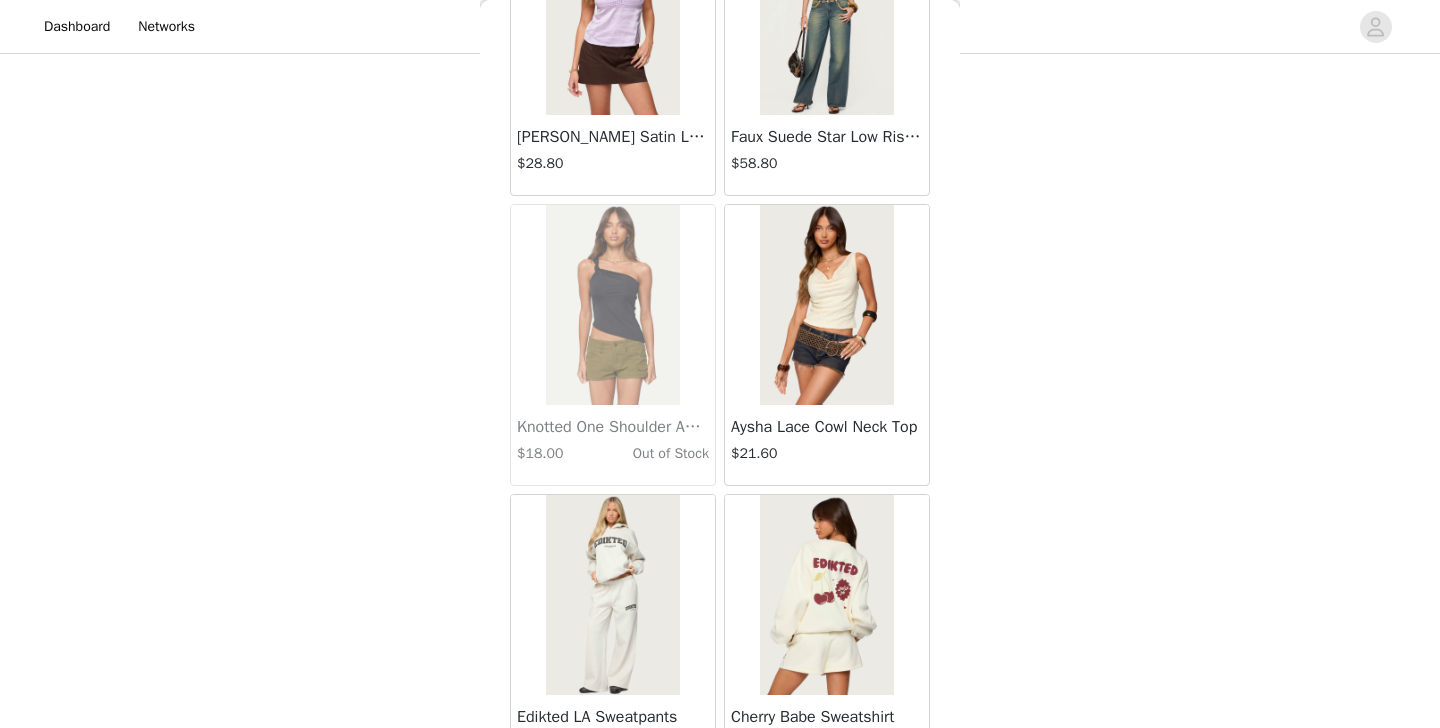 scroll, scrollTop: 31332, scrollLeft: 0, axis: vertical 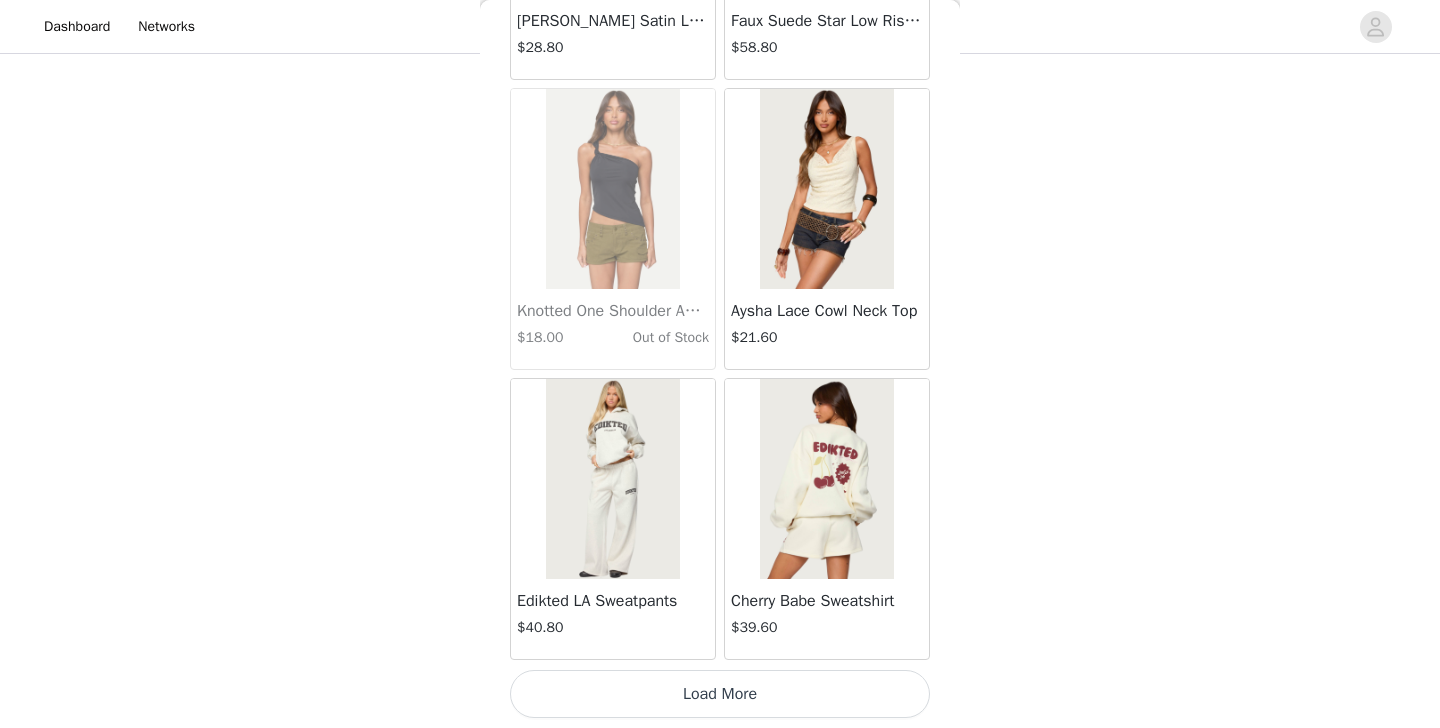 click on "Load More" at bounding box center (720, 694) 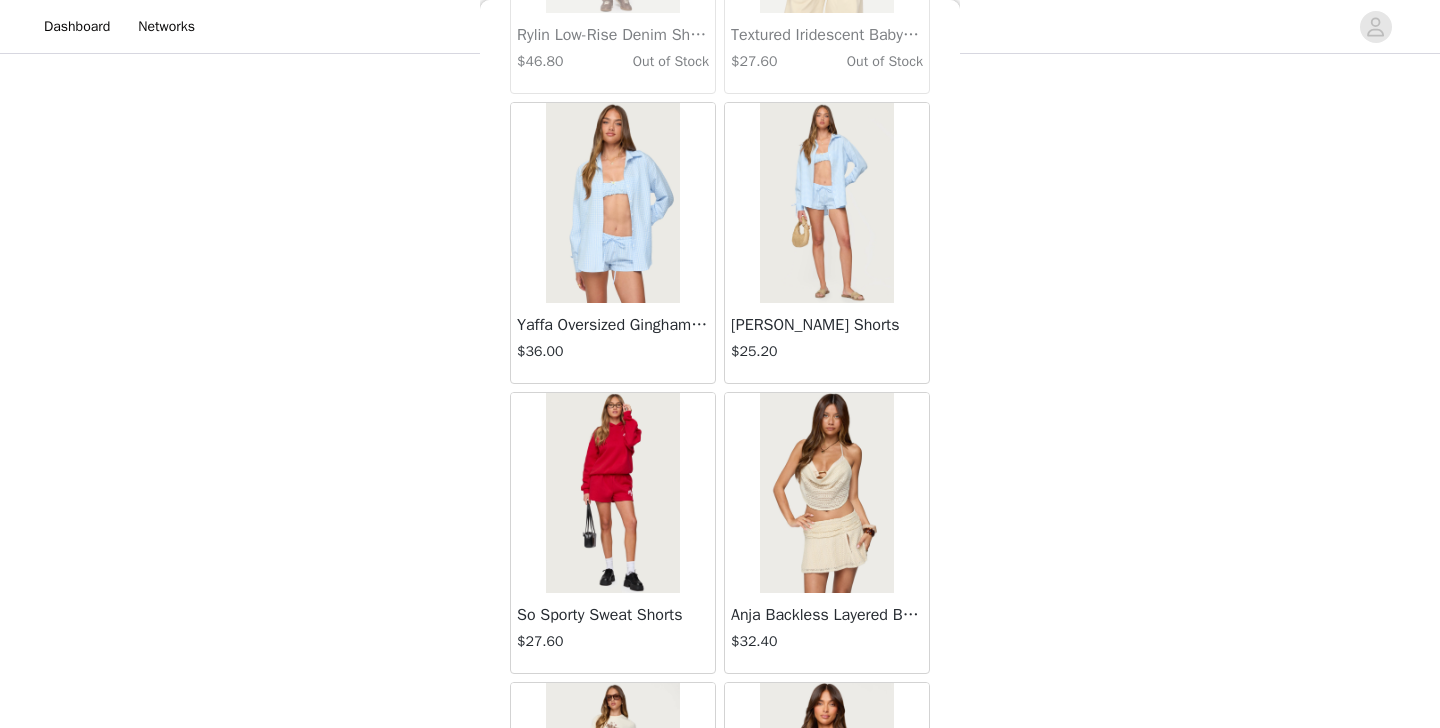 scroll, scrollTop: 34232, scrollLeft: 0, axis: vertical 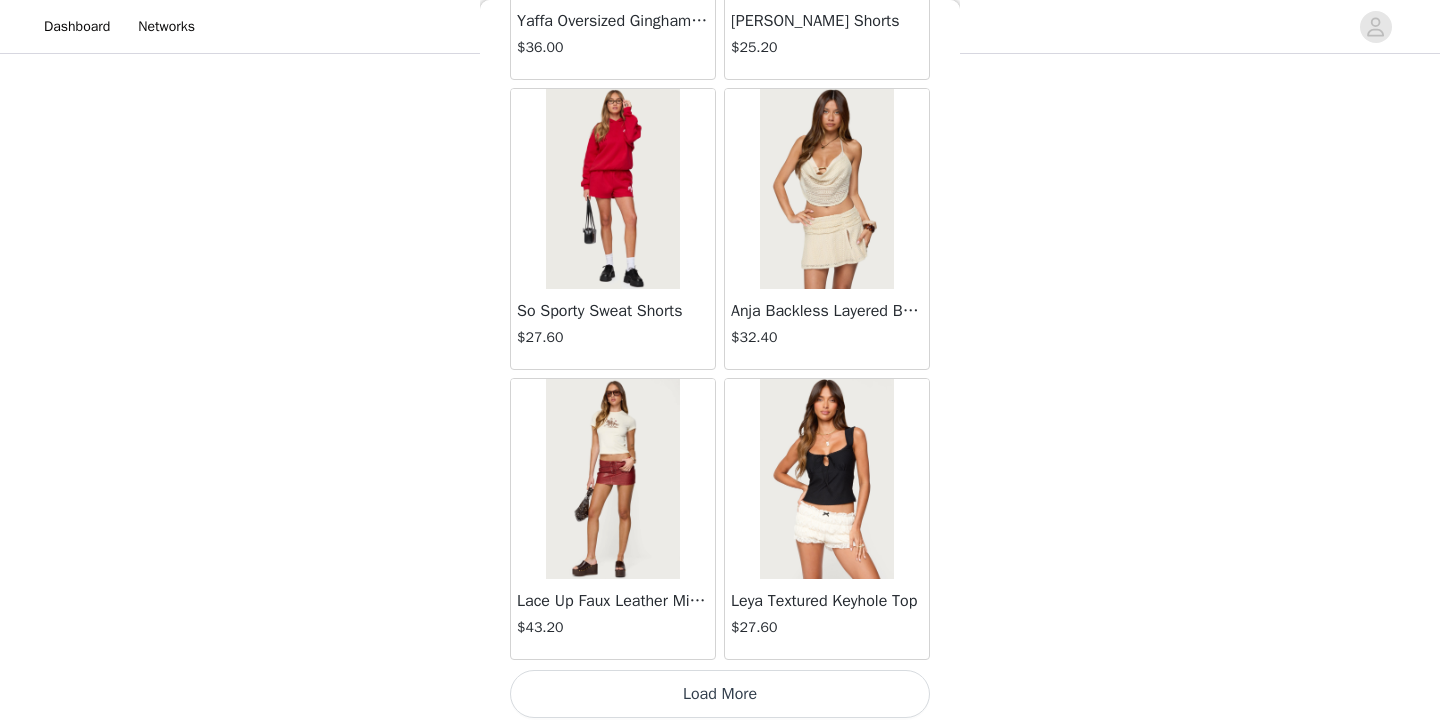 click on "Load More" at bounding box center [720, 694] 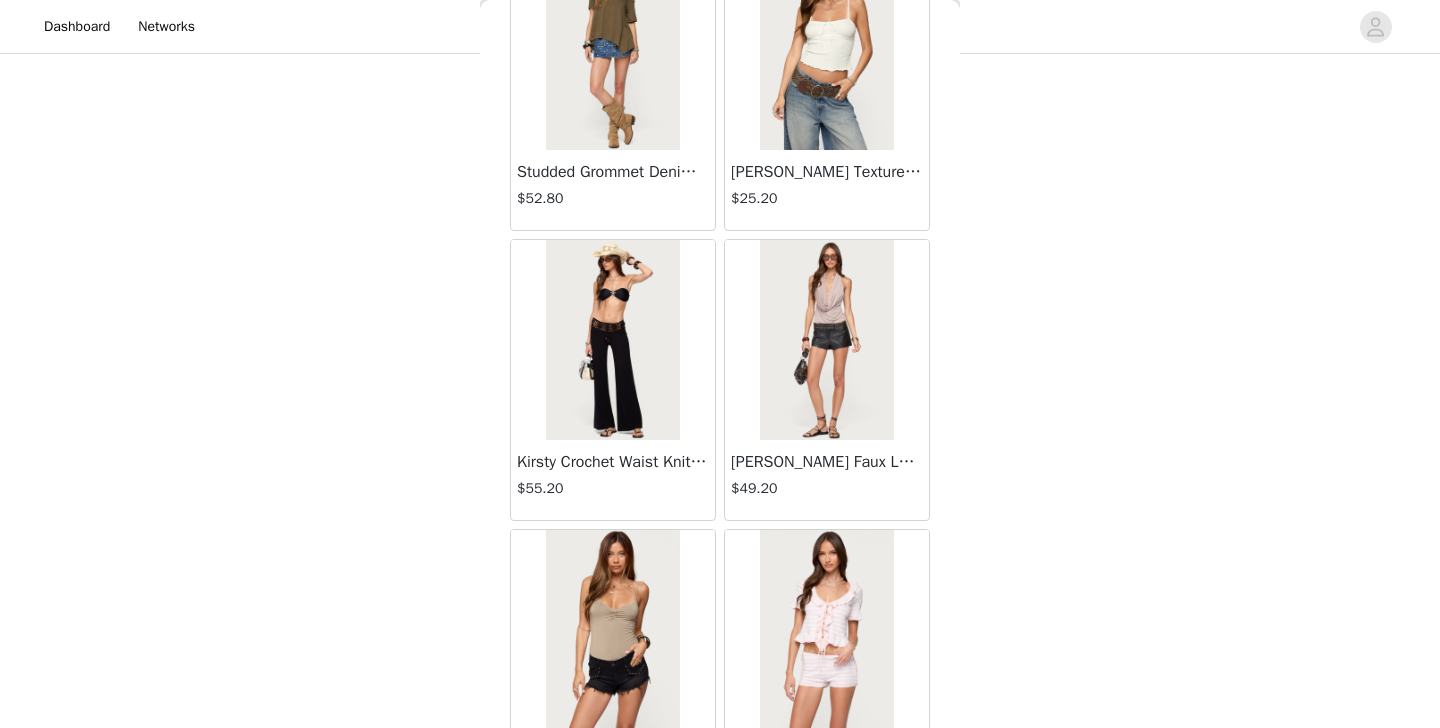scroll, scrollTop: 37132, scrollLeft: 0, axis: vertical 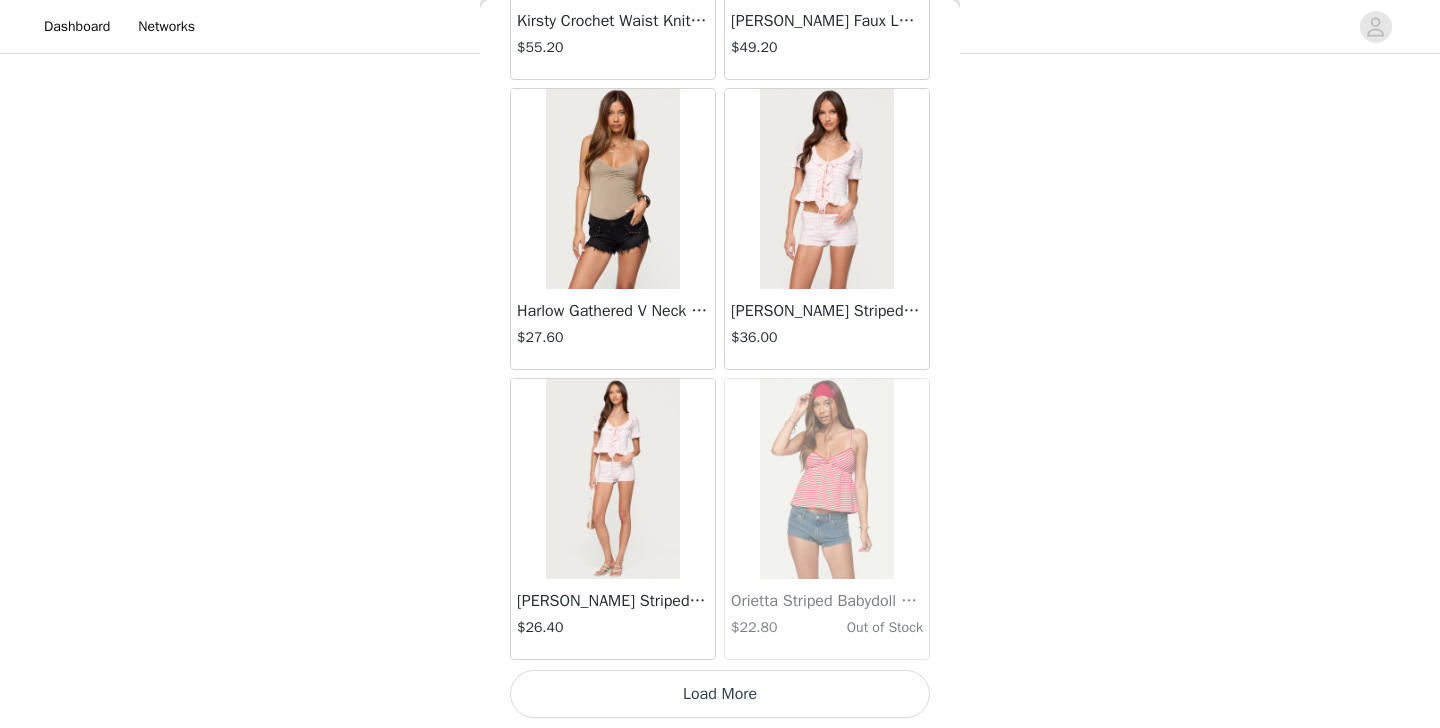 click on "Load More" at bounding box center (720, 694) 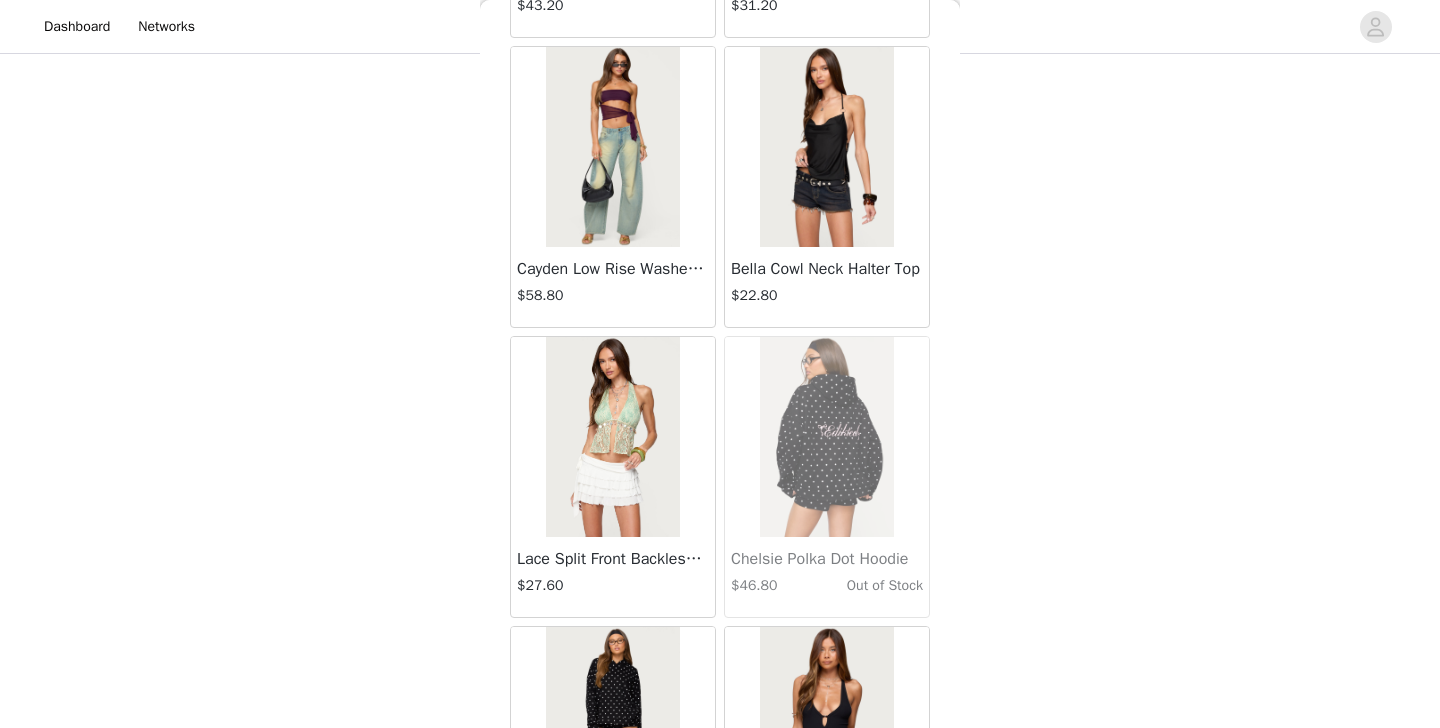scroll, scrollTop: 40032, scrollLeft: 0, axis: vertical 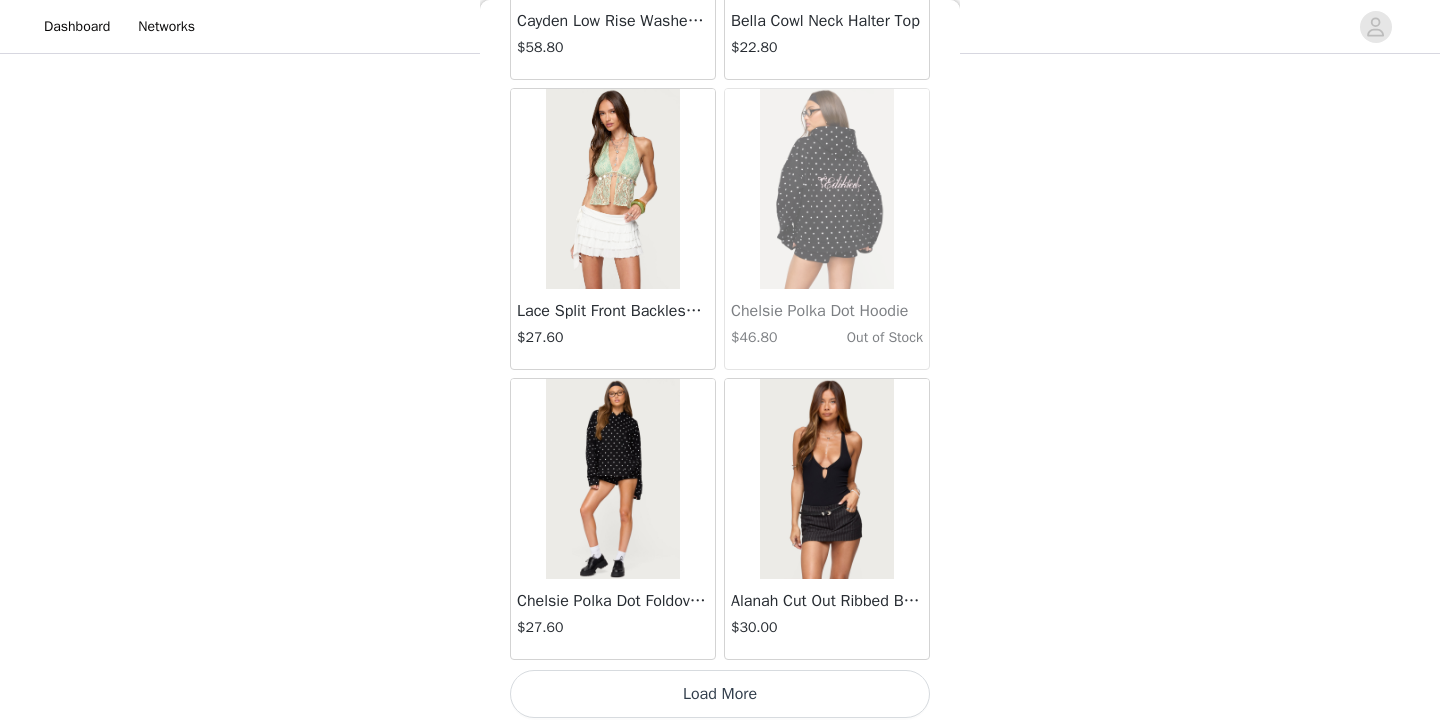 click on "Load More" at bounding box center [720, 694] 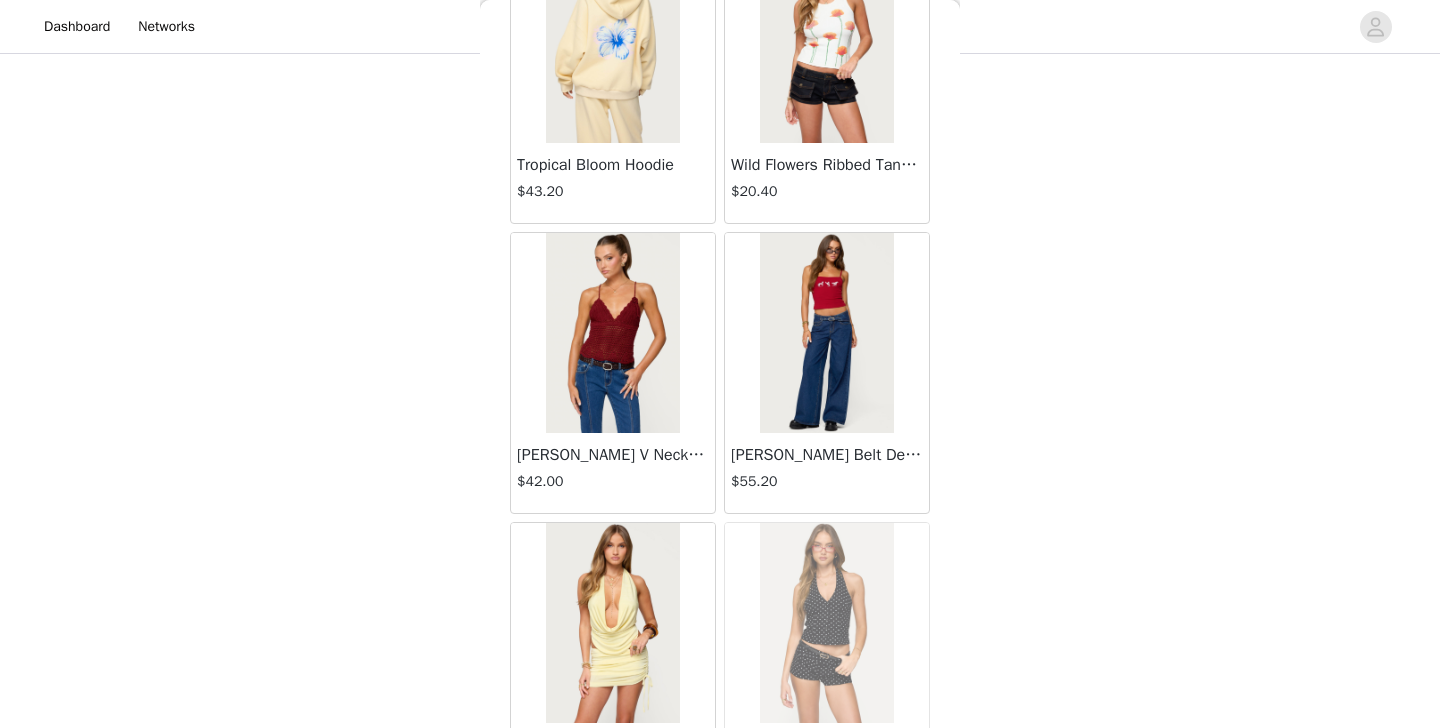 scroll, scrollTop: 42932, scrollLeft: 0, axis: vertical 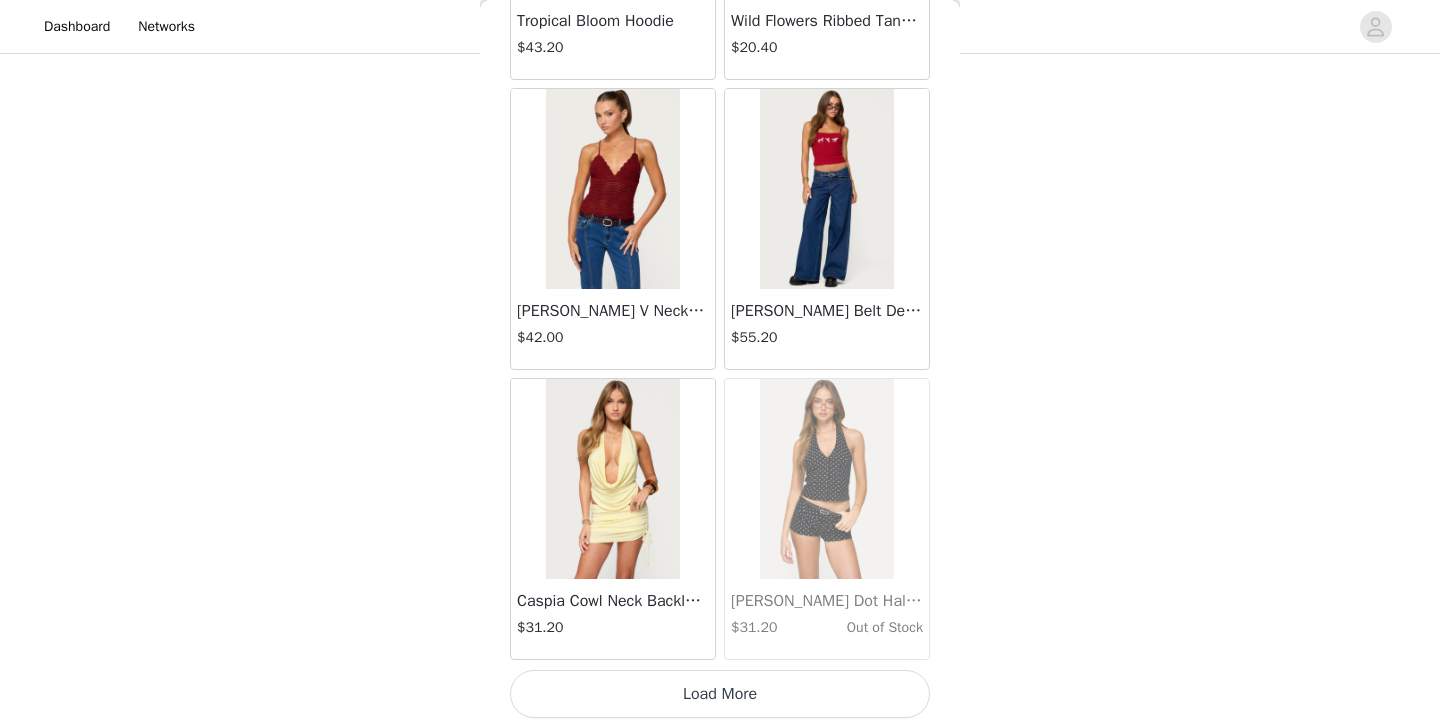 click on "Load More" at bounding box center [720, 694] 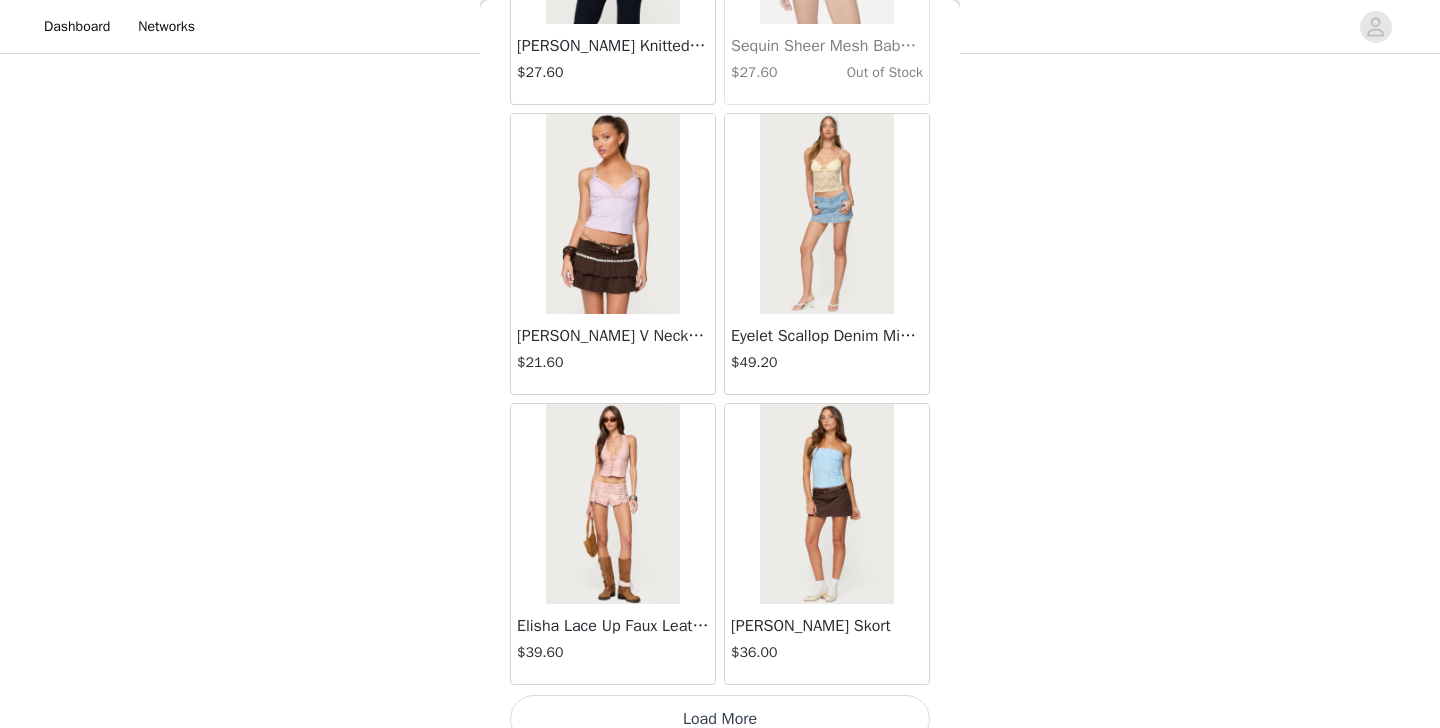 scroll, scrollTop: 45832, scrollLeft: 0, axis: vertical 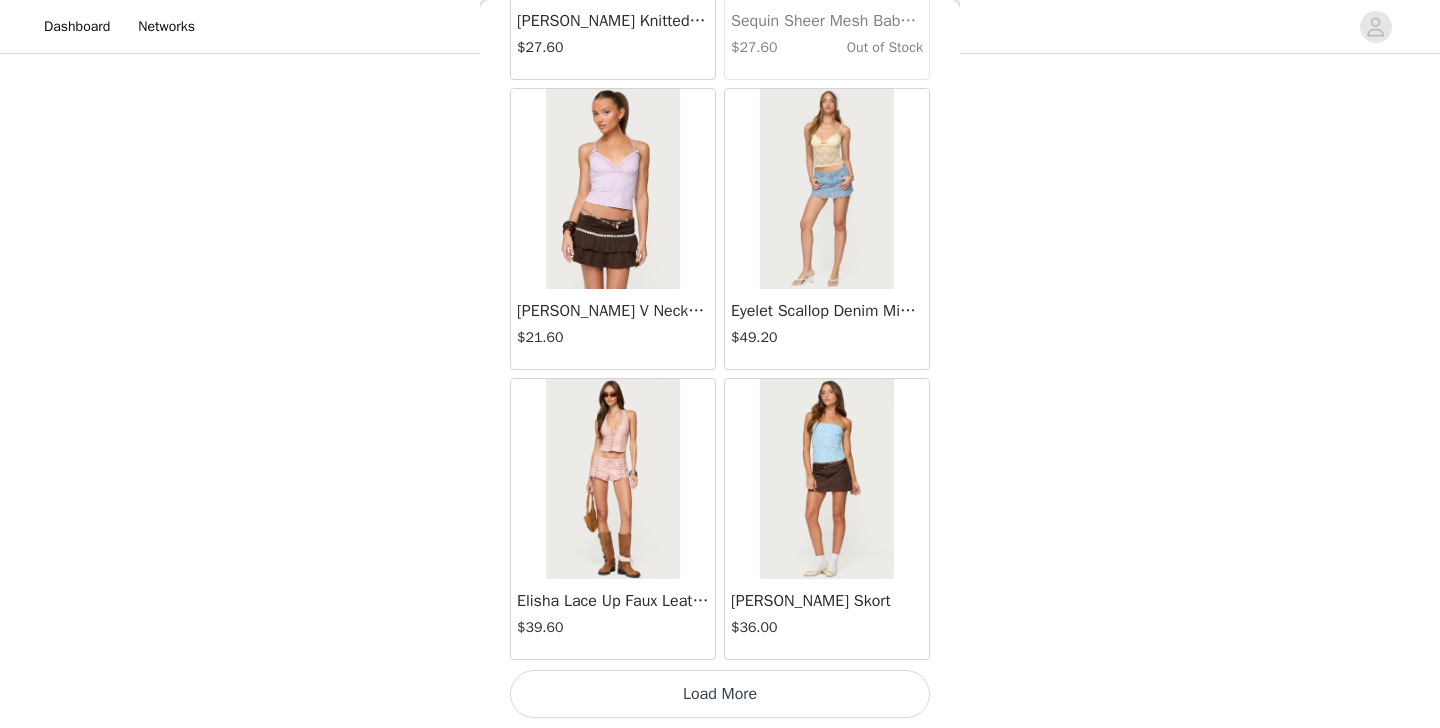 click on "Load More" at bounding box center [720, 694] 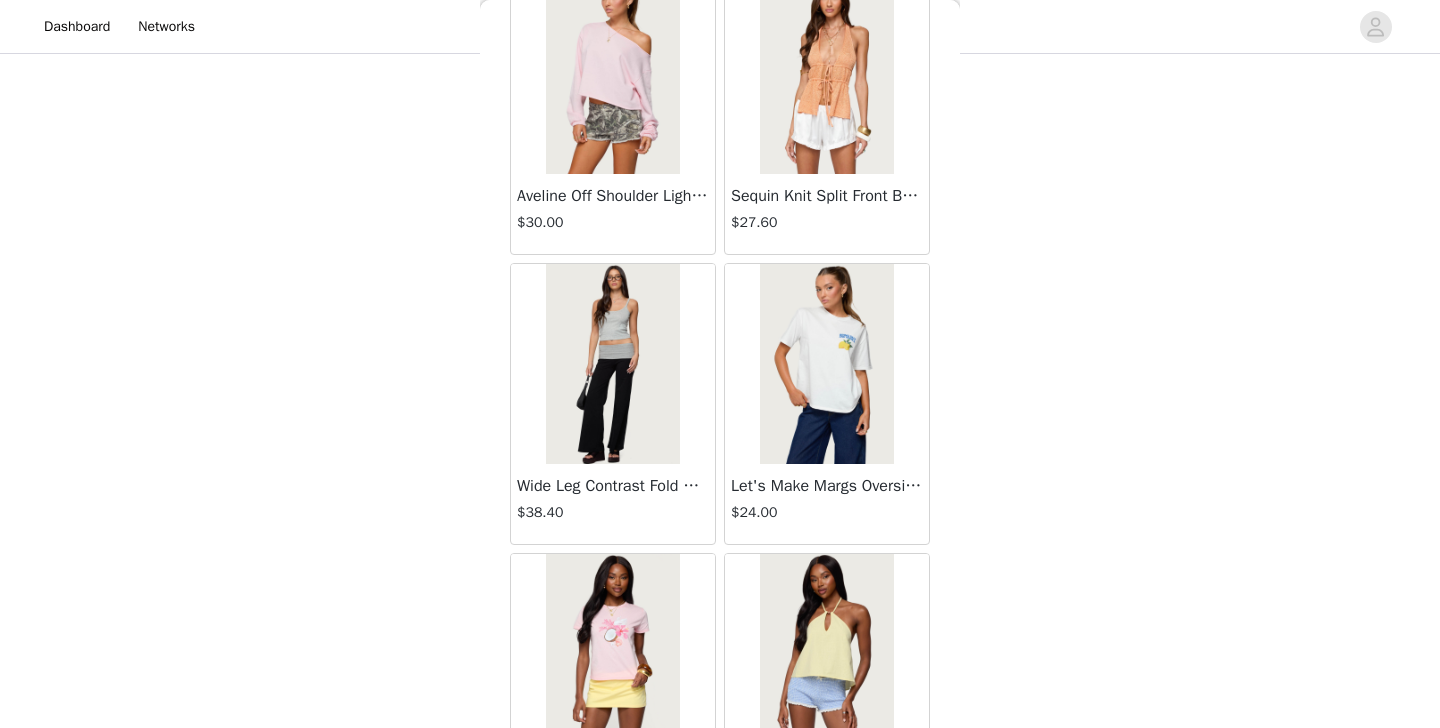 scroll, scrollTop: 48732, scrollLeft: 0, axis: vertical 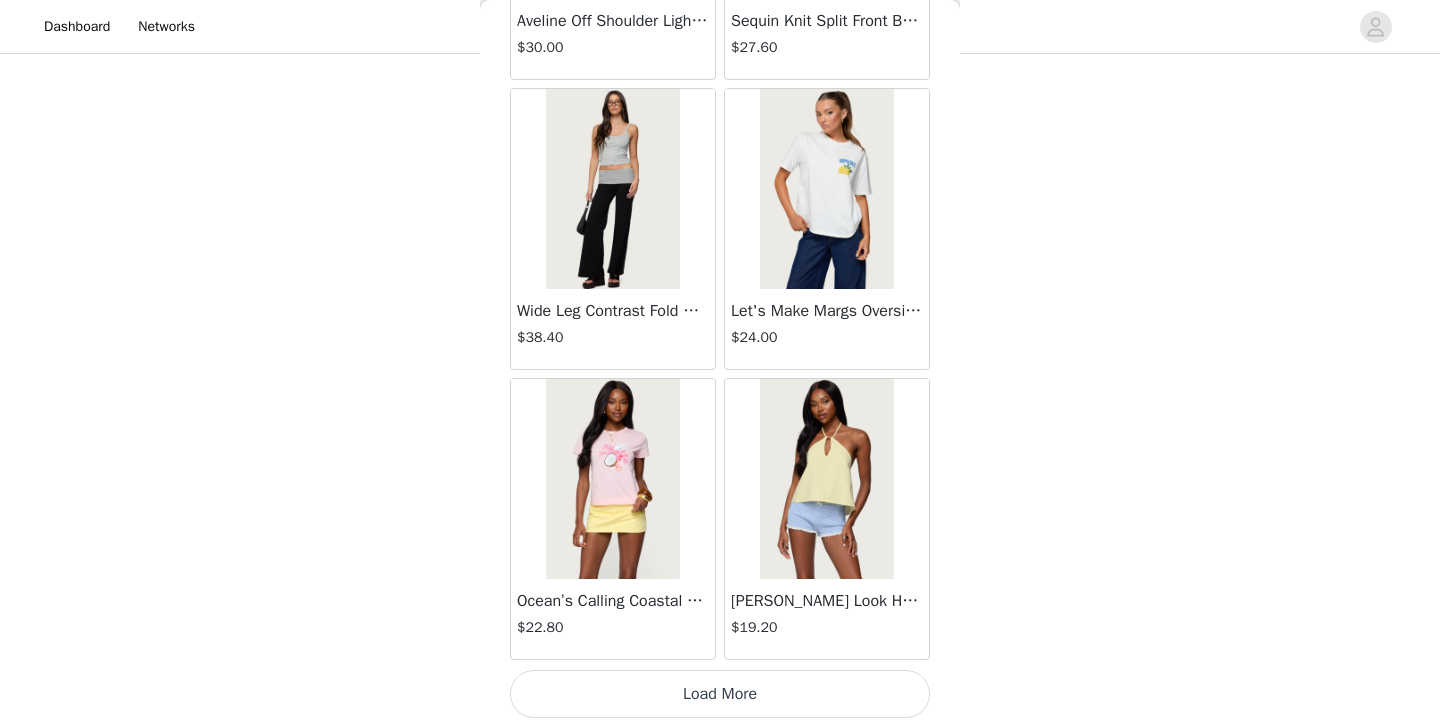 click on "Load More" at bounding box center (720, 694) 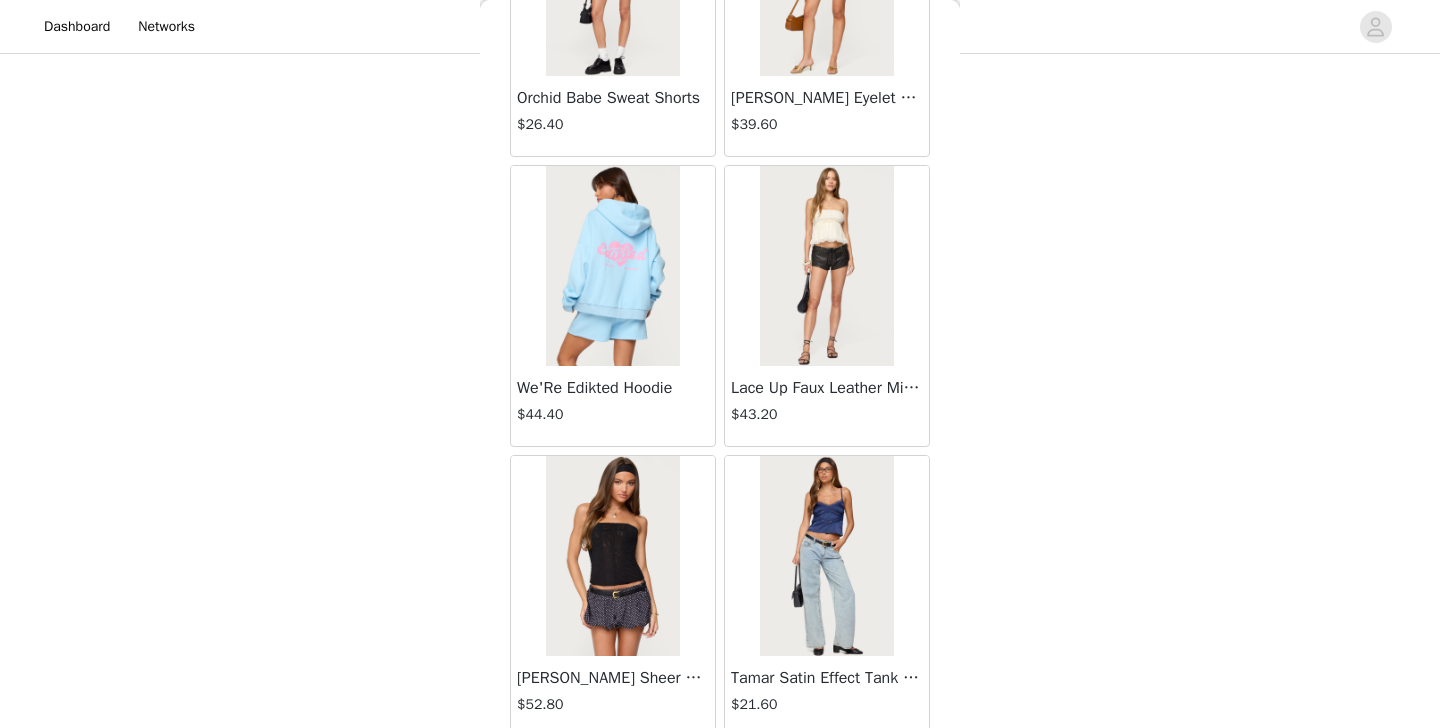 scroll, scrollTop: 51632, scrollLeft: 0, axis: vertical 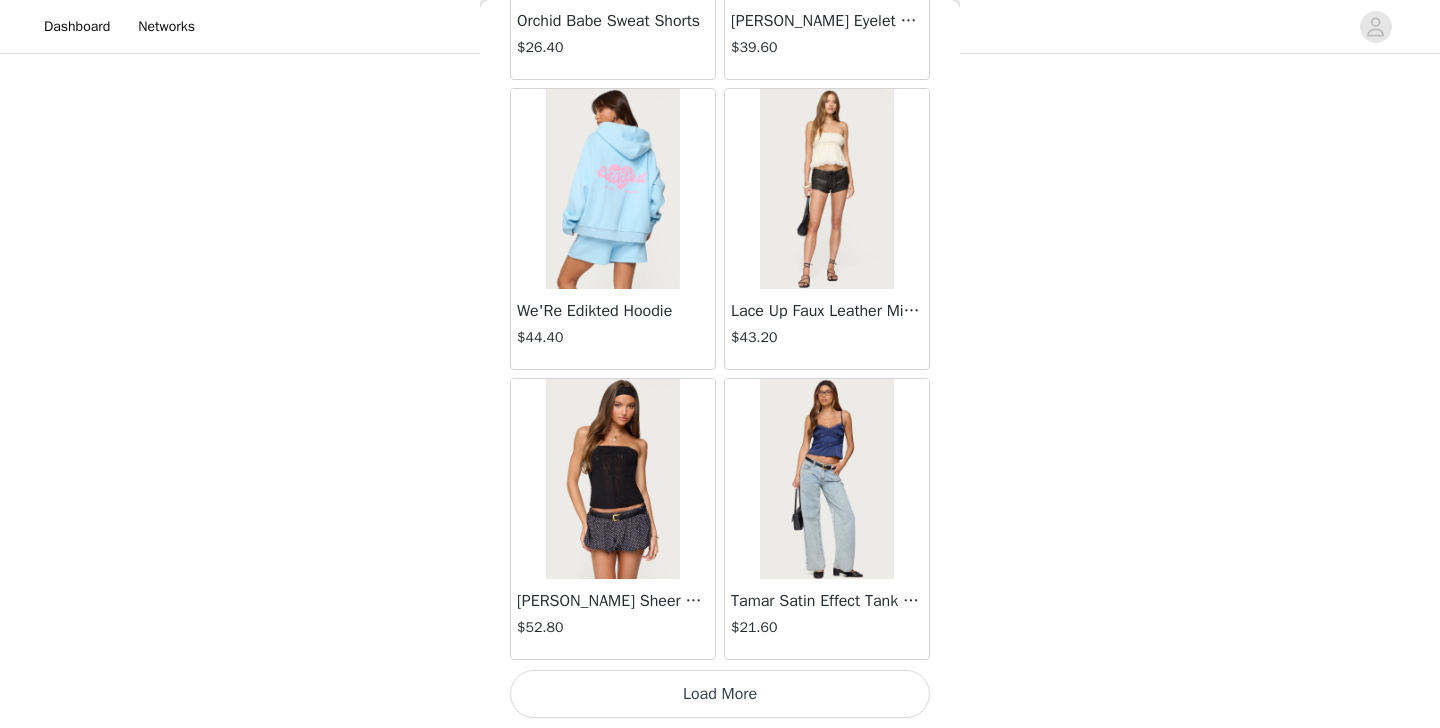 click on "Load More" at bounding box center (720, 694) 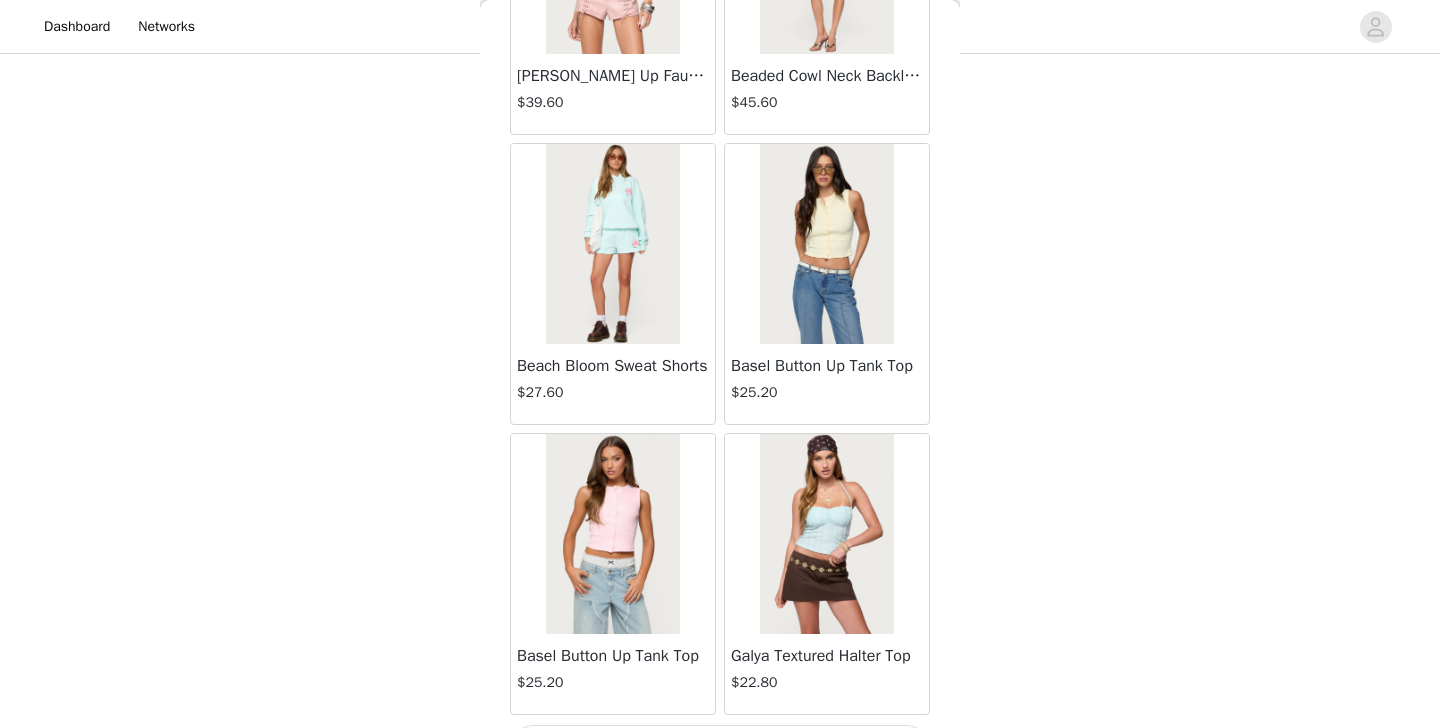 scroll, scrollTop: 54532, scrollLeft: 0, axis: vertical 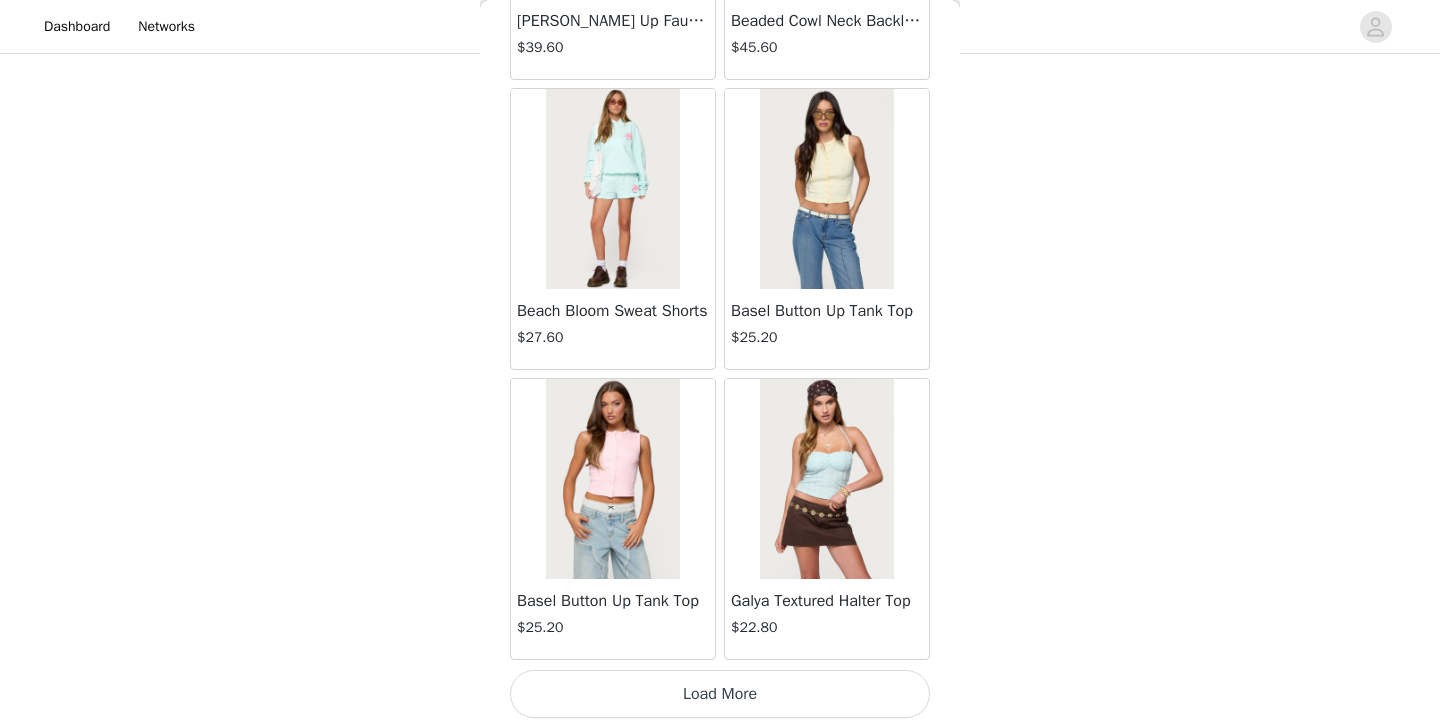 click on "Load More" at bounding box center [720, 694] 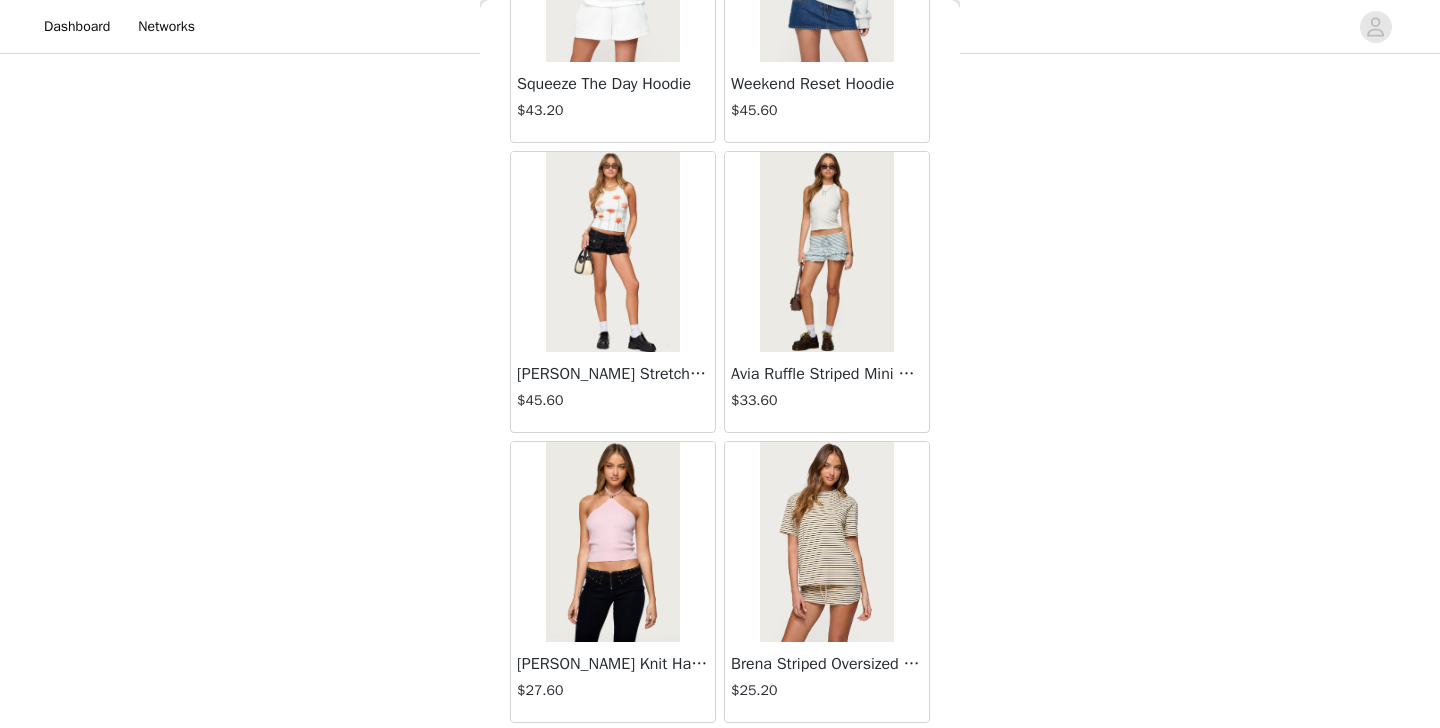 scroll, scrollTop: 57432, scrollLeft: 0, axis: vertical 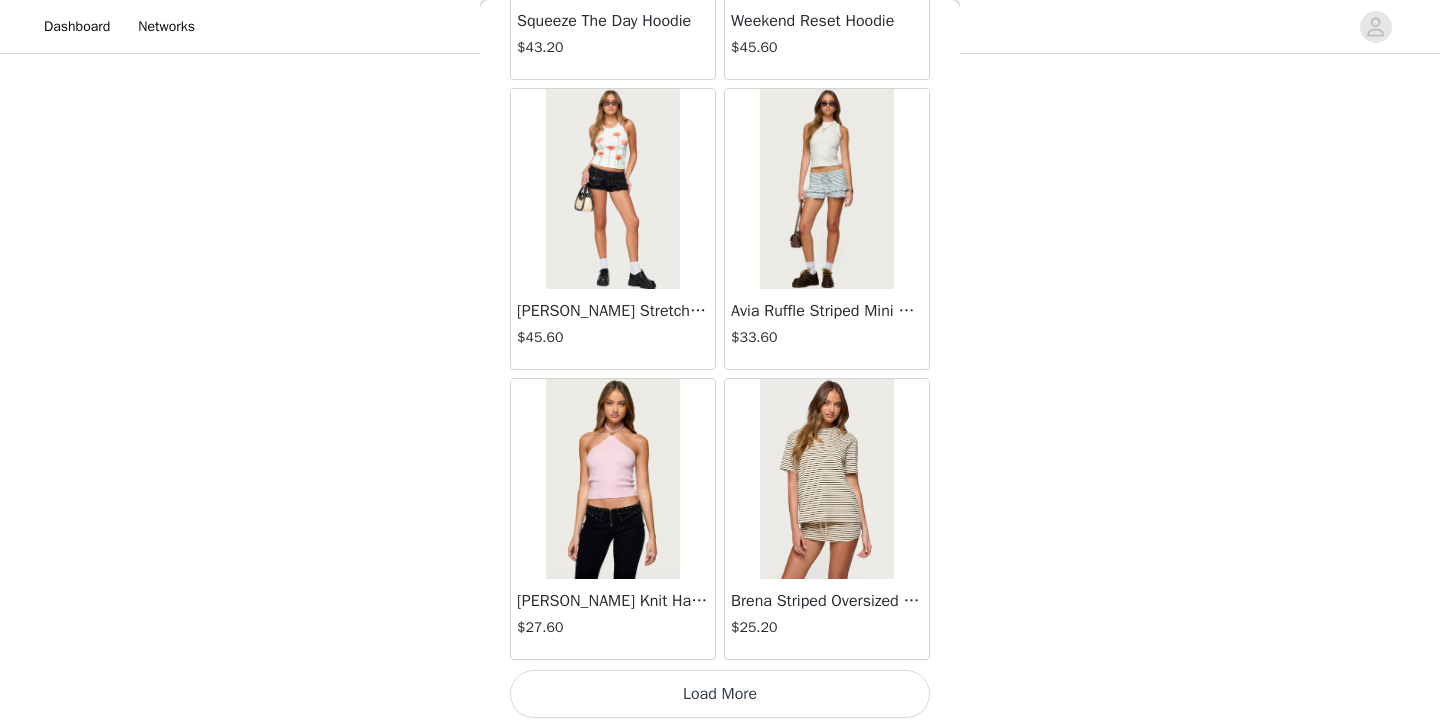 click on "Load More" at bounding box center (720, 694) 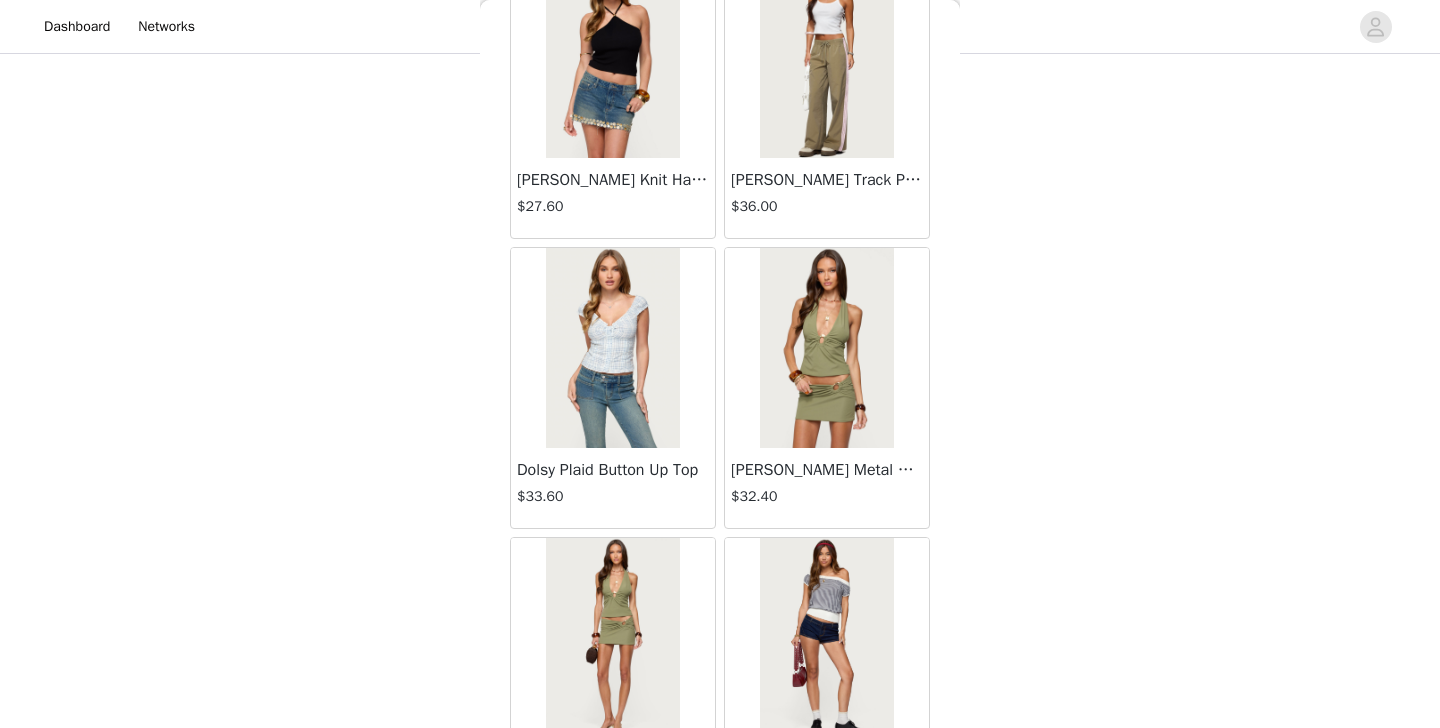 scroll, scrollTop: 60332, scrollLeft: 0, axis: vertical 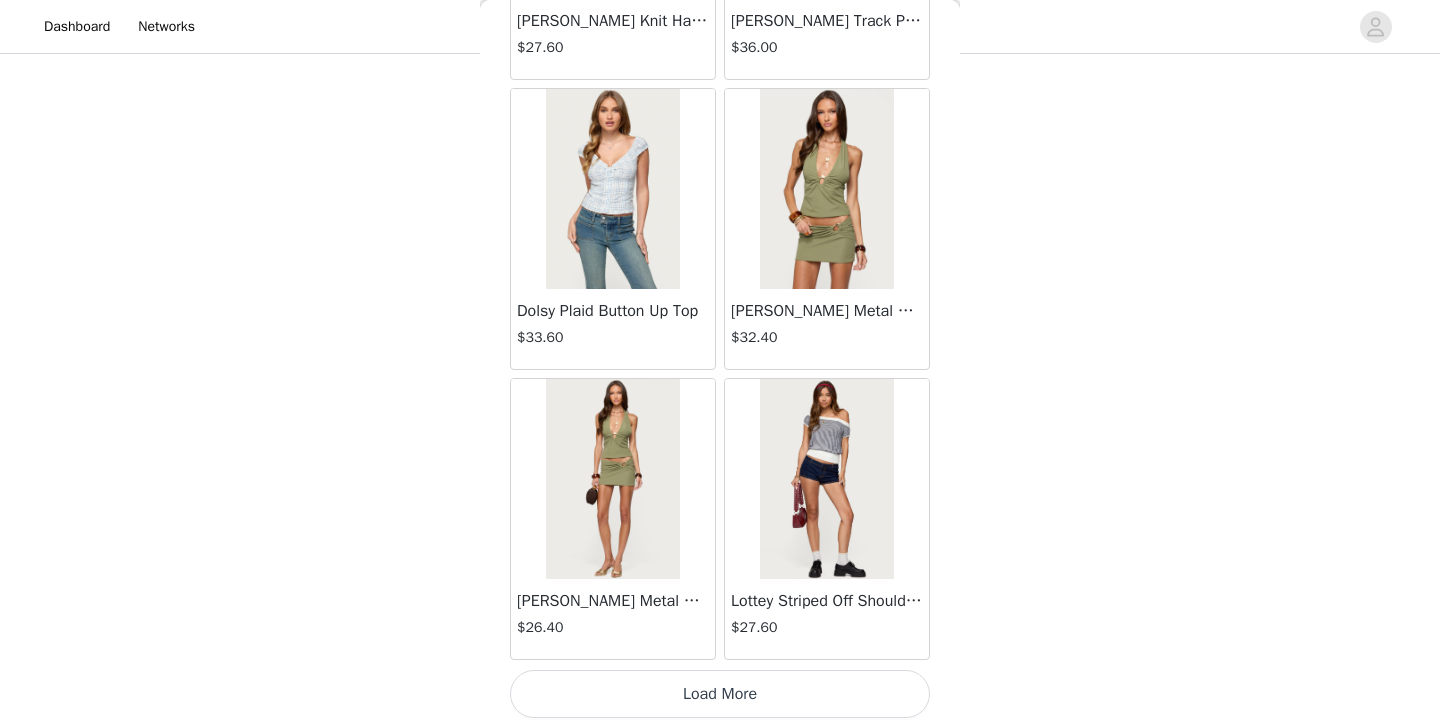 click on "Load More" at bounding box center [720, 694] 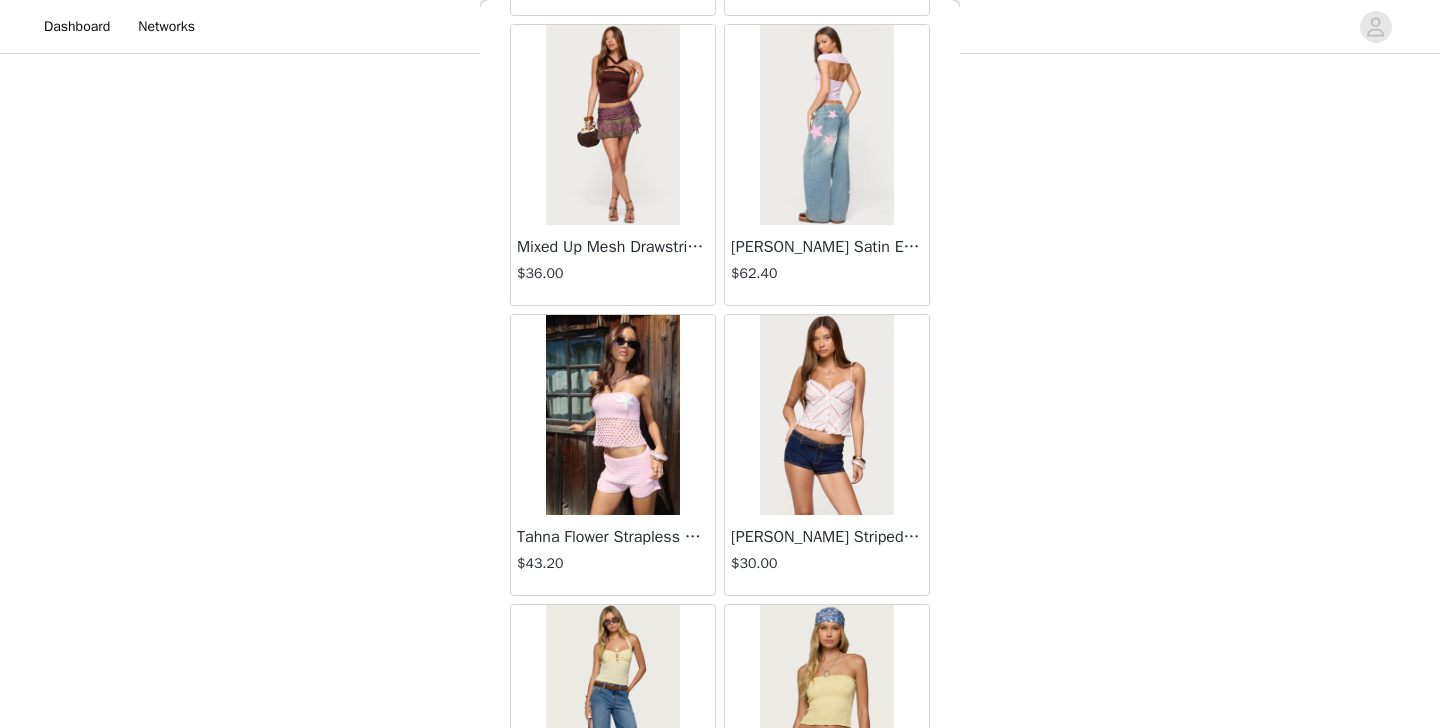 scroll, scrollTop: 63013, scrollLeft: 0, axis: vertical 